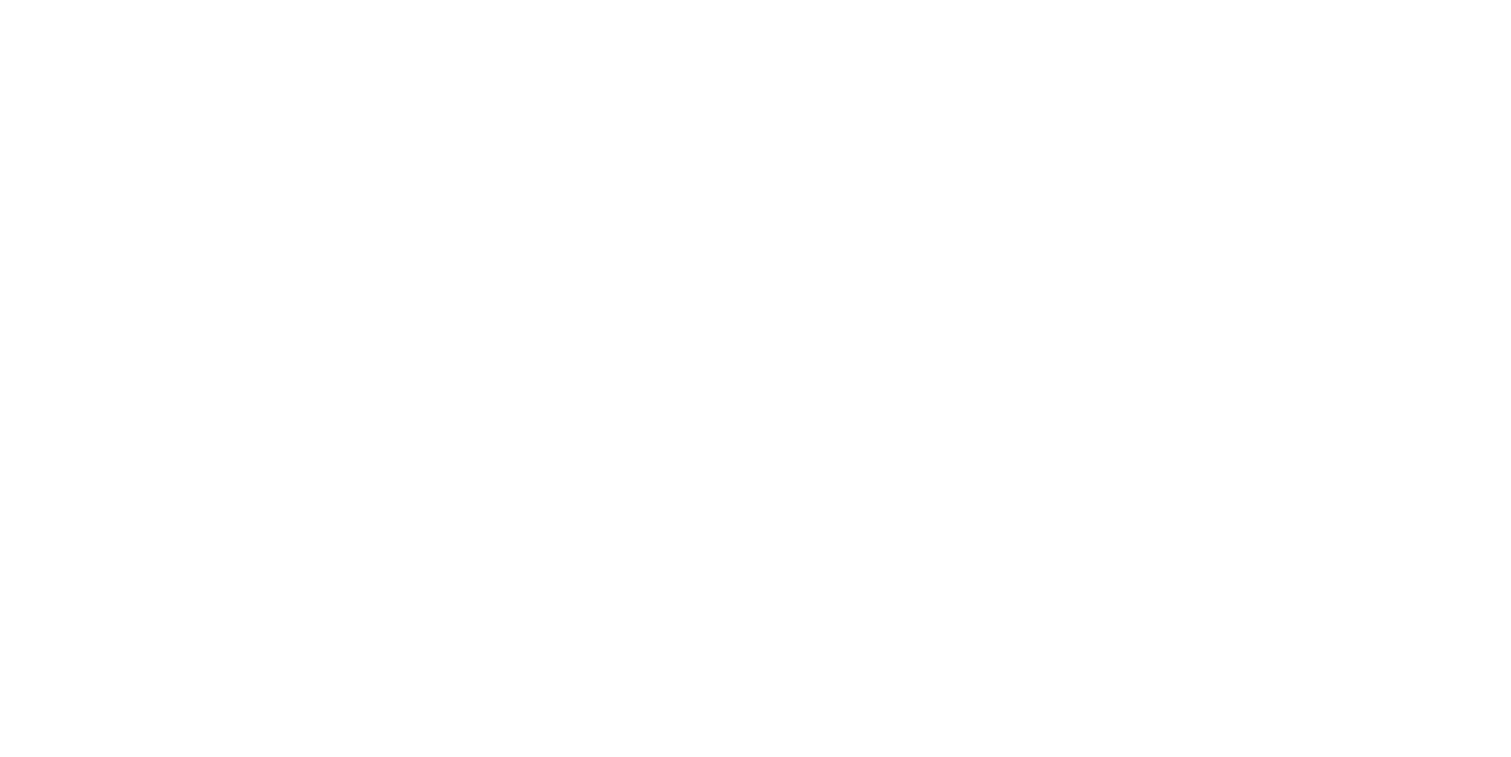 scroll, scrollTop: 0, scrollLeft: 0, axis: both 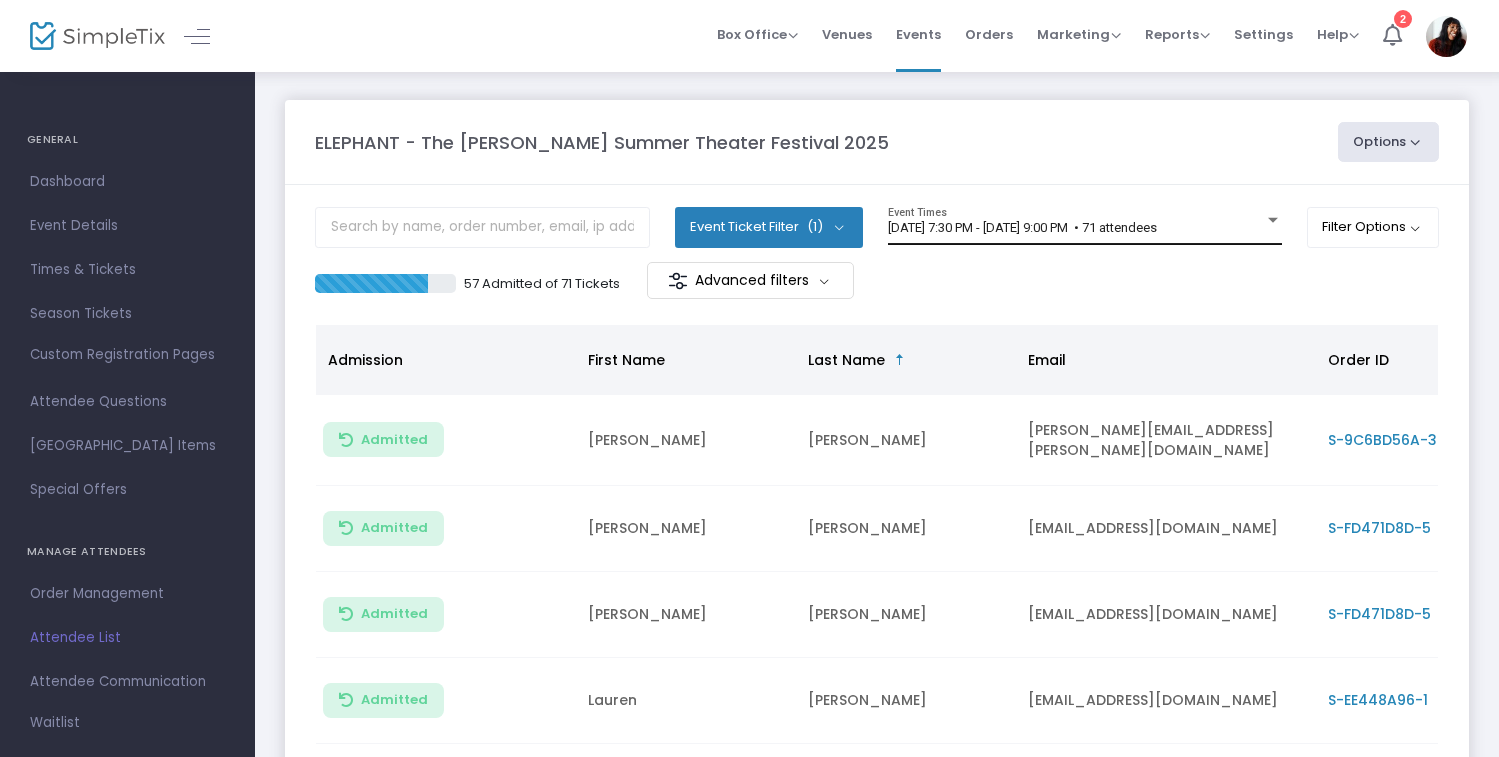 click on "[DATE] 7:30 PM - [DATE] 9:00 PM   • 71 attendees Event Times" 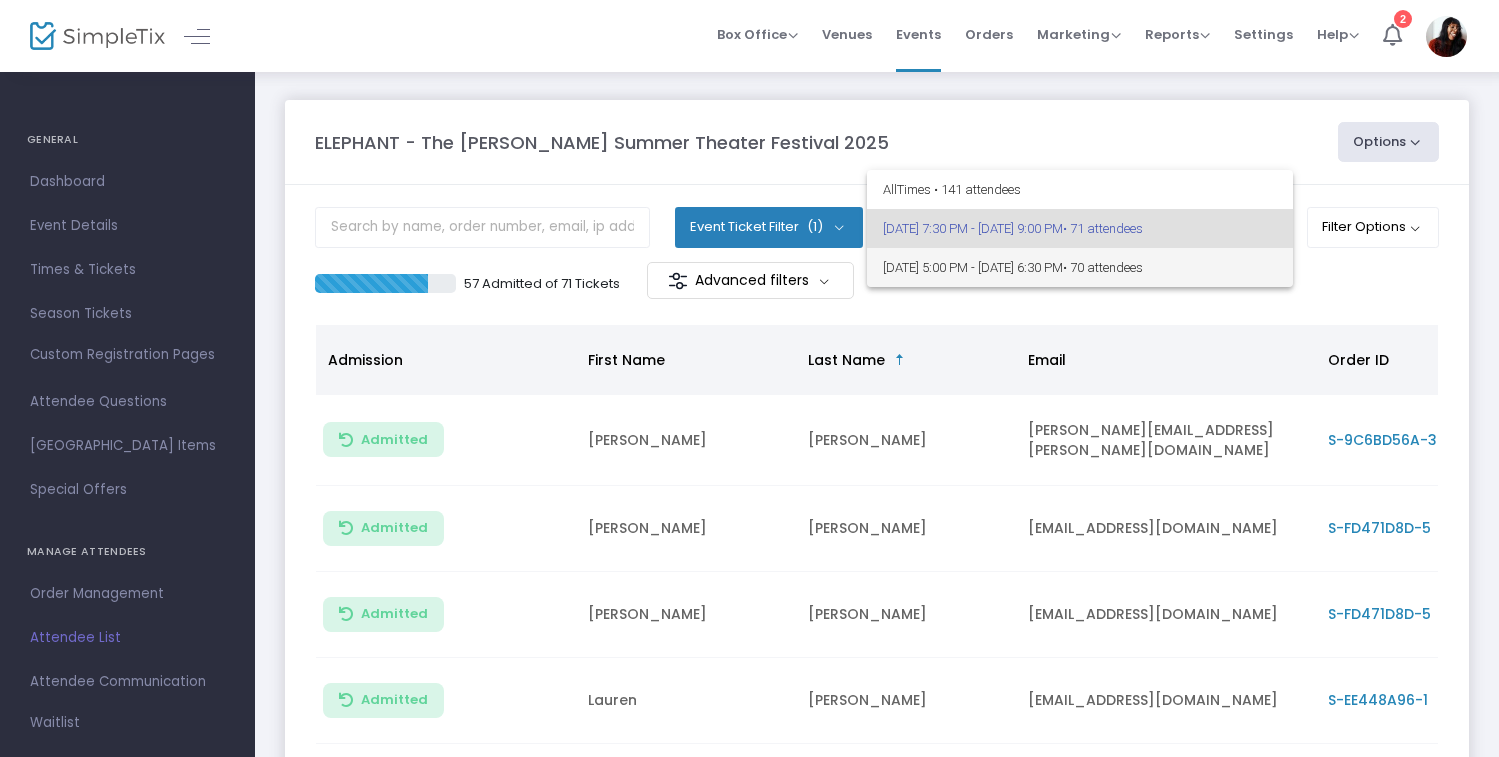 click on "[DATE] 5:00 PM - [DATE] 6:30 PM    • 70 attendees" at bounding box center (1080, 267) 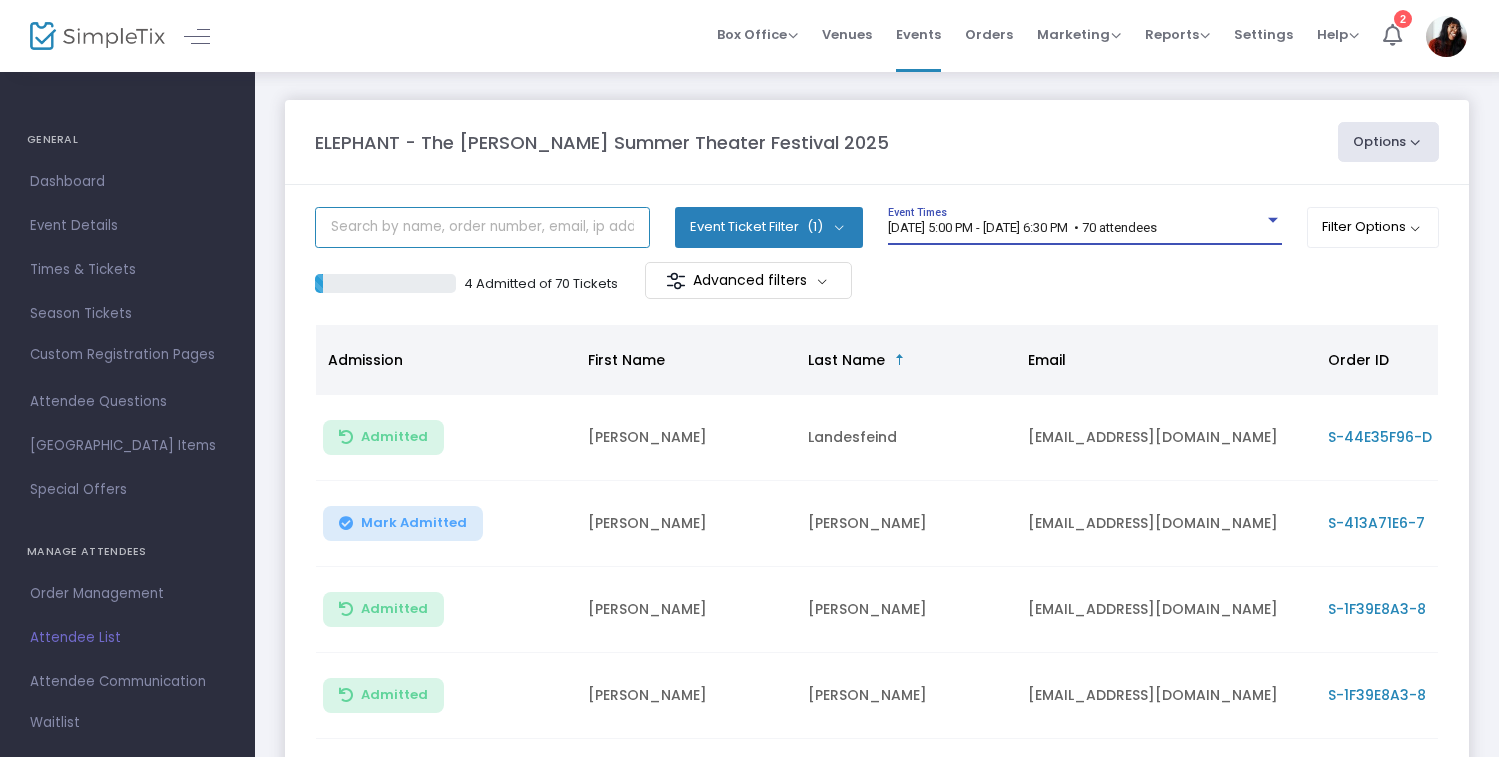 click 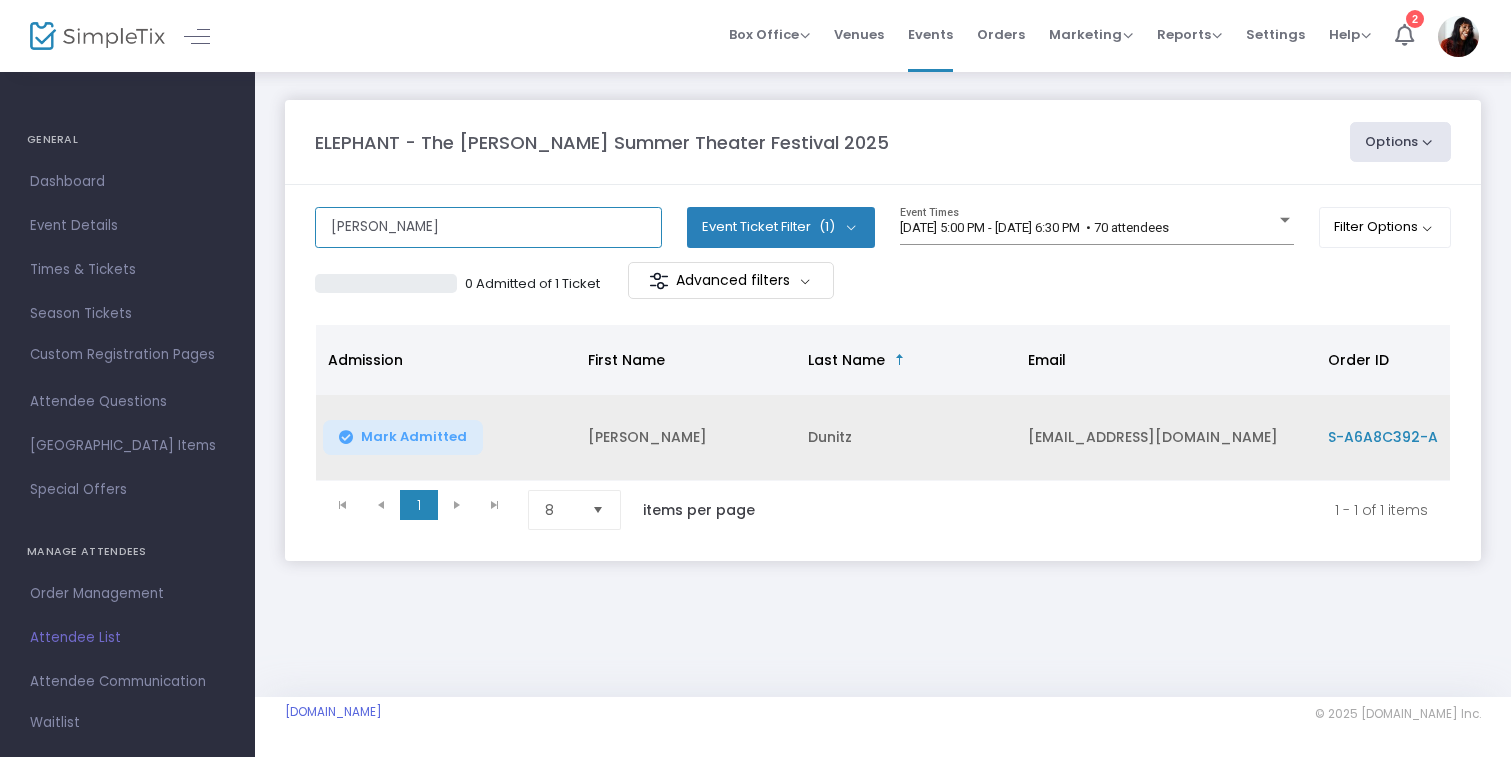 type on "kim" 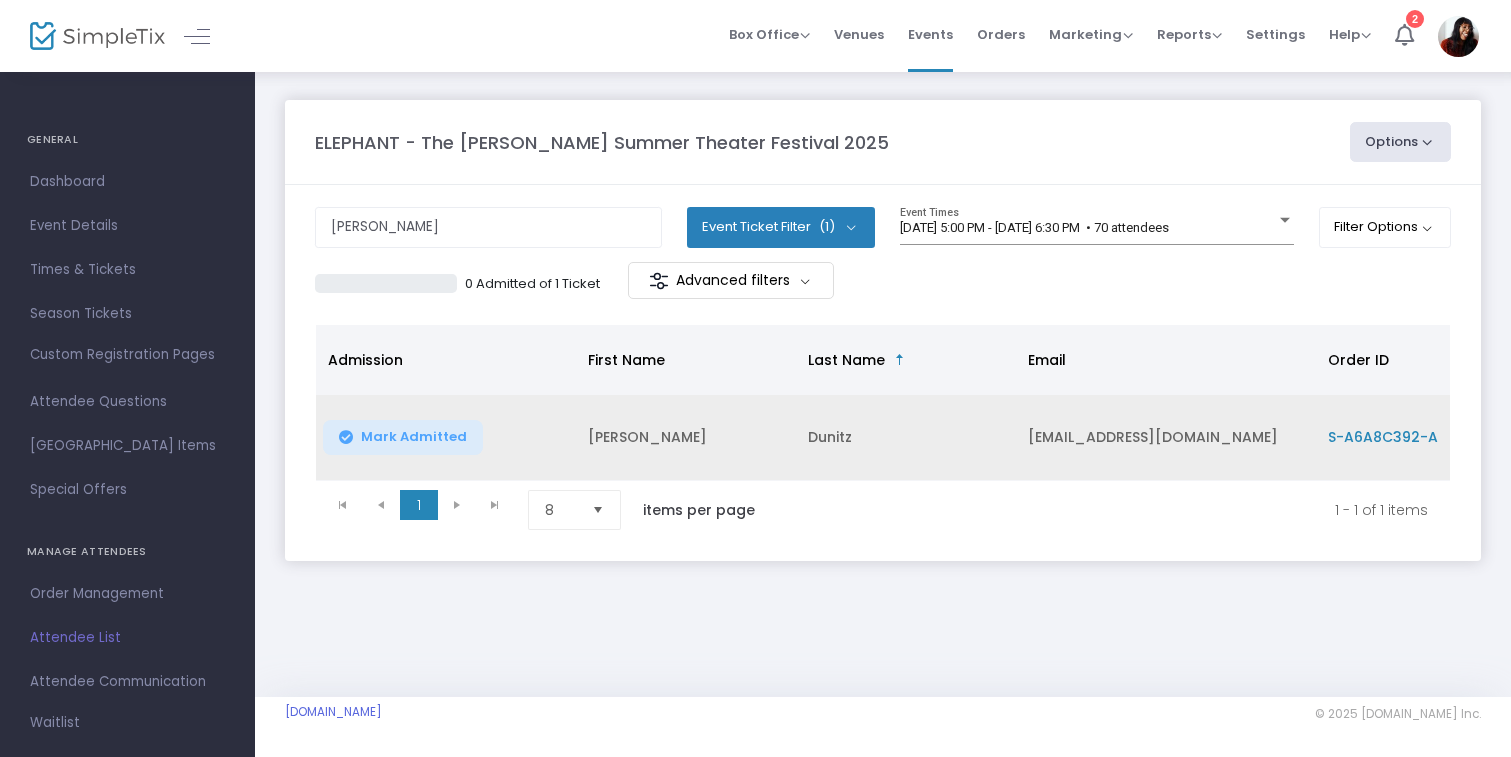 click on "Mark Admitted" 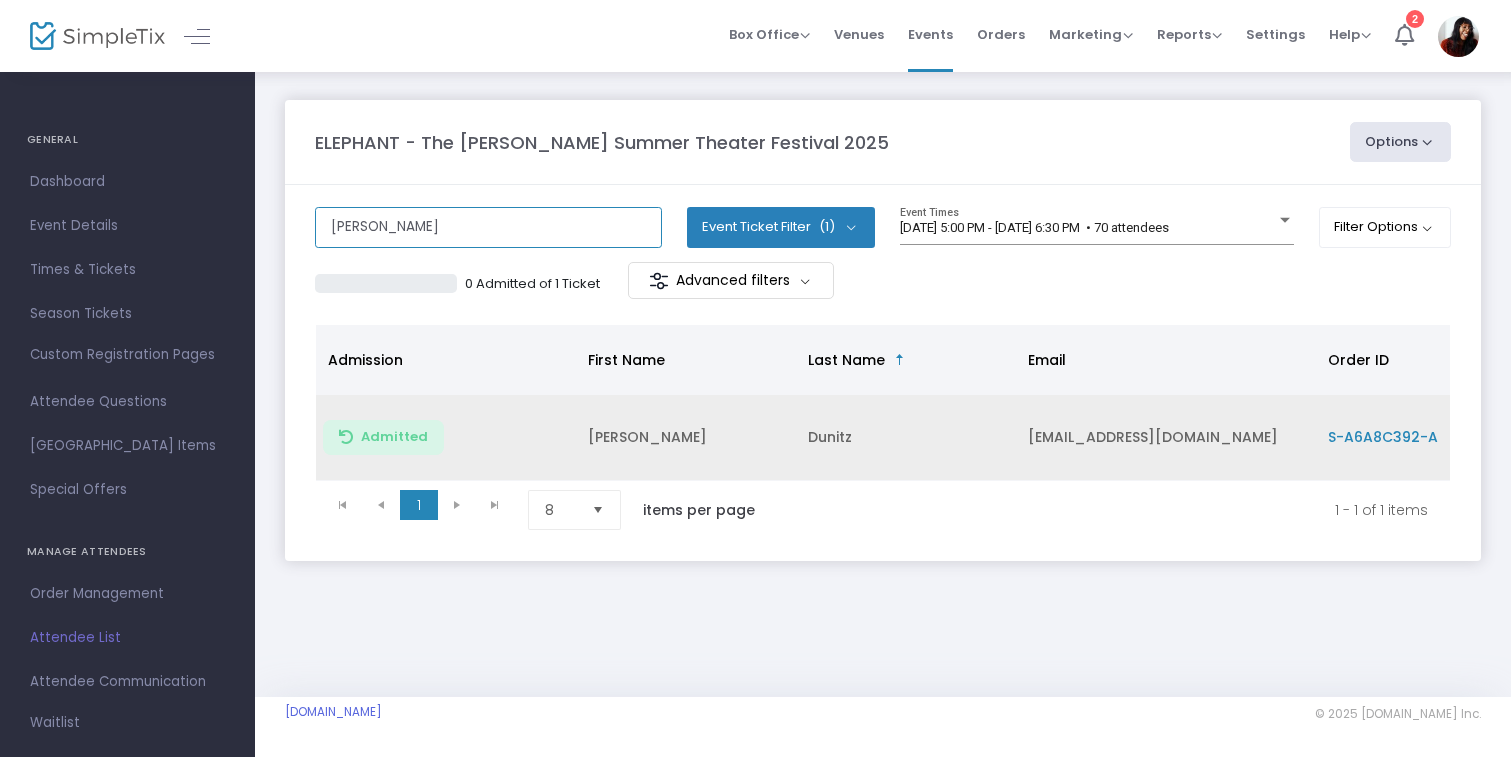 click on "kim" 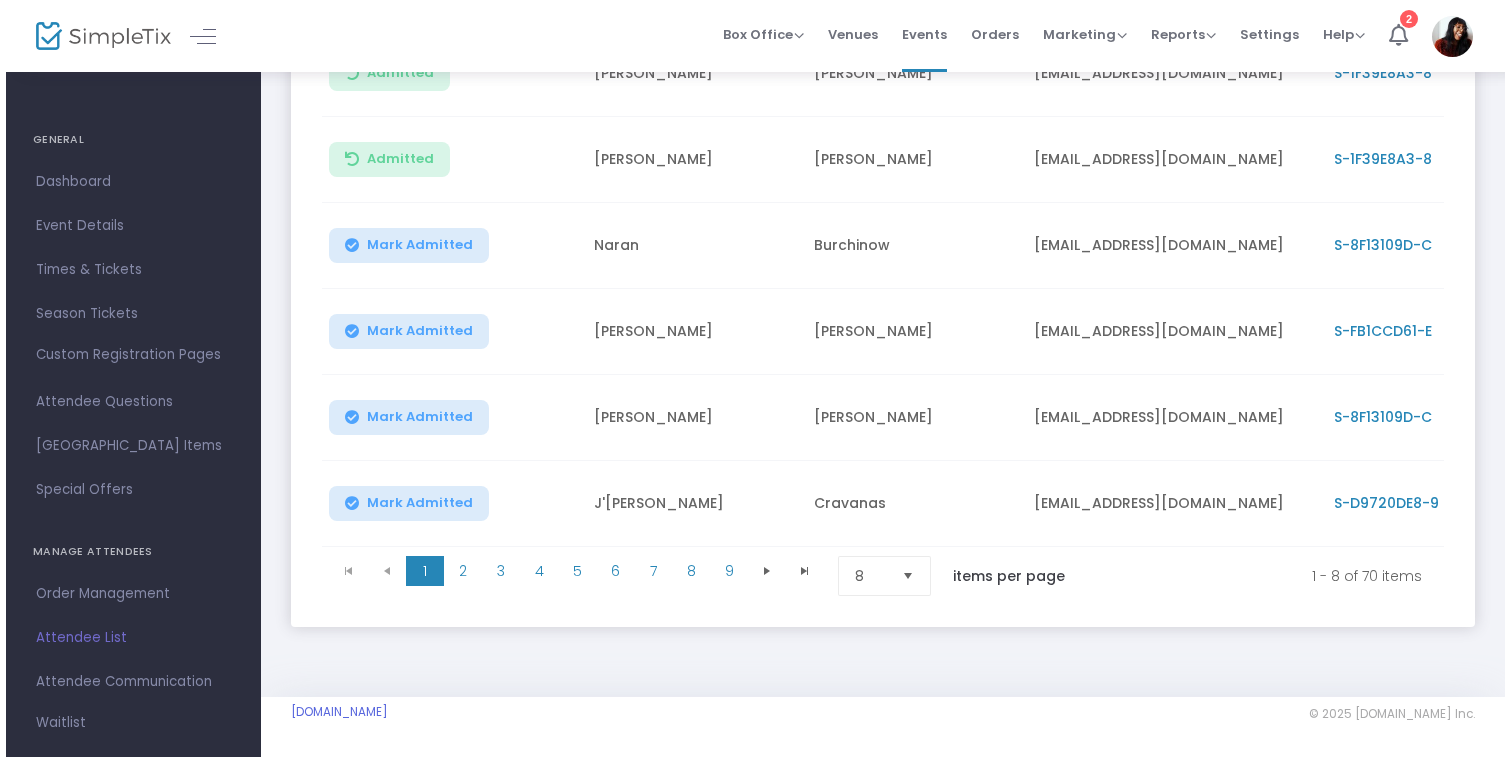 scroll, scrollTop: 0, scrollLeft: 0, axis: both 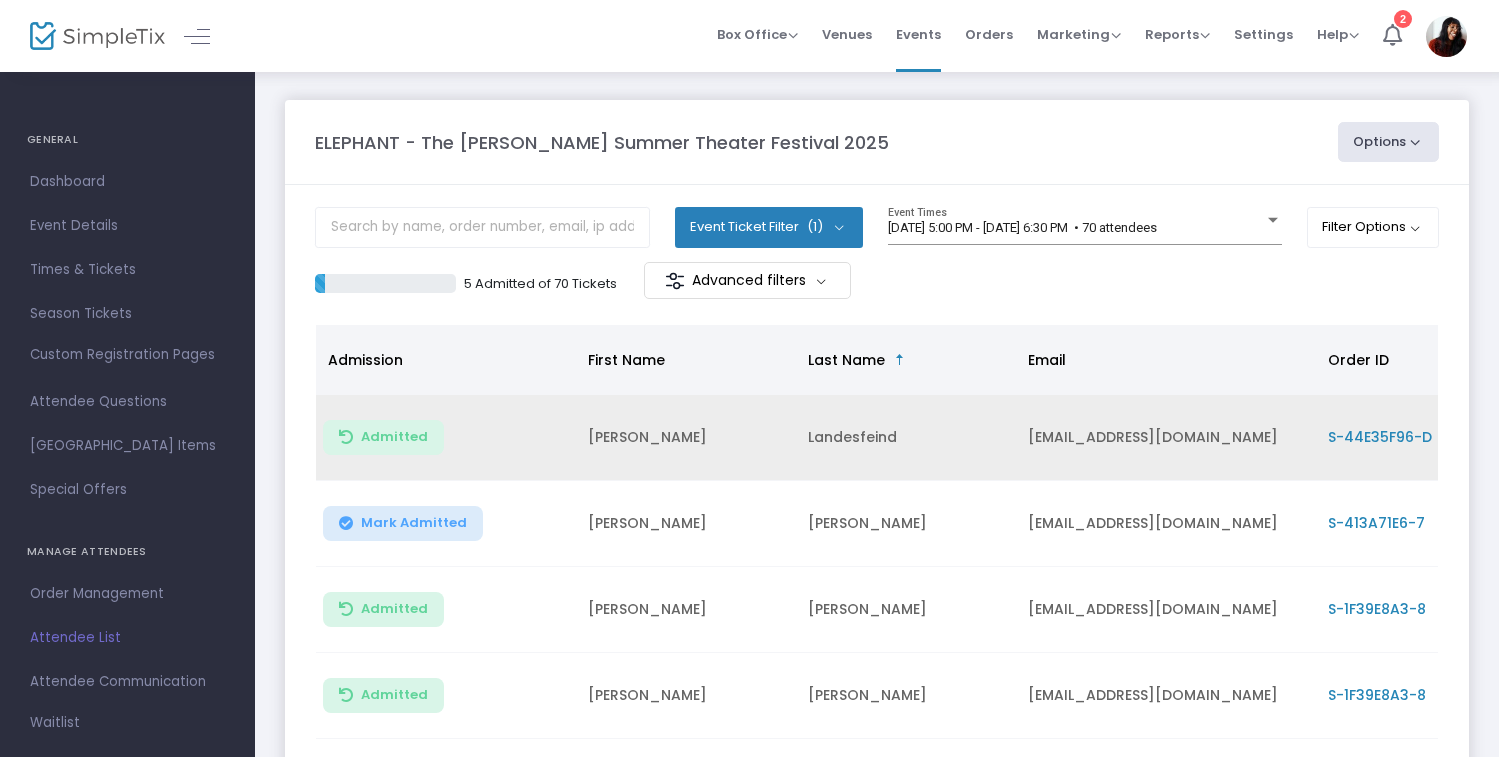 click 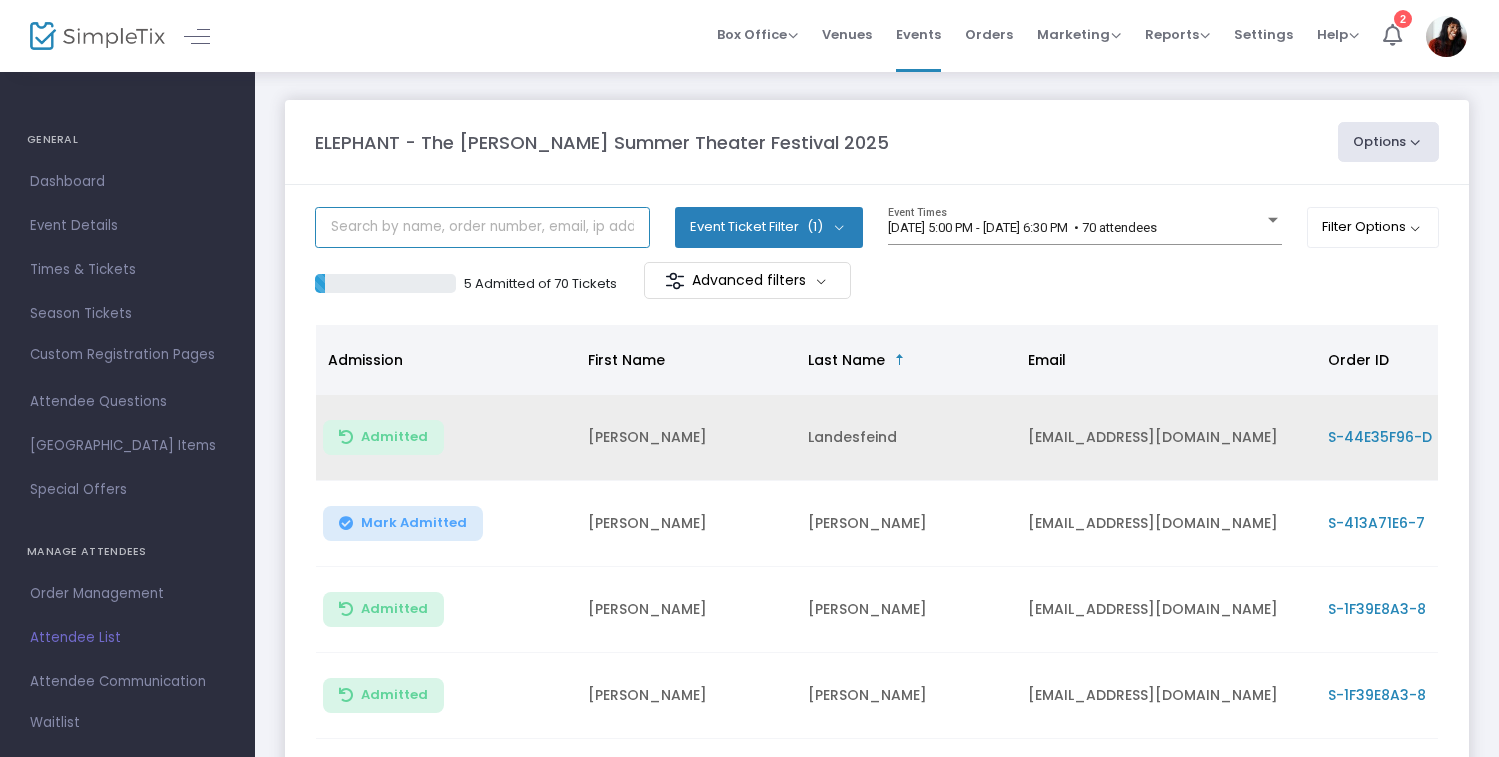 click 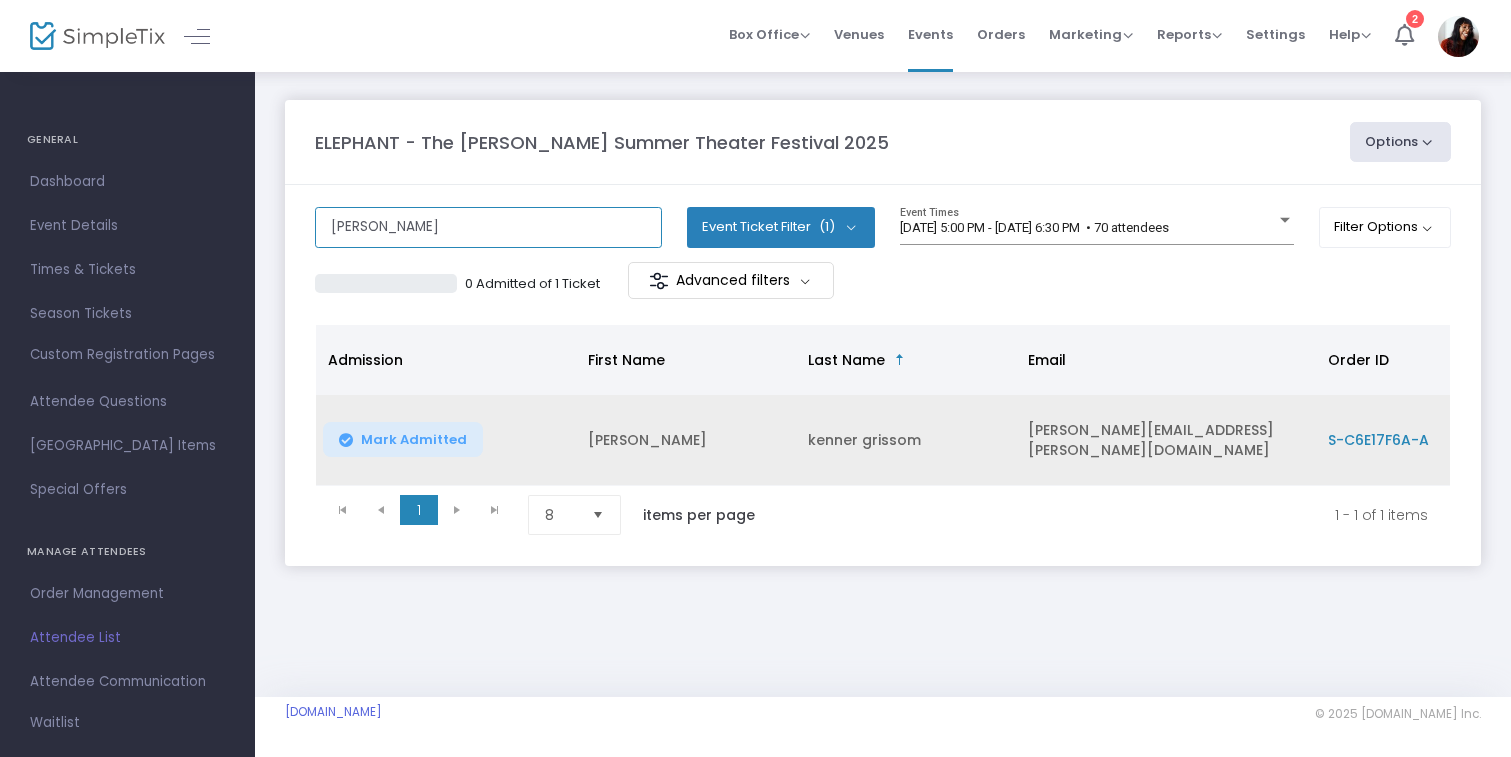 click on "lisa k" 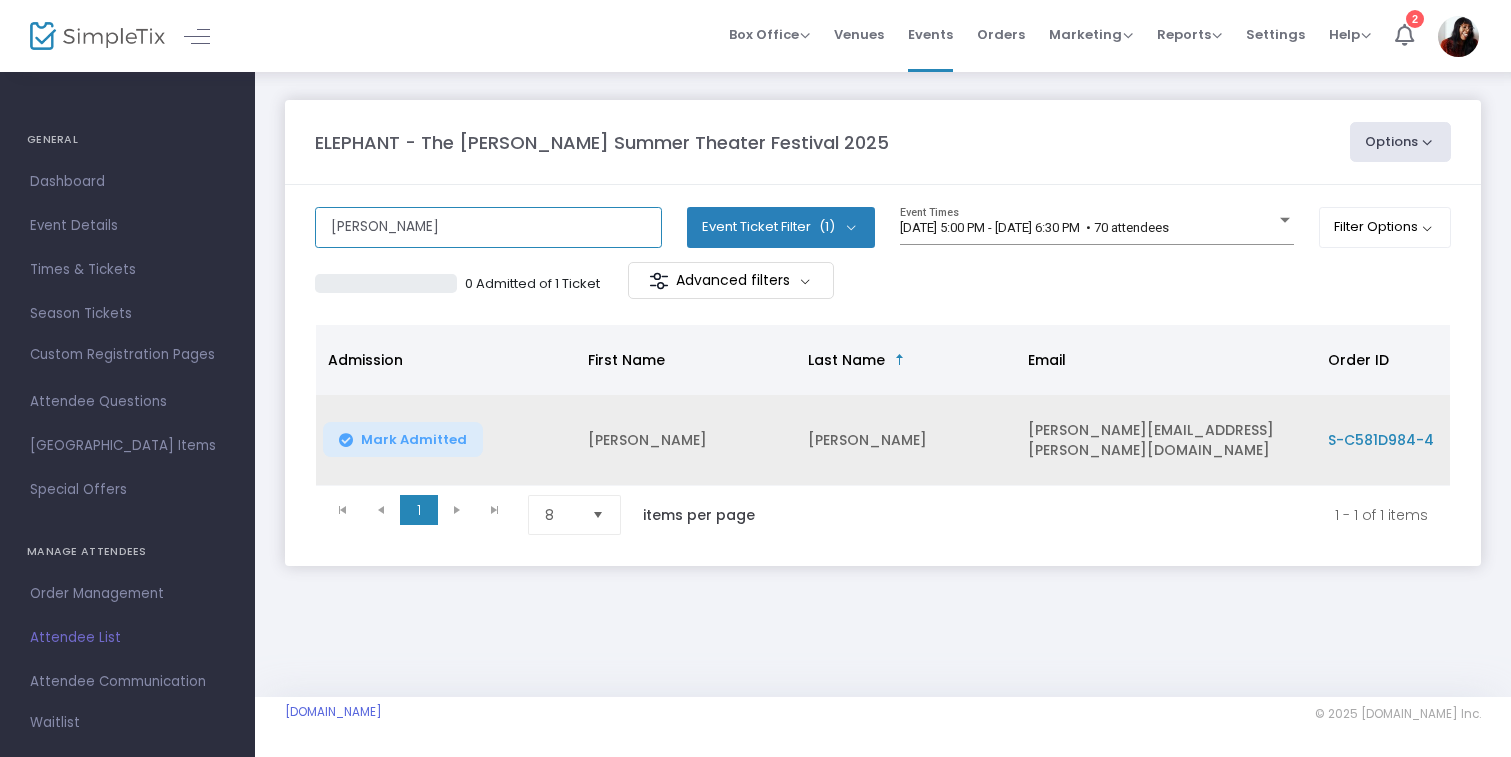type on "martina" 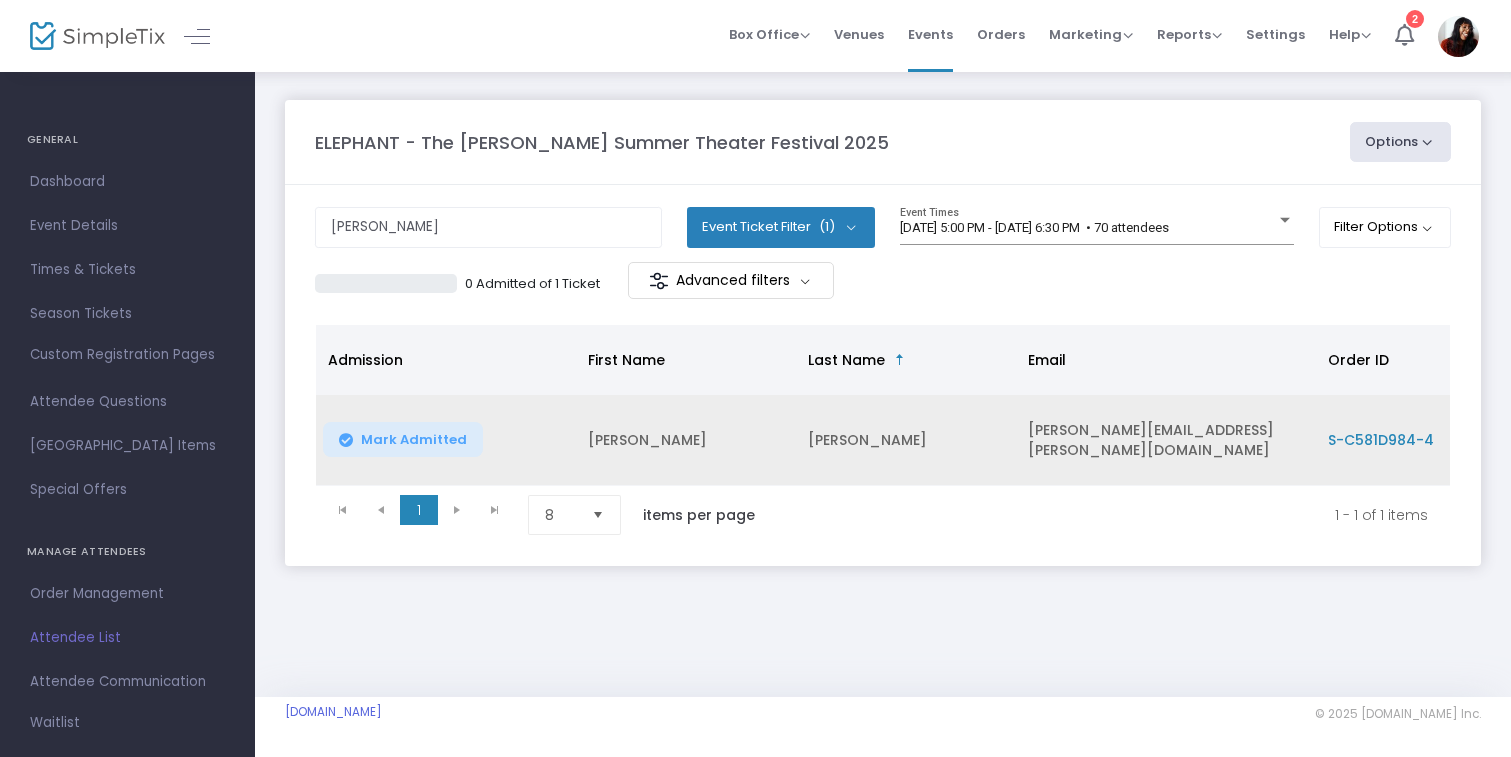 click on "Mark Admitted" 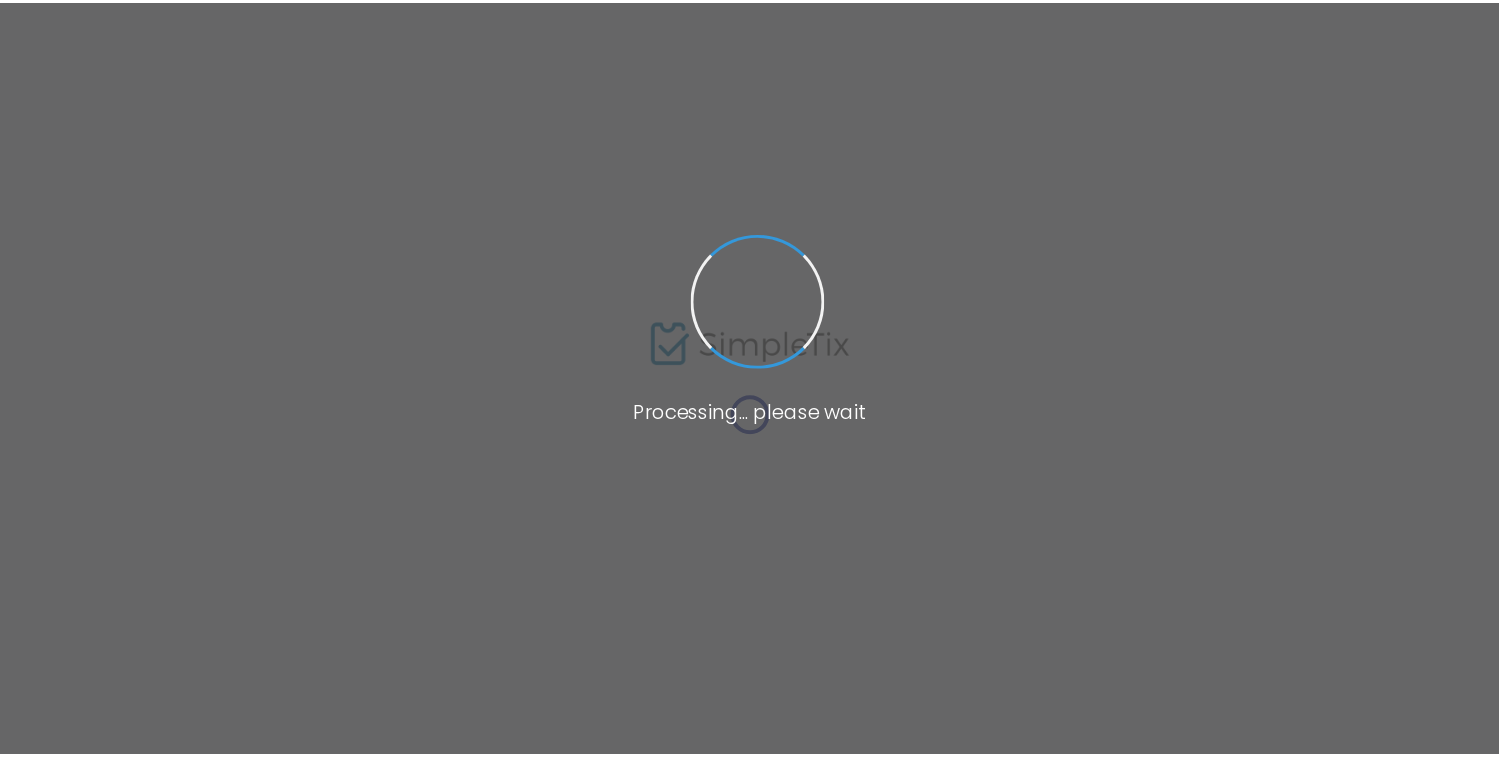 scroll, scrollTop: 0, scrollLeft: 0, axis: both 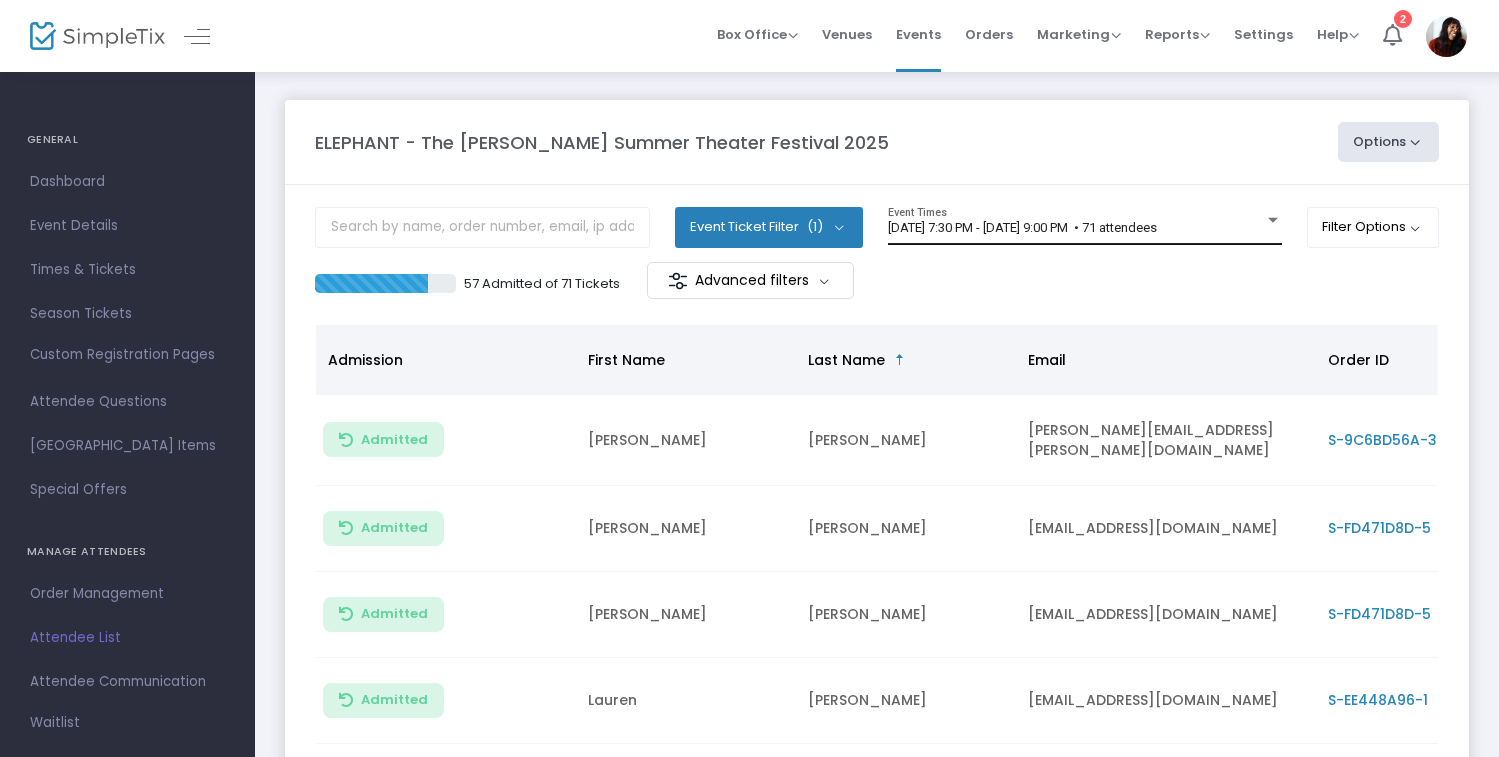 click on "[DATE] 7:30 PM - [DATE] 9:00 PM   • 71 attendees Event Times" 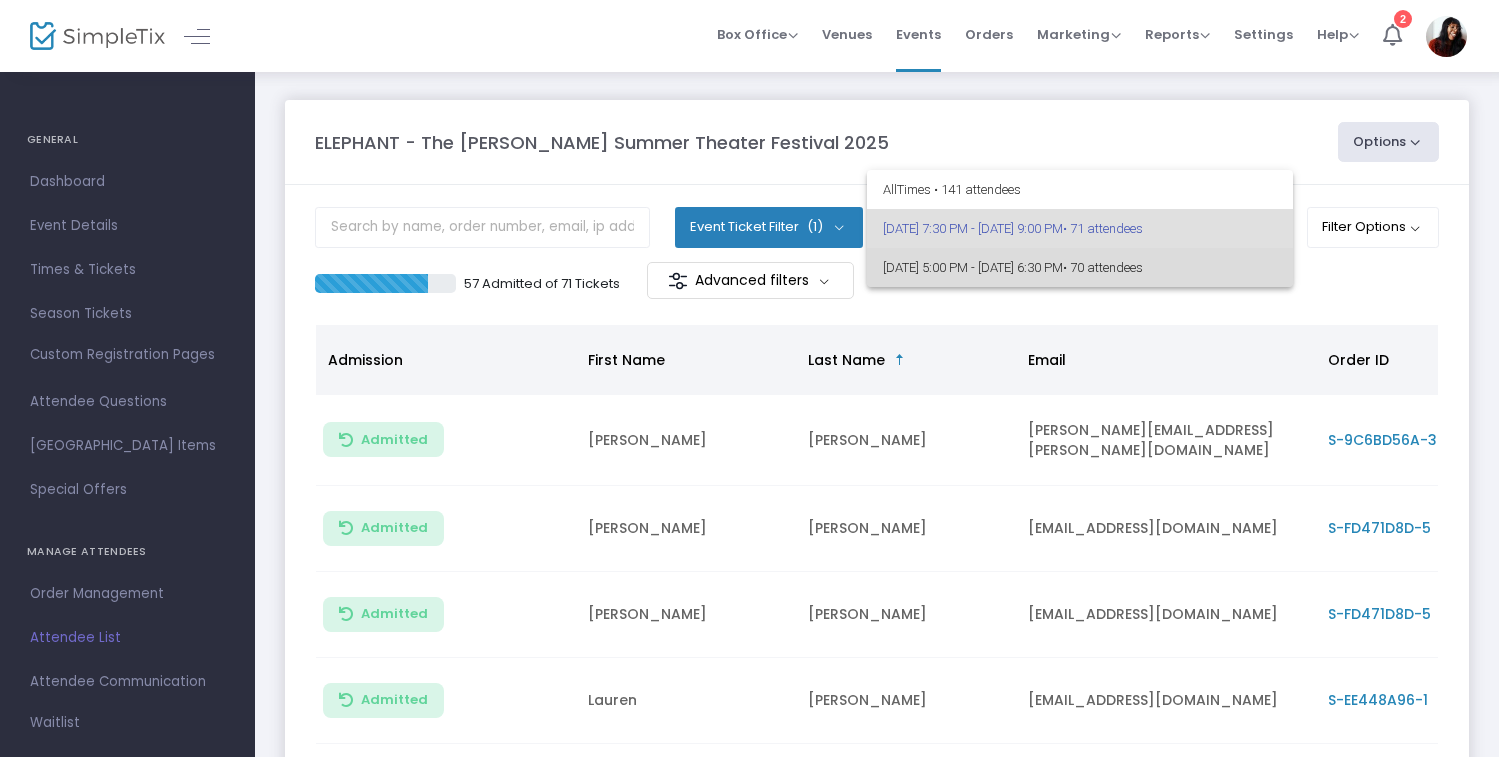 click on "• 70 attendees" at bounding box center (1103, 267) 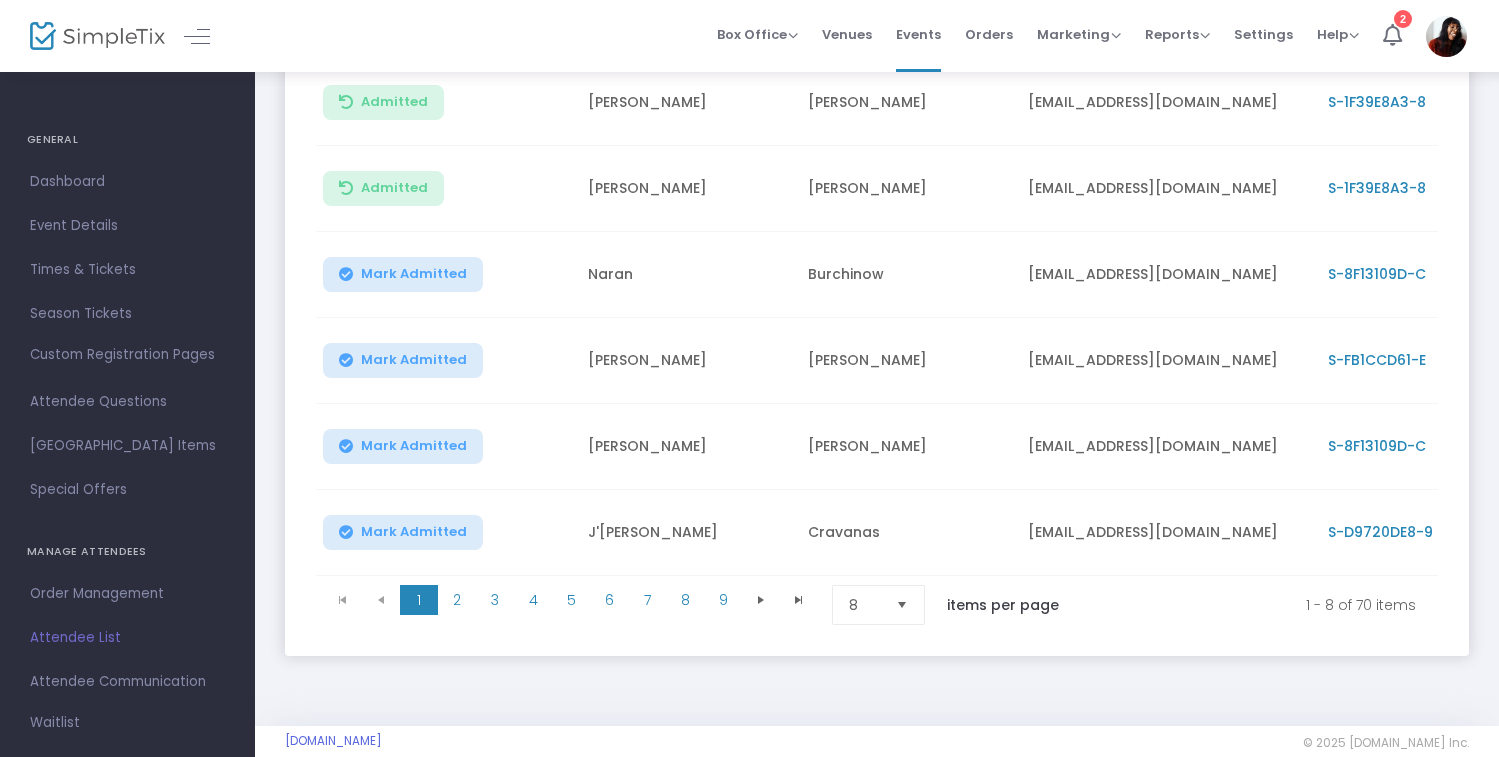 scroll, scrollTop: 550, scrollLeft: 0, axis: vertical 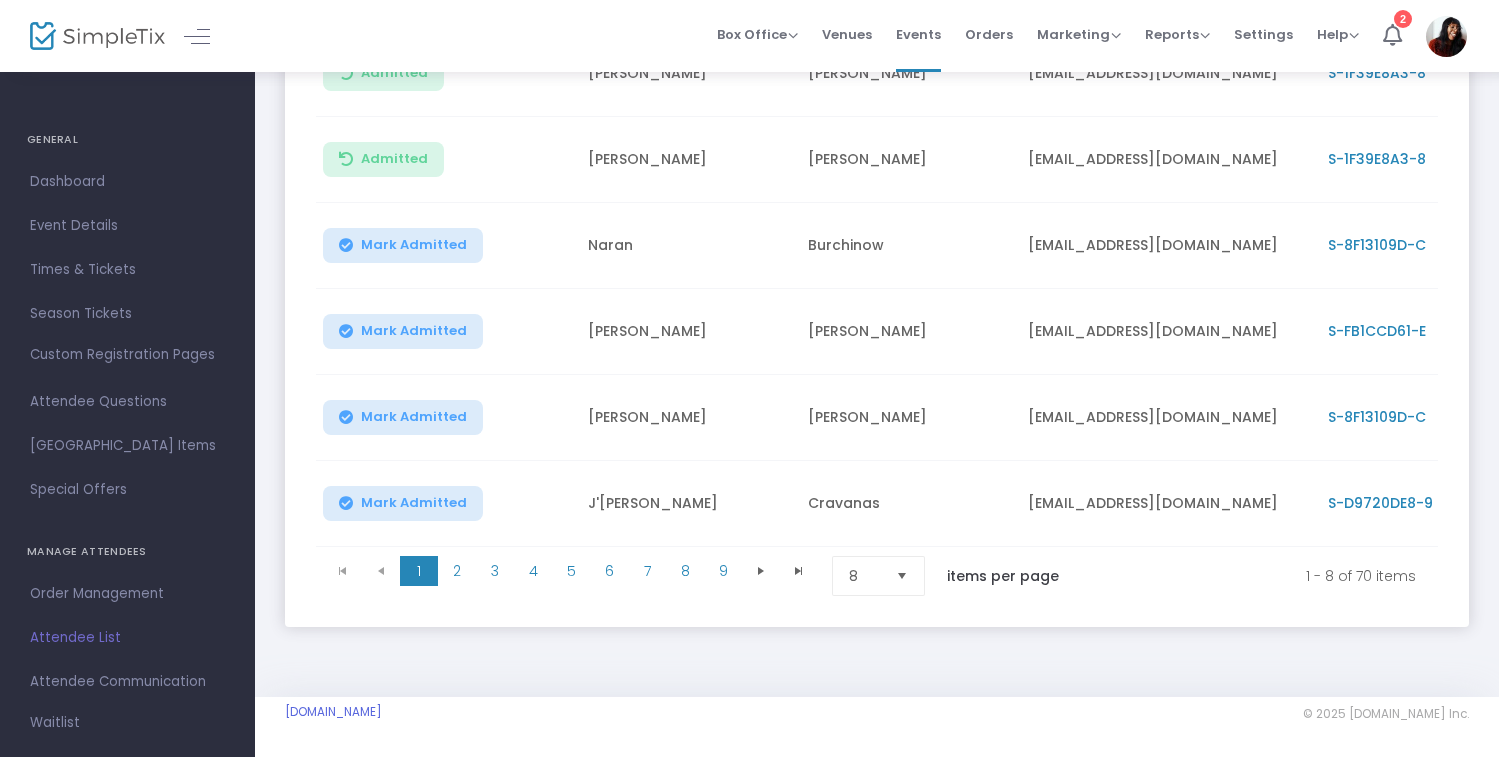 click at bounding box center [902, 576] 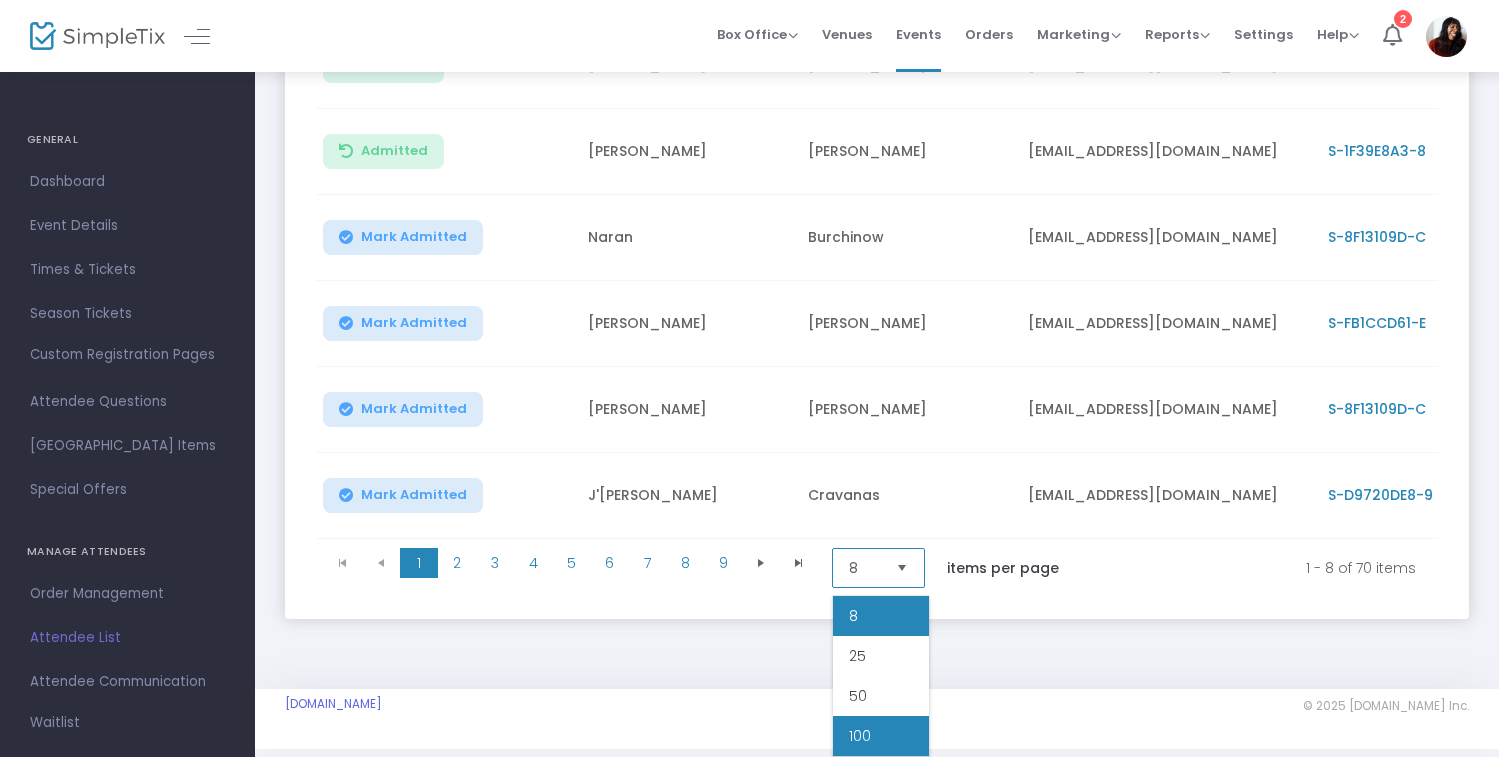 click on "100" at bounding box center [881, 736] 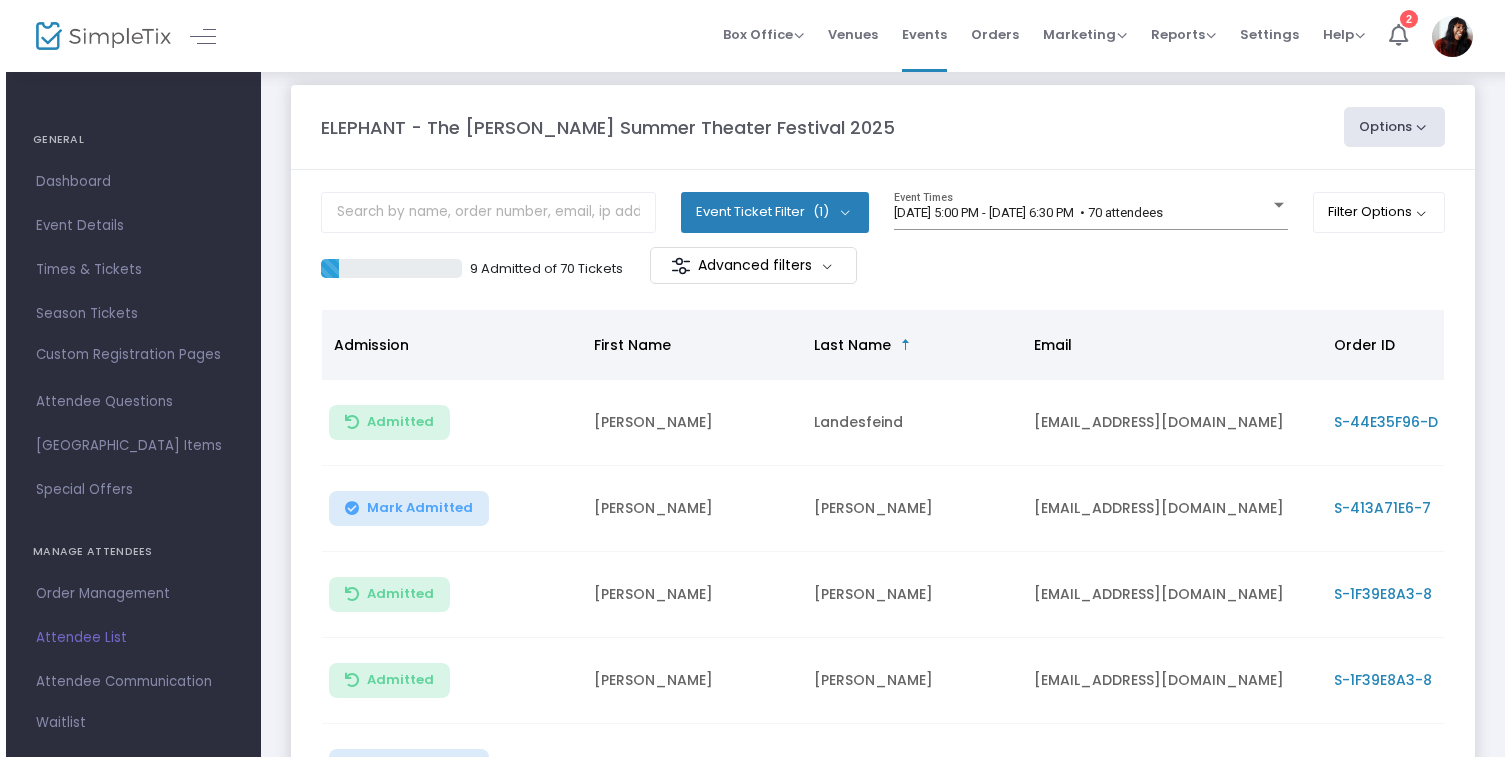 scroll, scrollTop: 0, scrollLeft: 0, axis: both 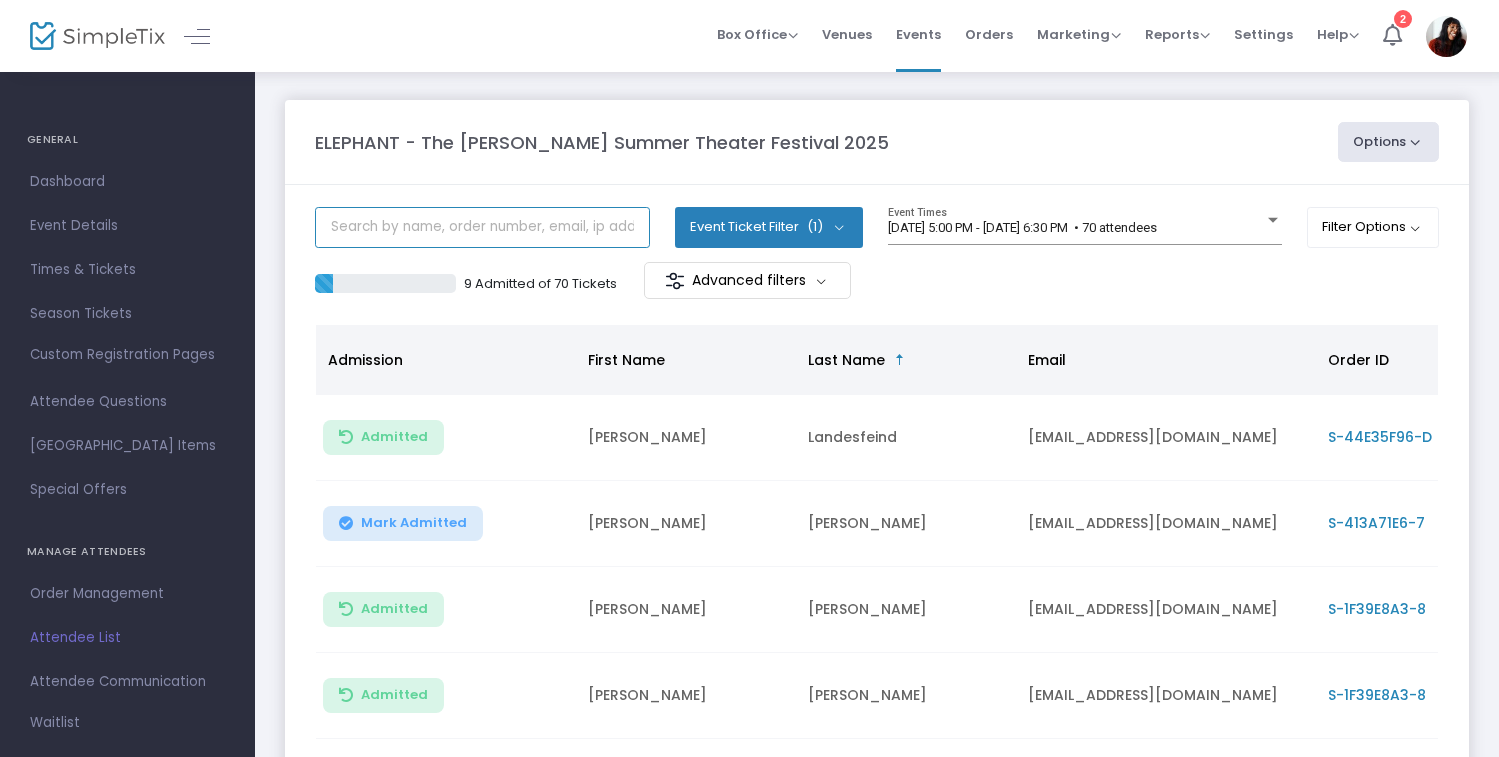 click 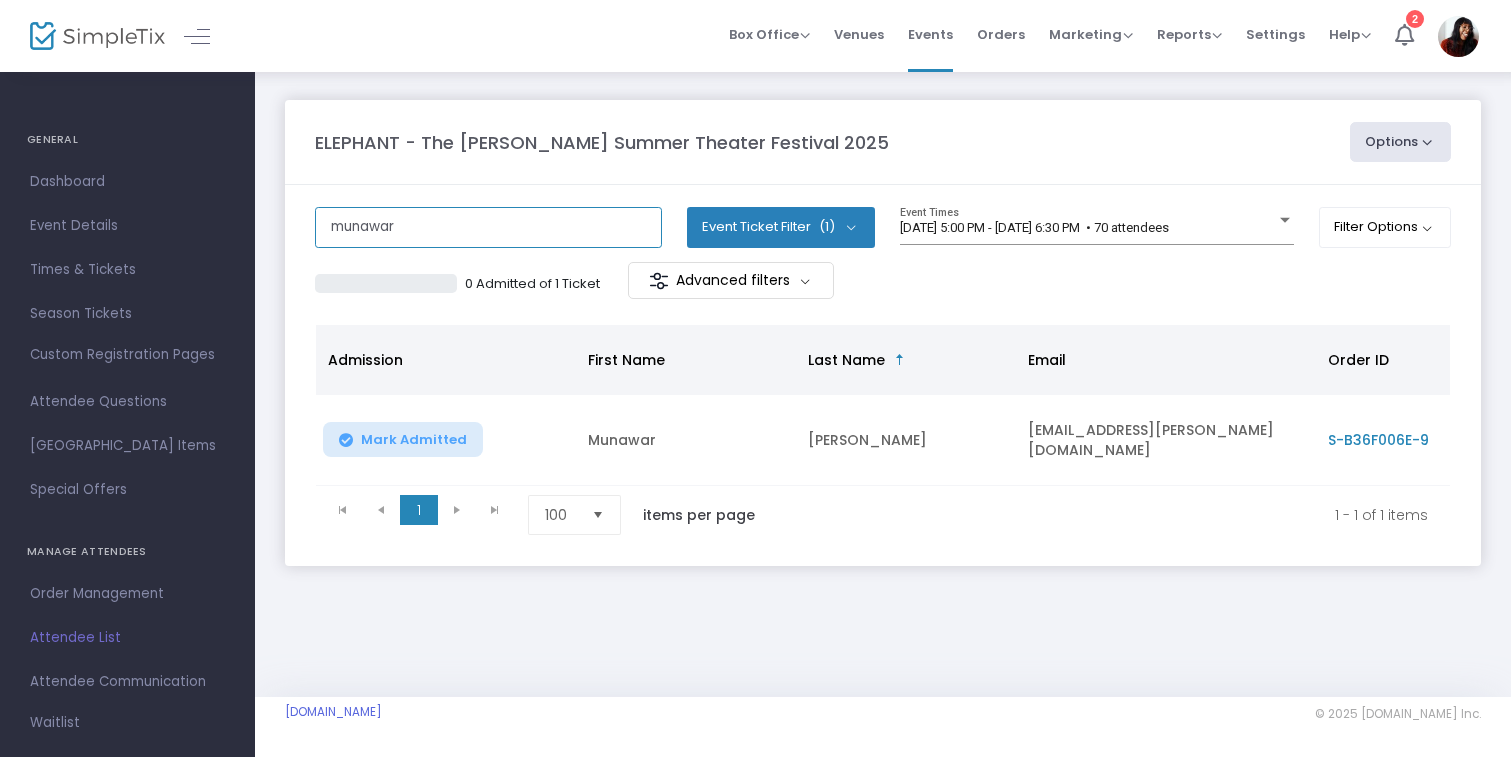 click on "munawar" 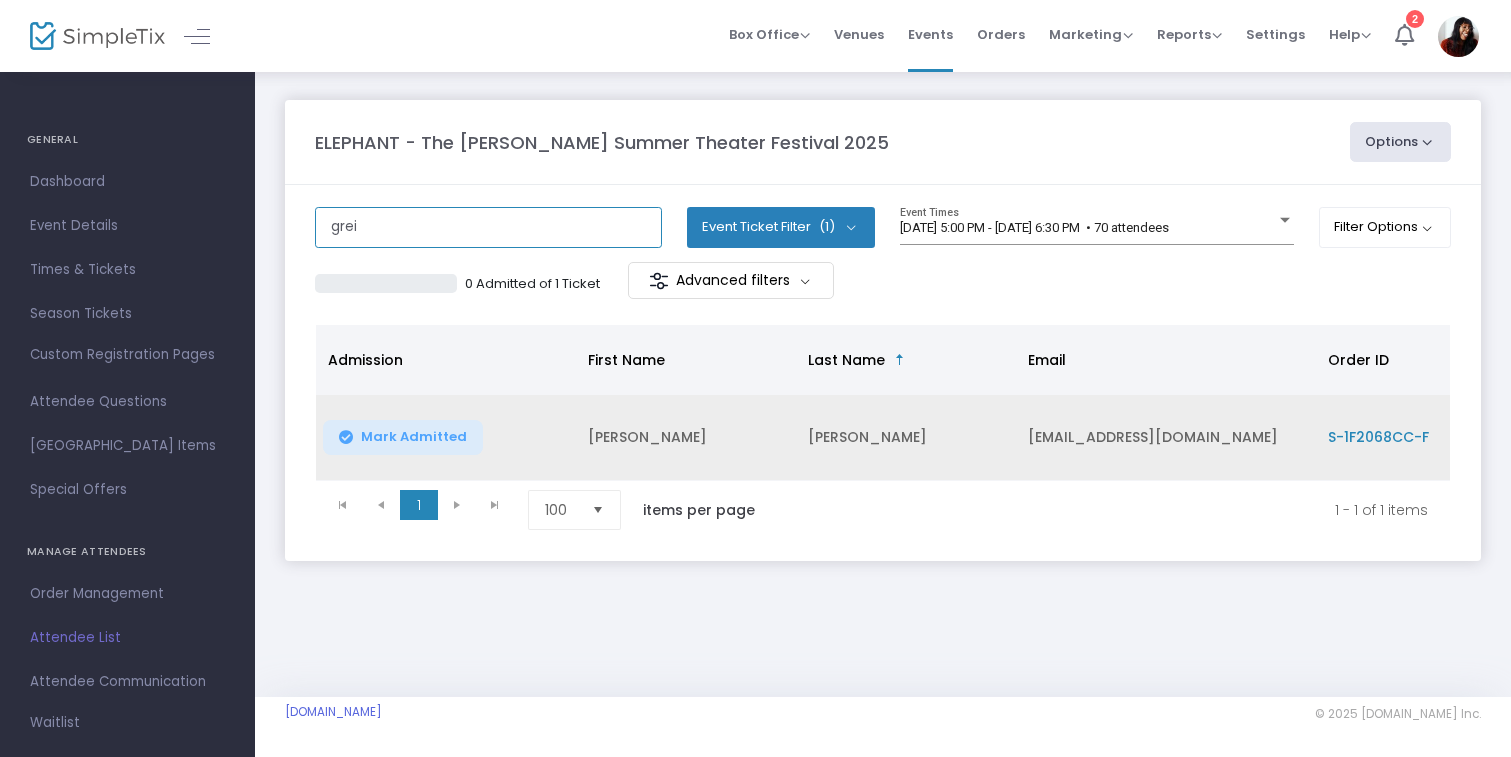 type on "grei" 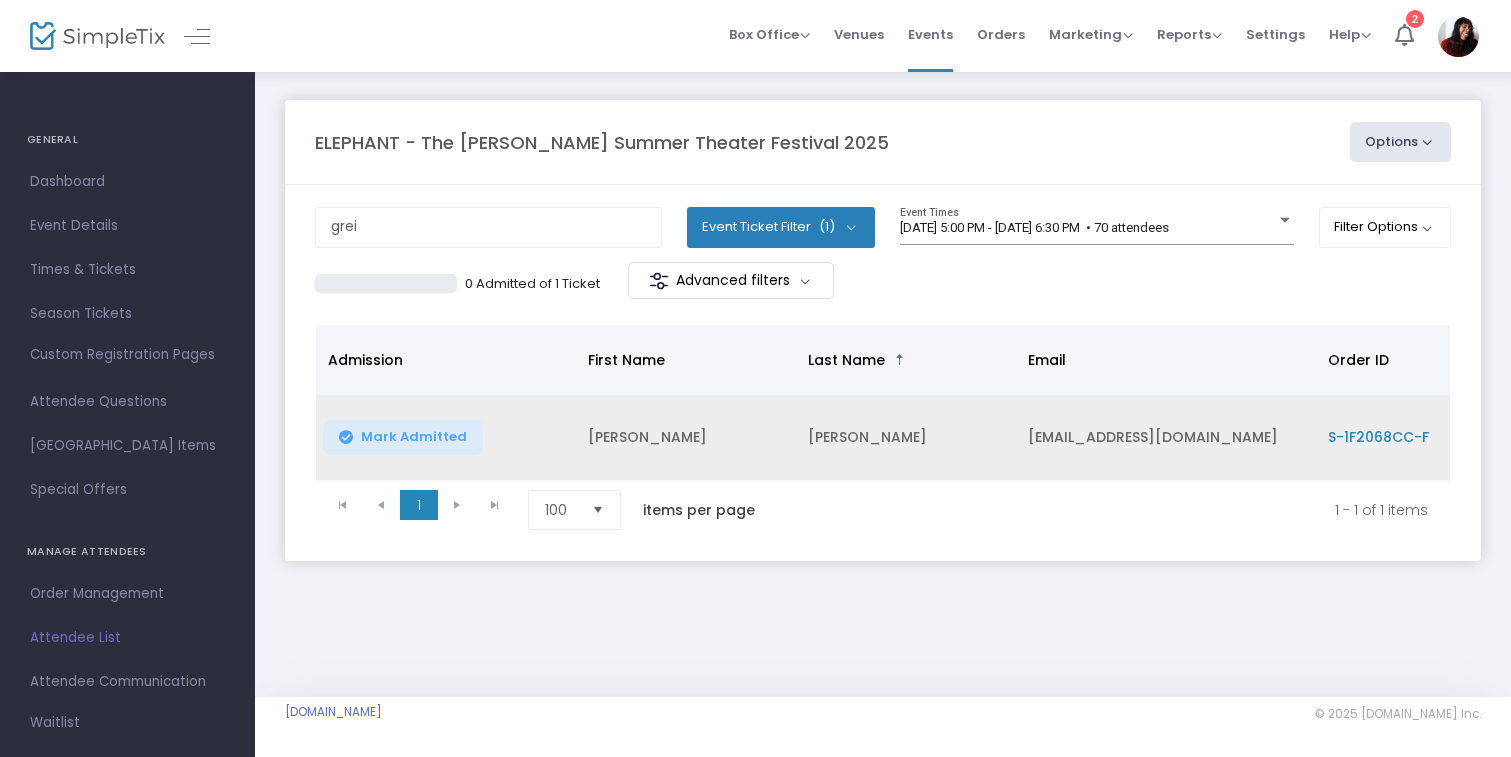 click on "Mark Admitted" 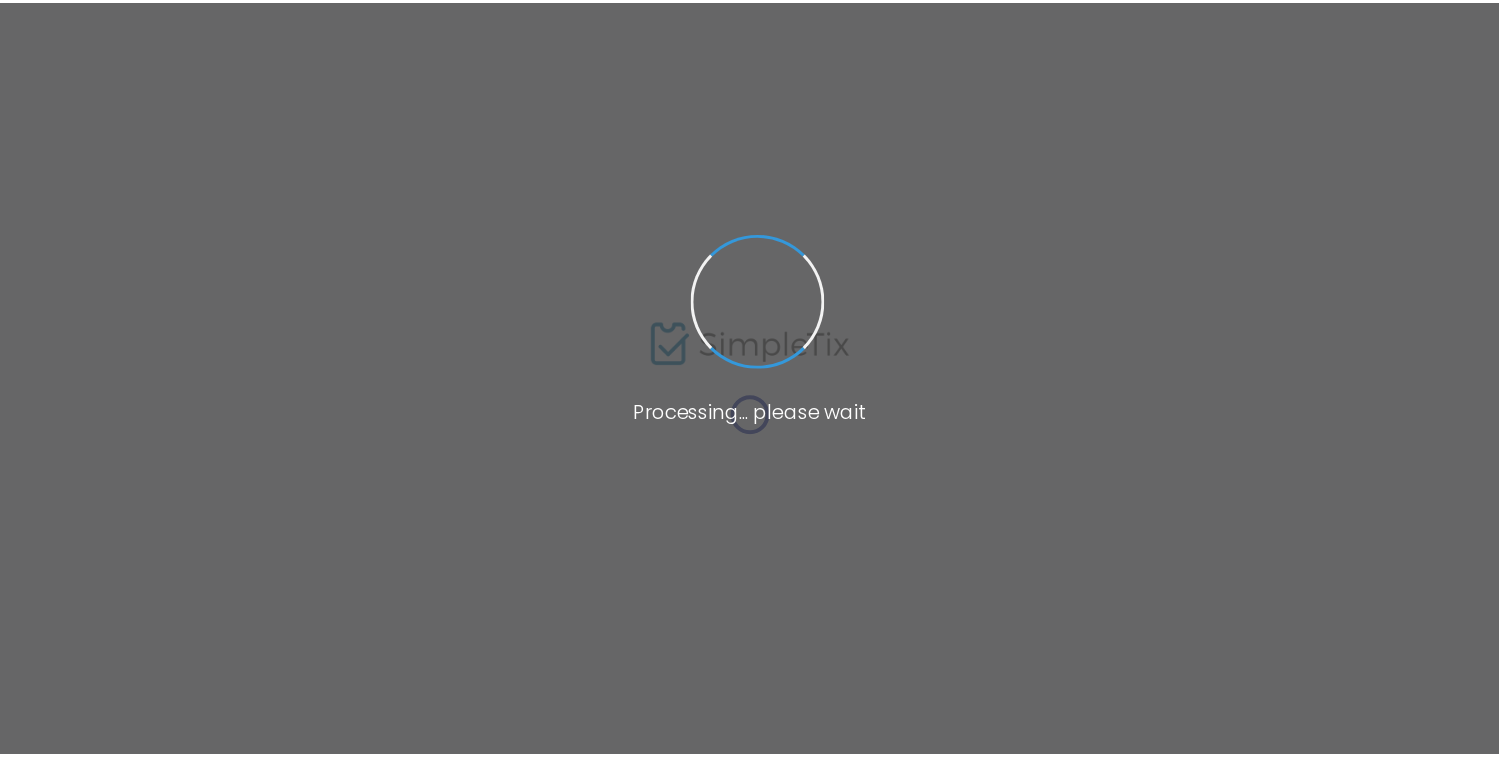 scroll, scrollTop: 0, scrollLeft: 0, axis: both 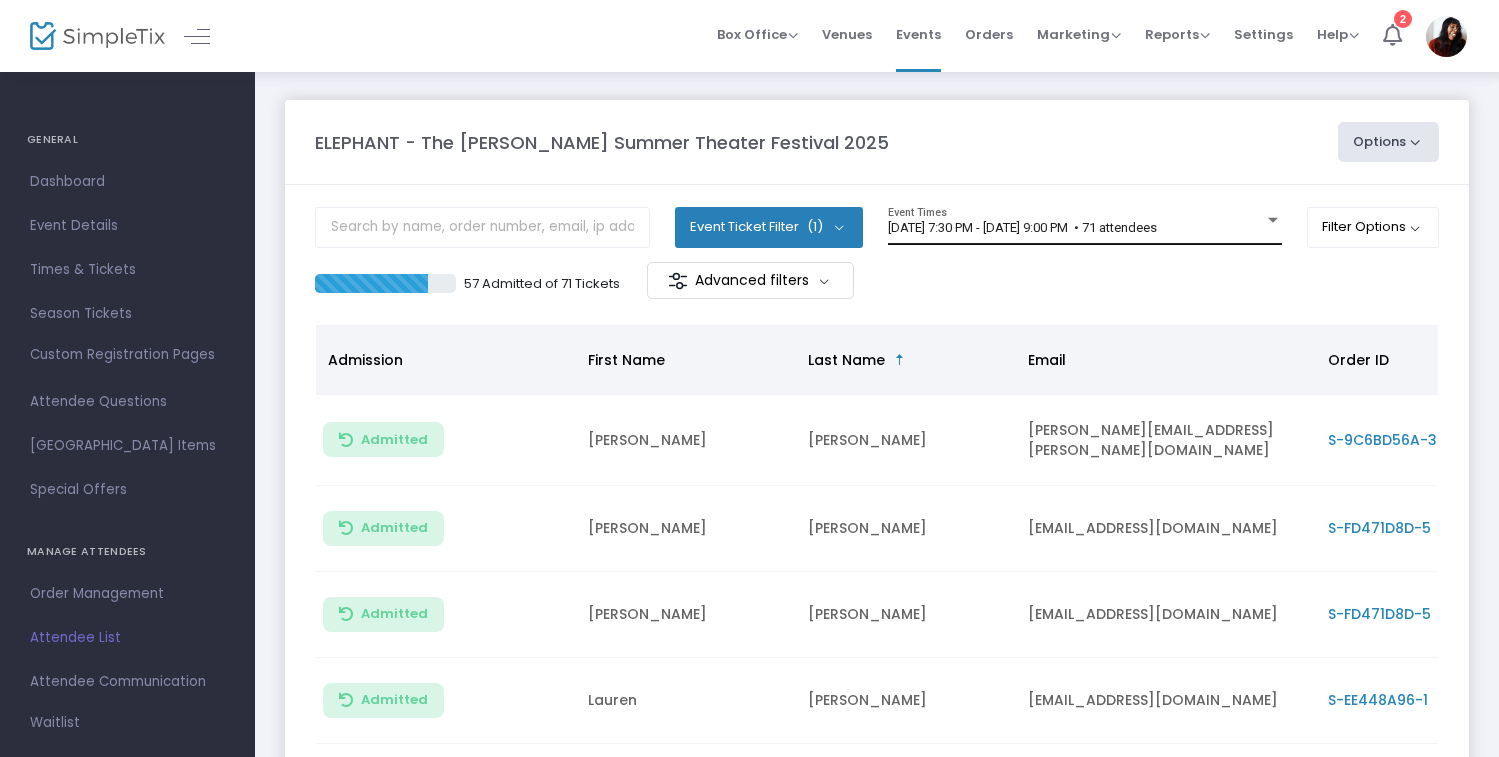 click on "[DATE] 7:30 PM - [DATE] 9:00 PM   • 71 attendees" at bounding box center [1022, 227] 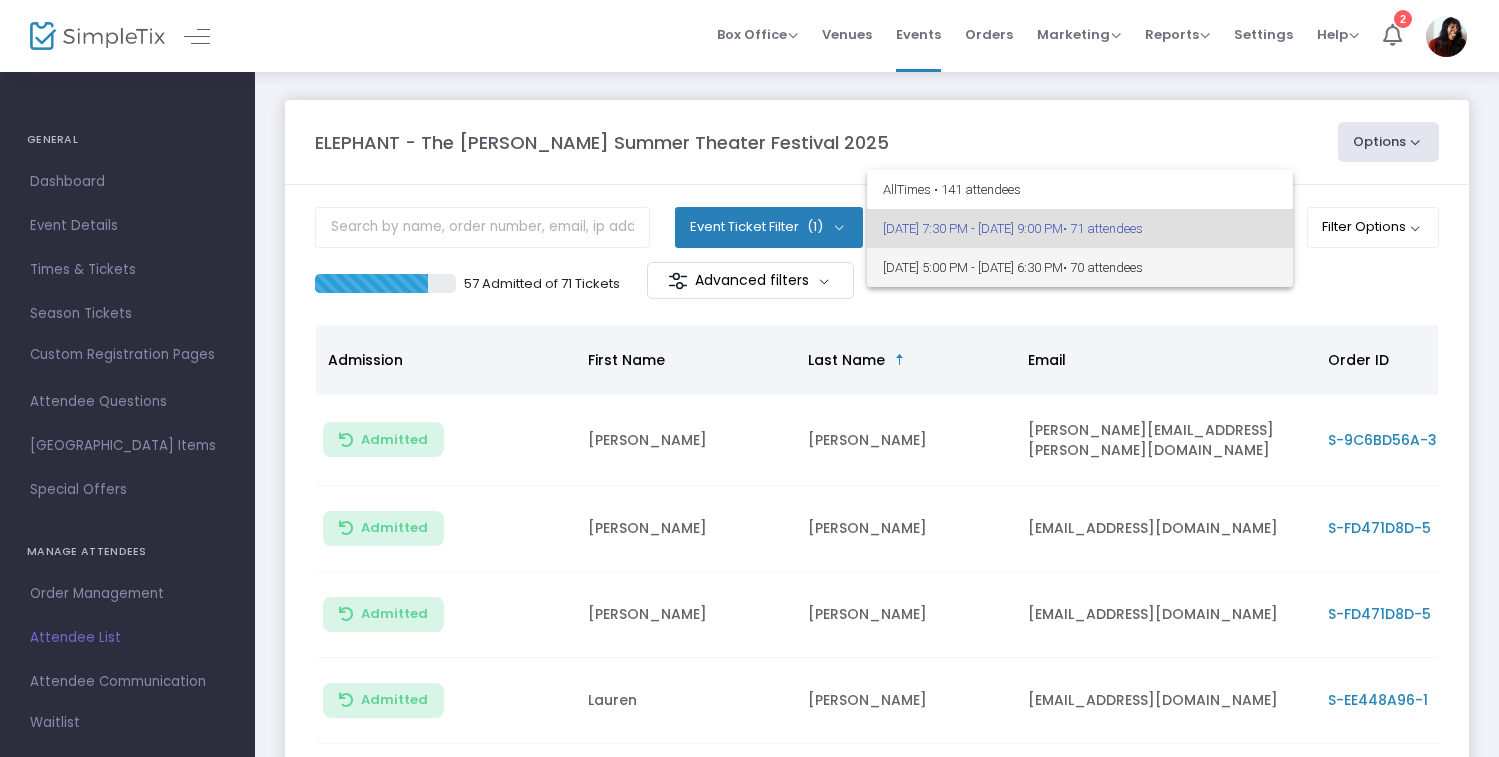 click on "[DATE] 5:00 PM - [DATE] 6:30 PM    • 70 attendees" at bounding box center (1080, 267) 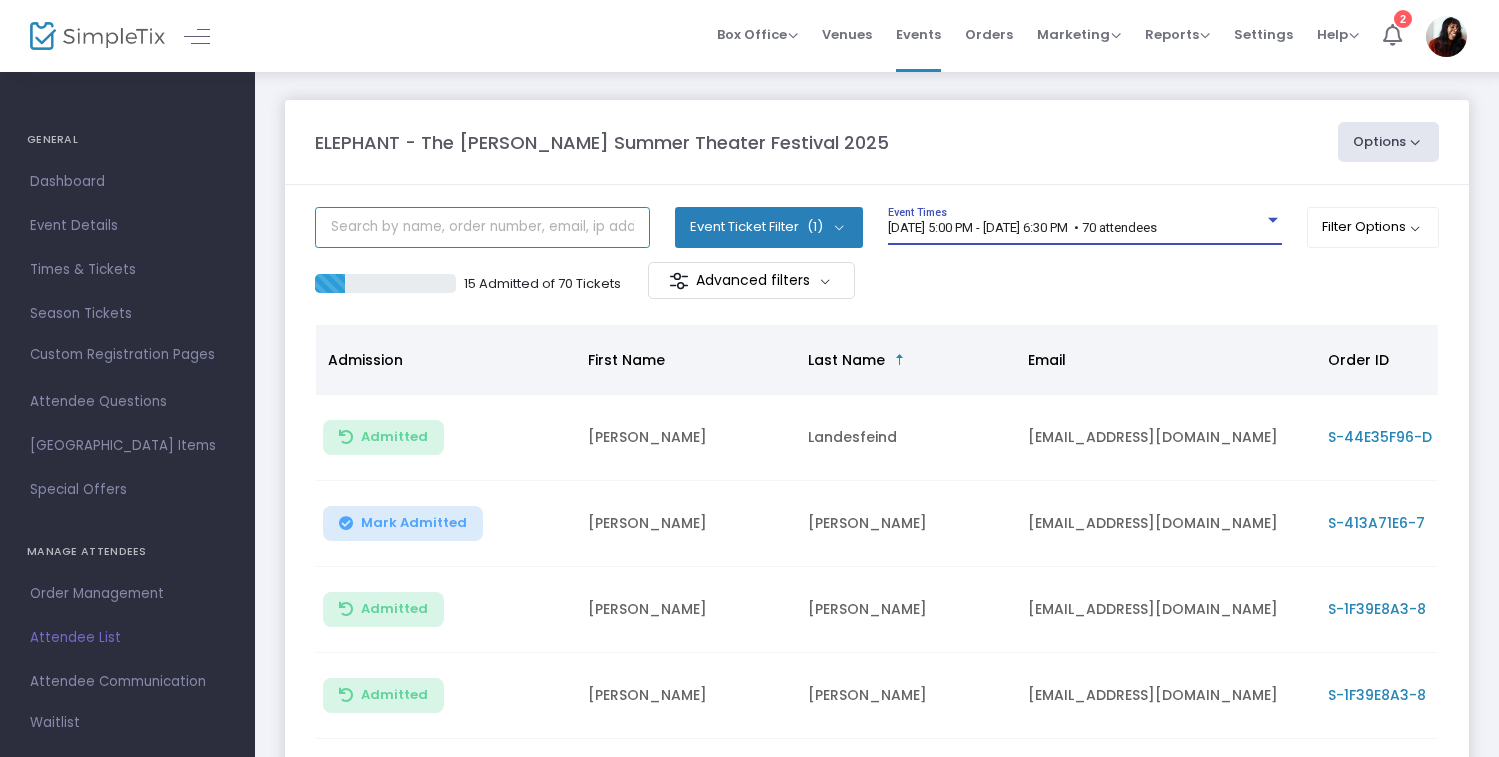 click 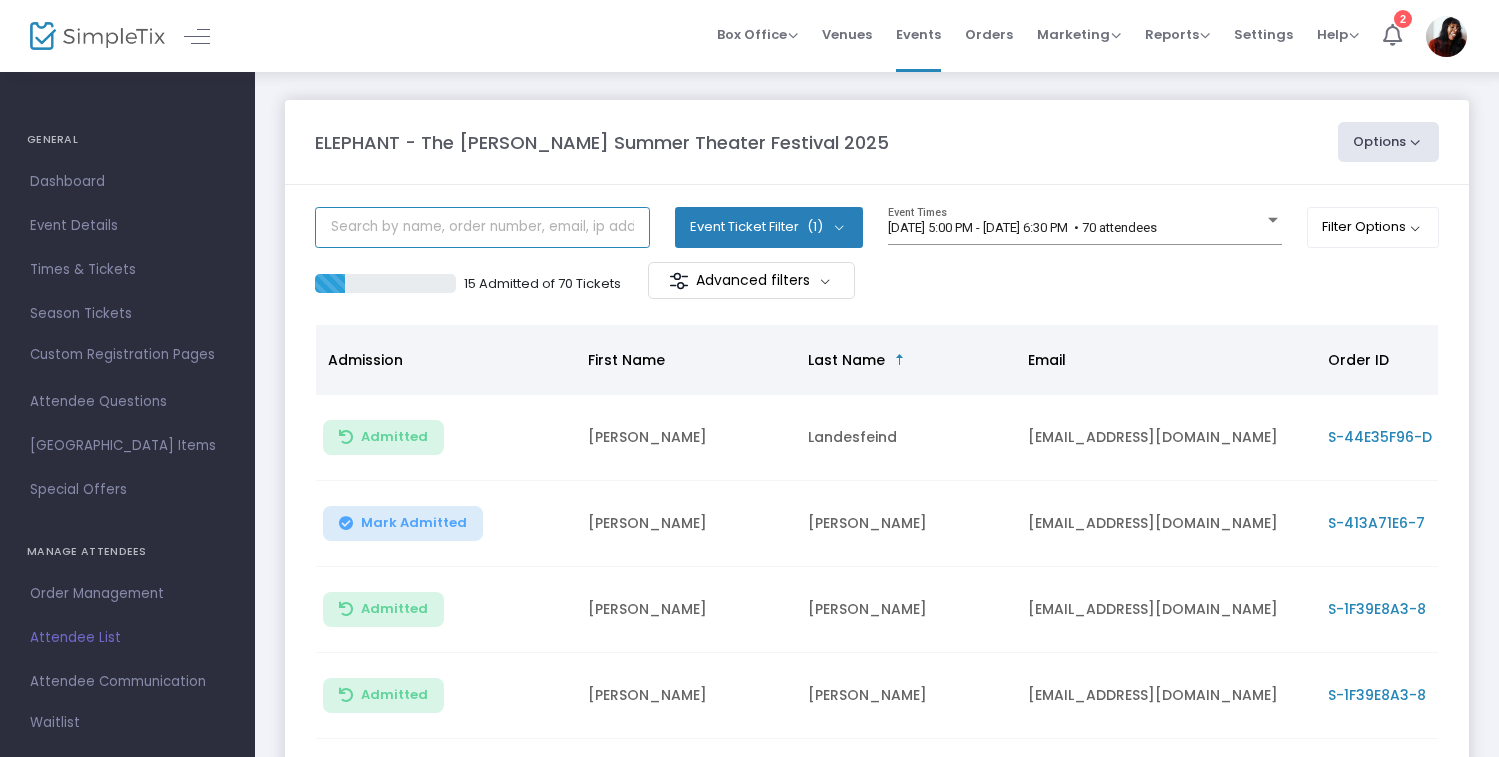 click 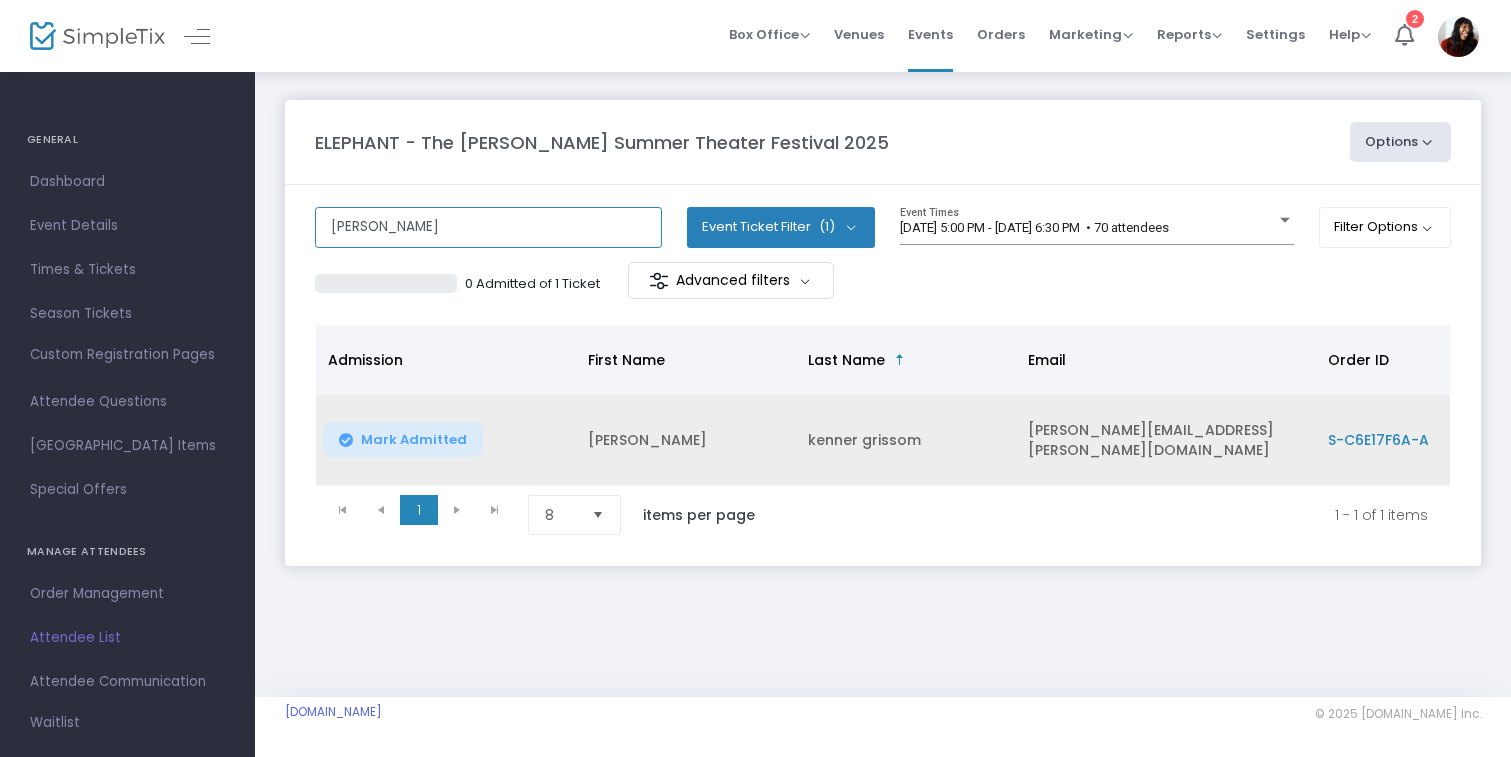 type on "lisa" 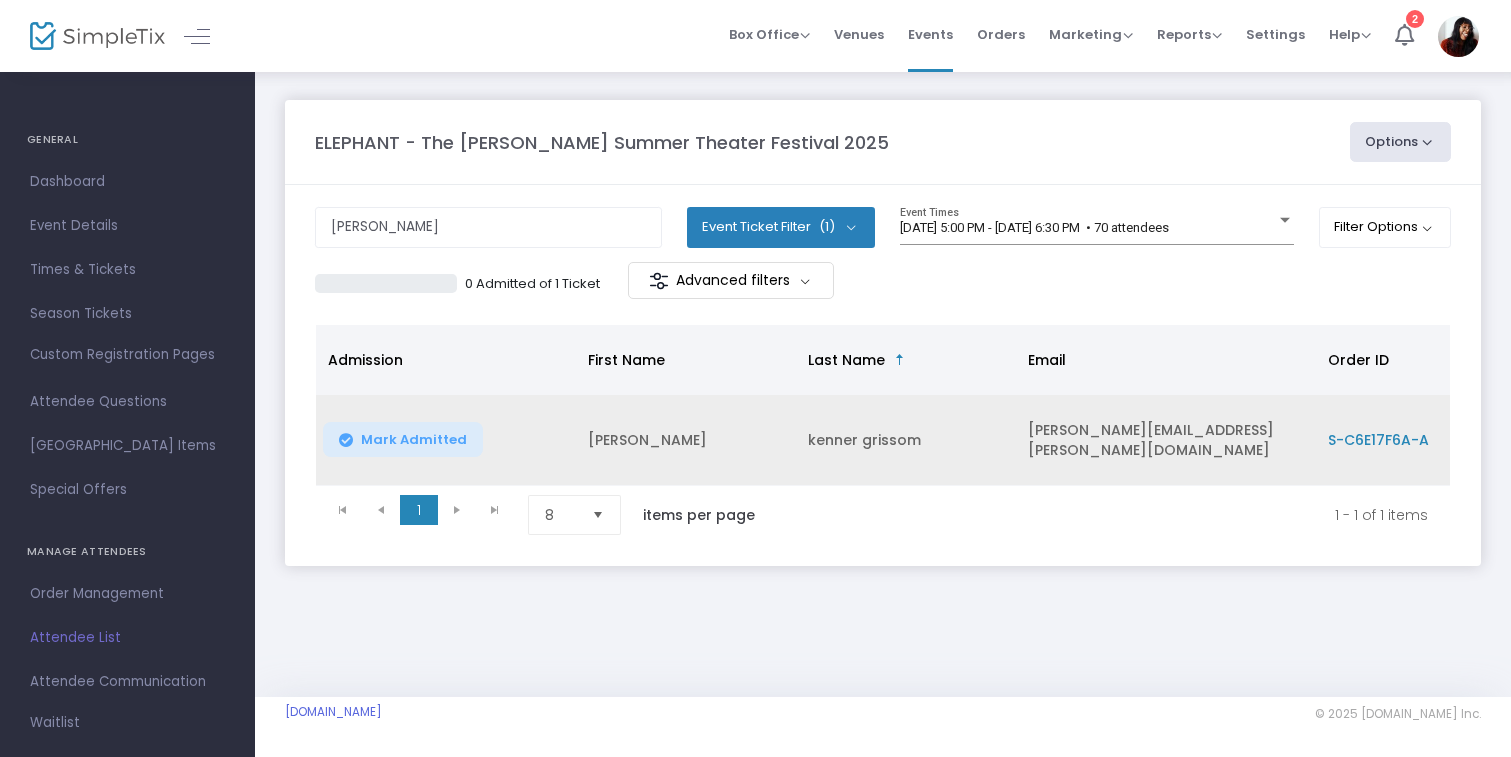 click on "Mark Admitted" 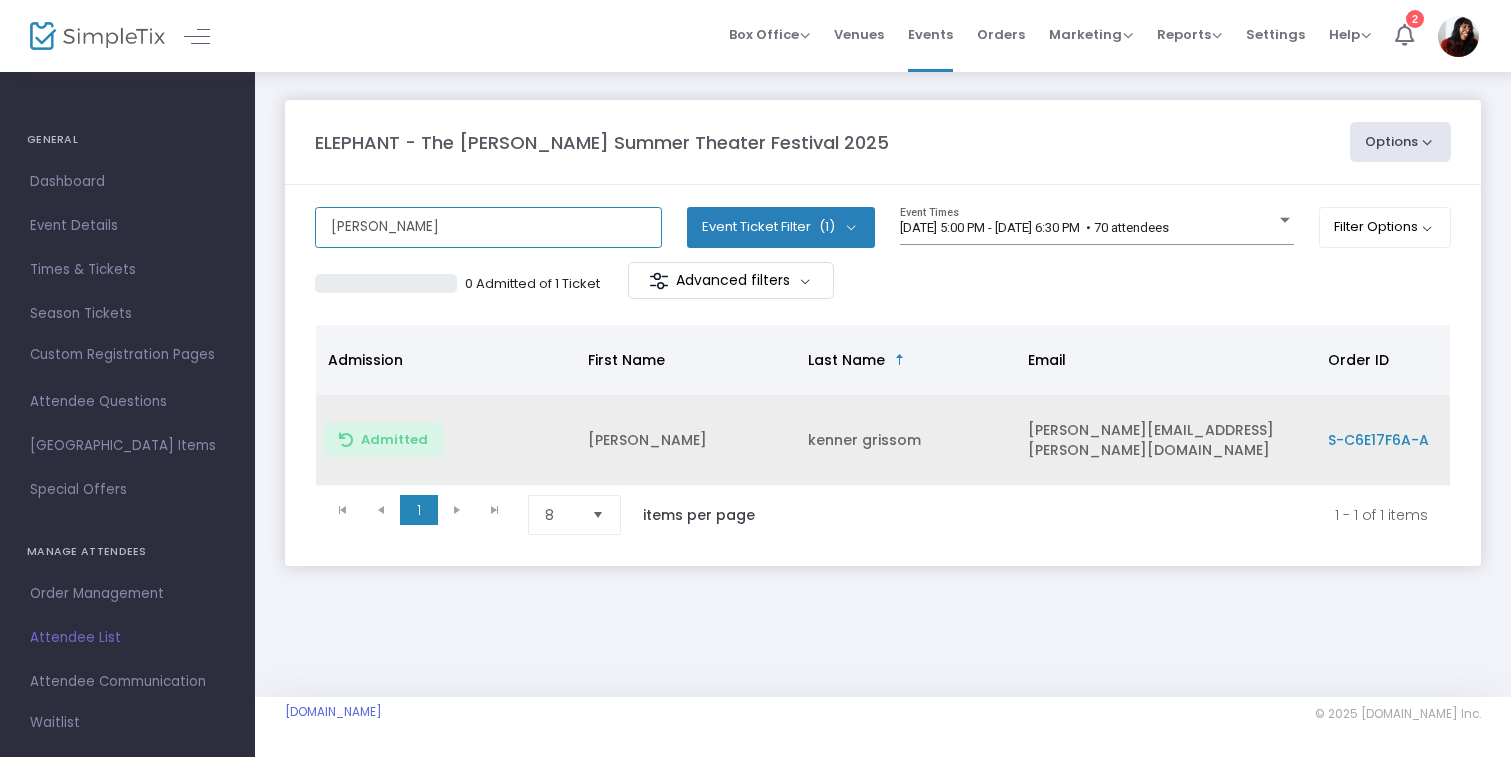 click on "lisa" 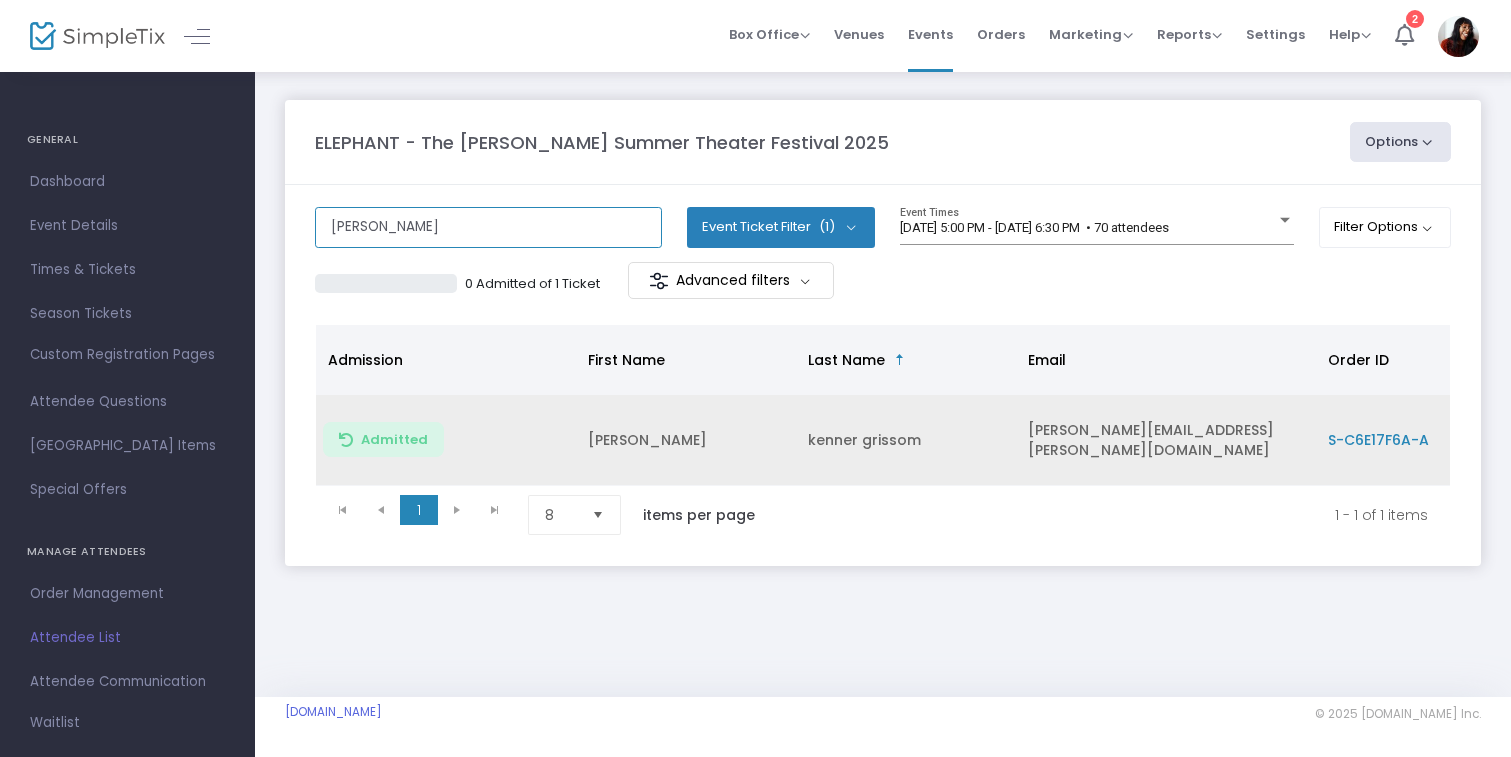 type 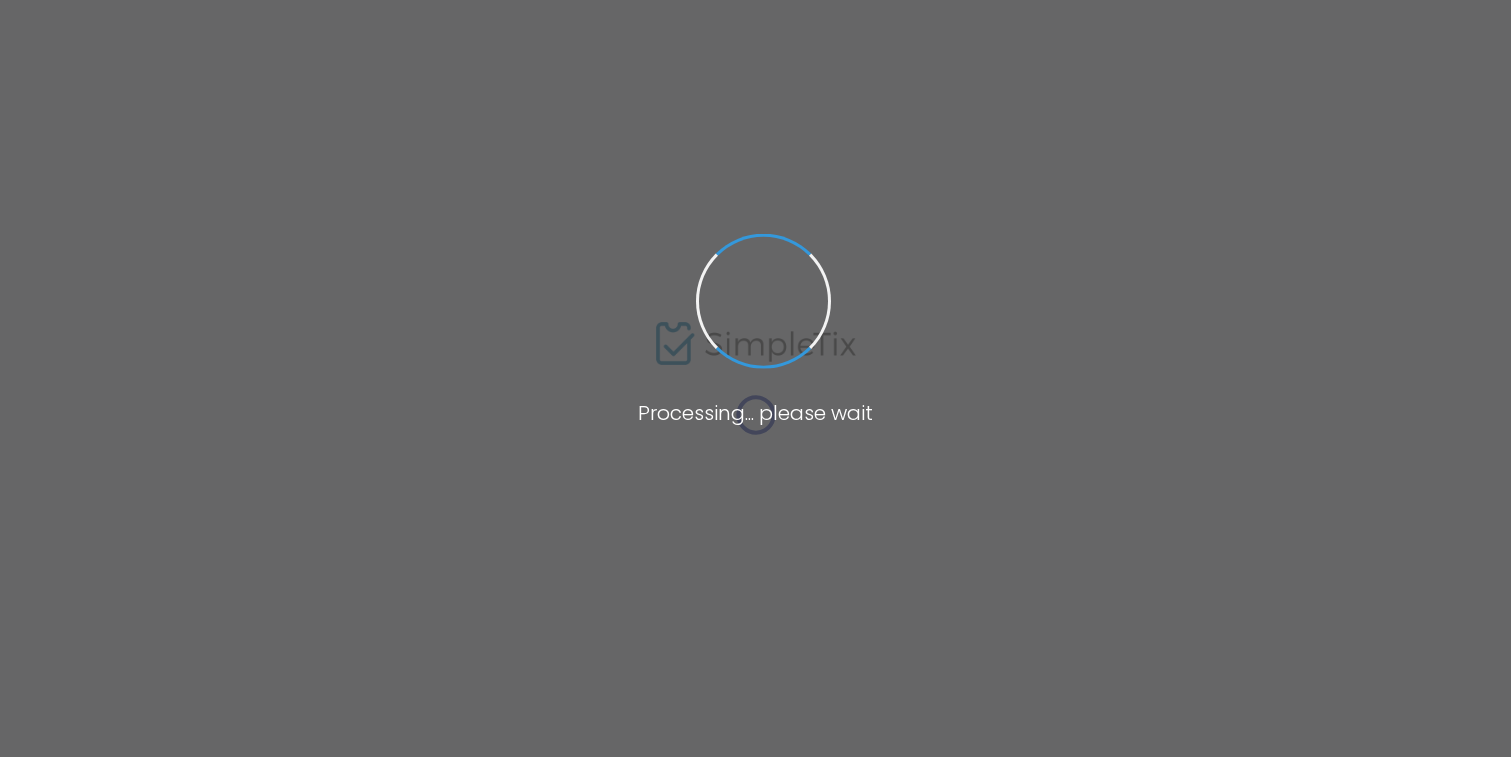 scroll, scrollTop: 0, scrollLeft: 0, axis: both 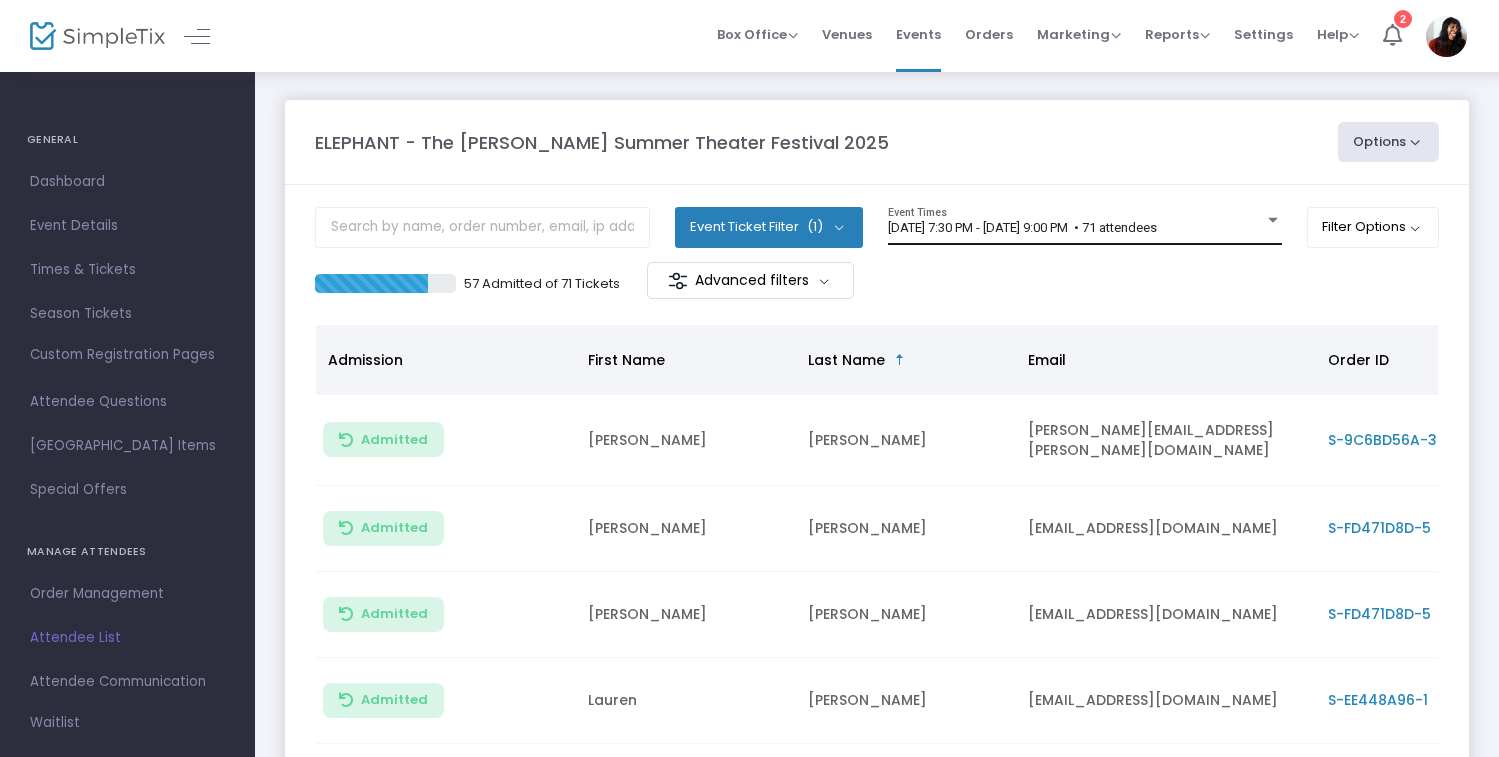 click on "[DATE] 7:30 PM - [DATE] 9:00 PM   • 71 attendees Event Times" 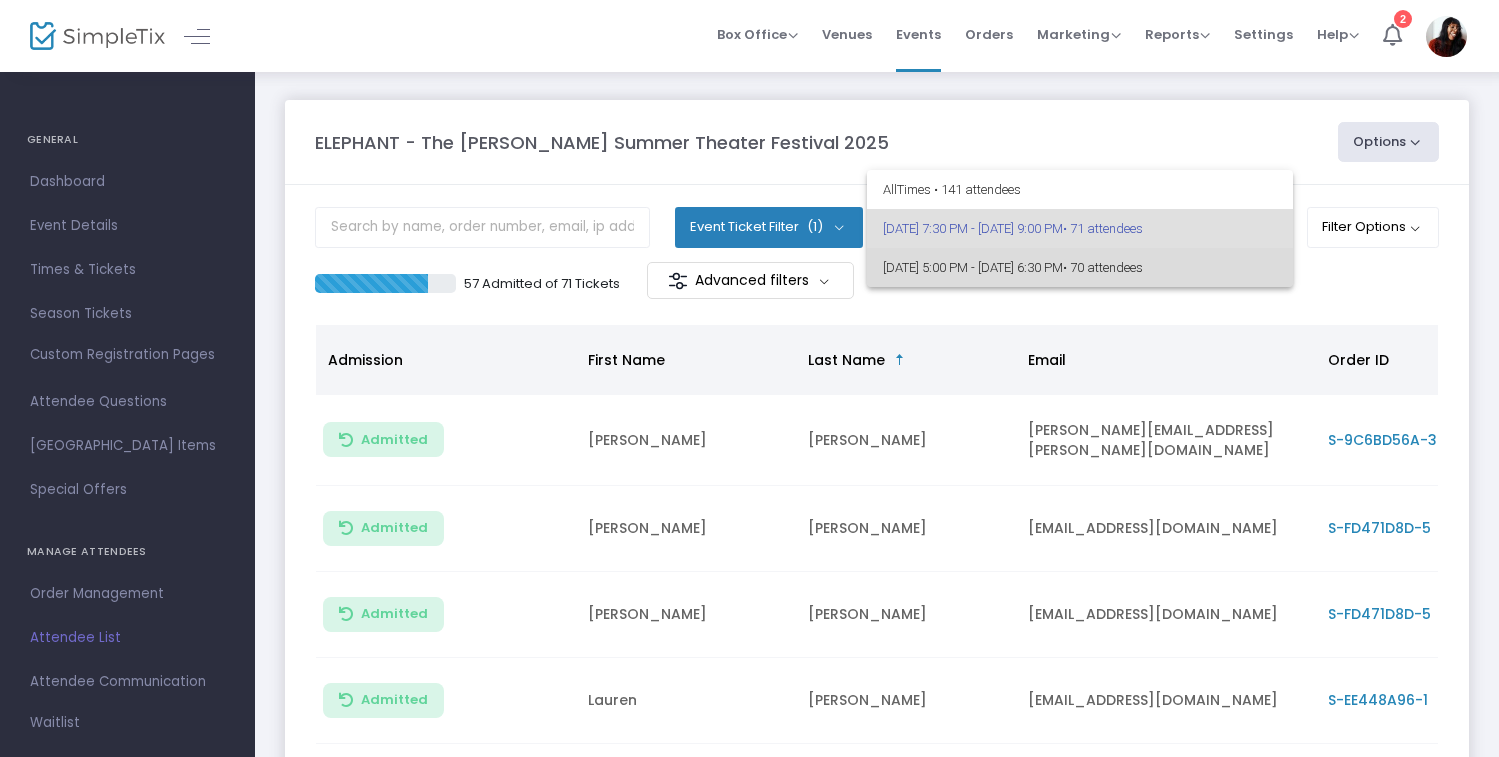 click on "[DATE] 5:00 PM - [DATE] 6:30 PM    • 70 attendees" at bounding box center [1080, 267] 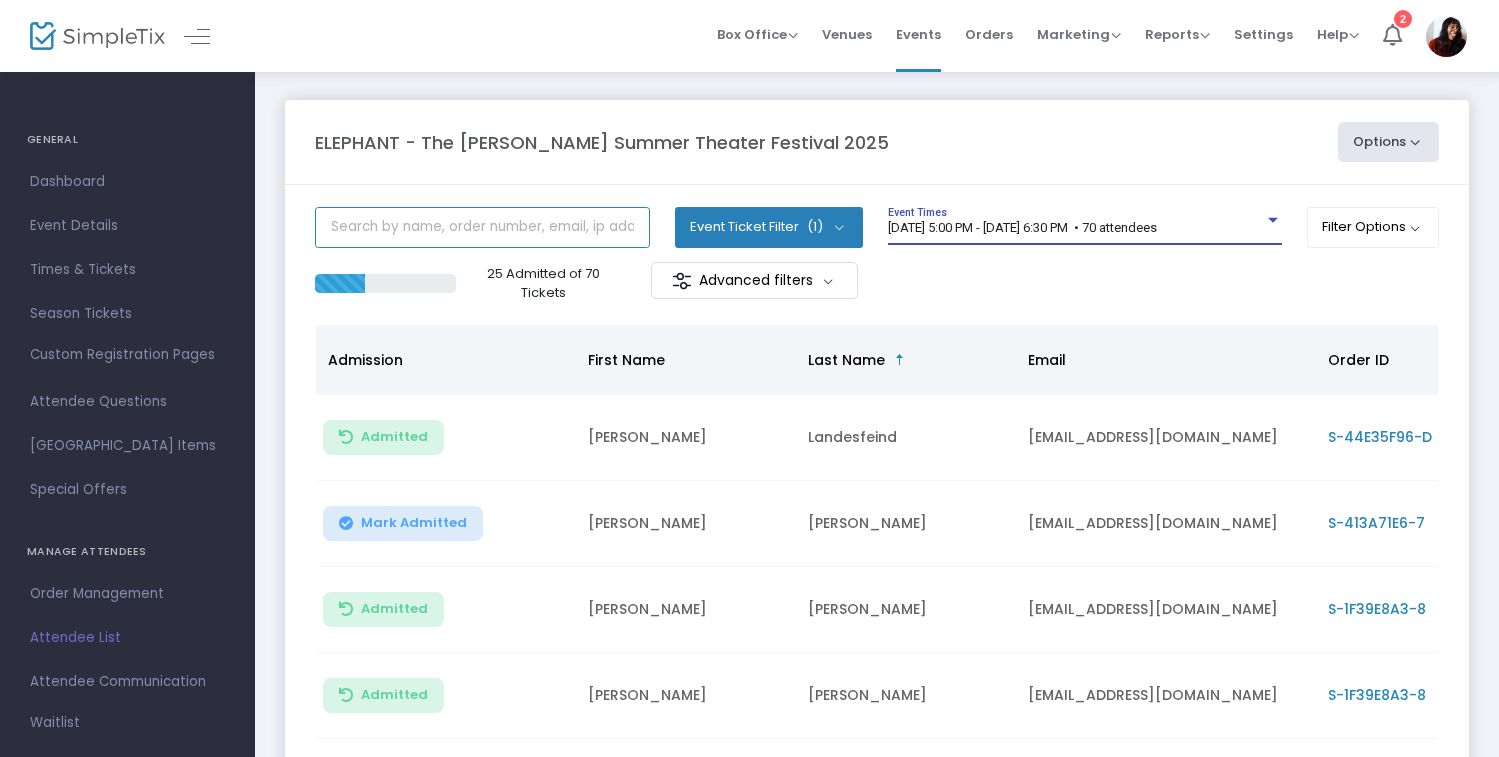 click 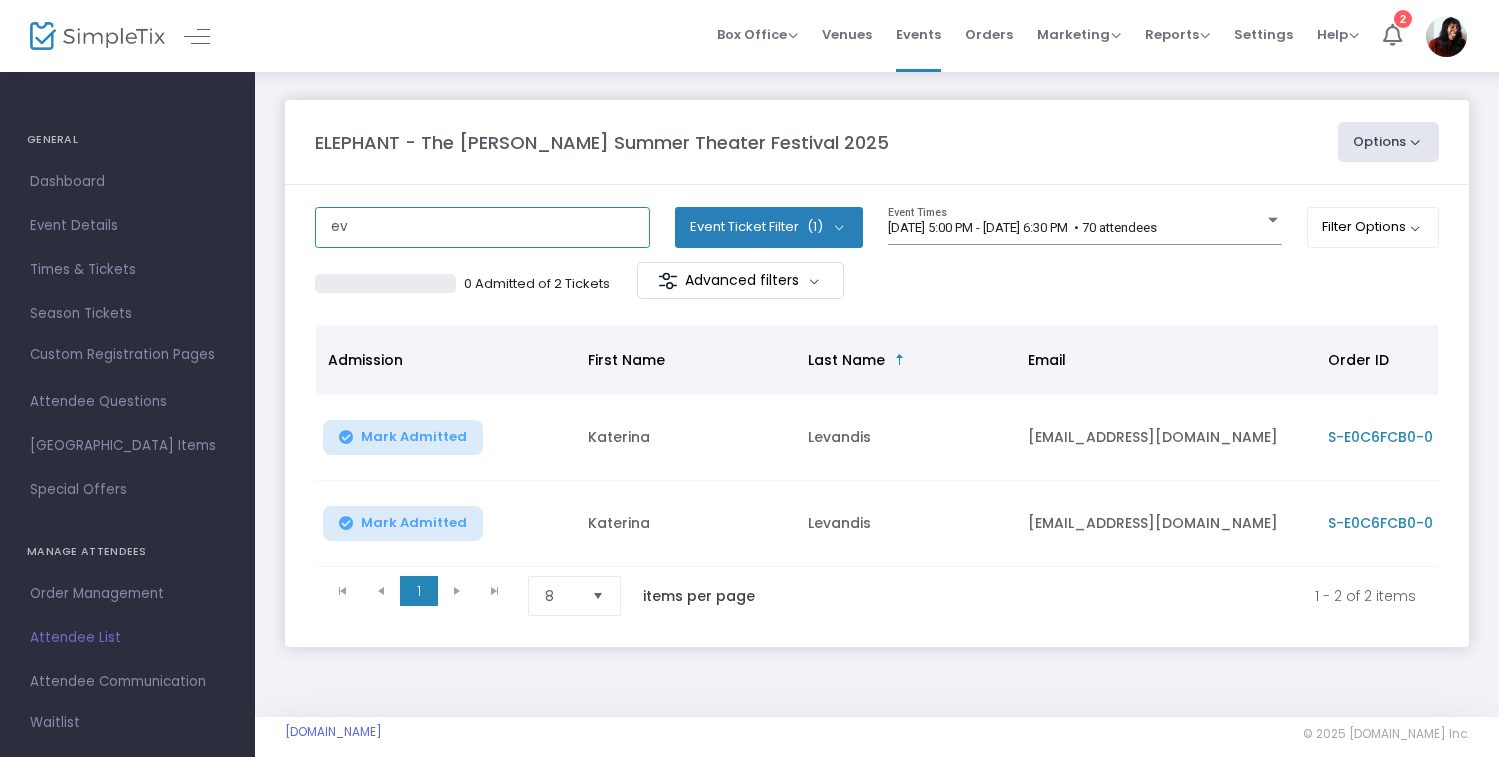 type on "e" 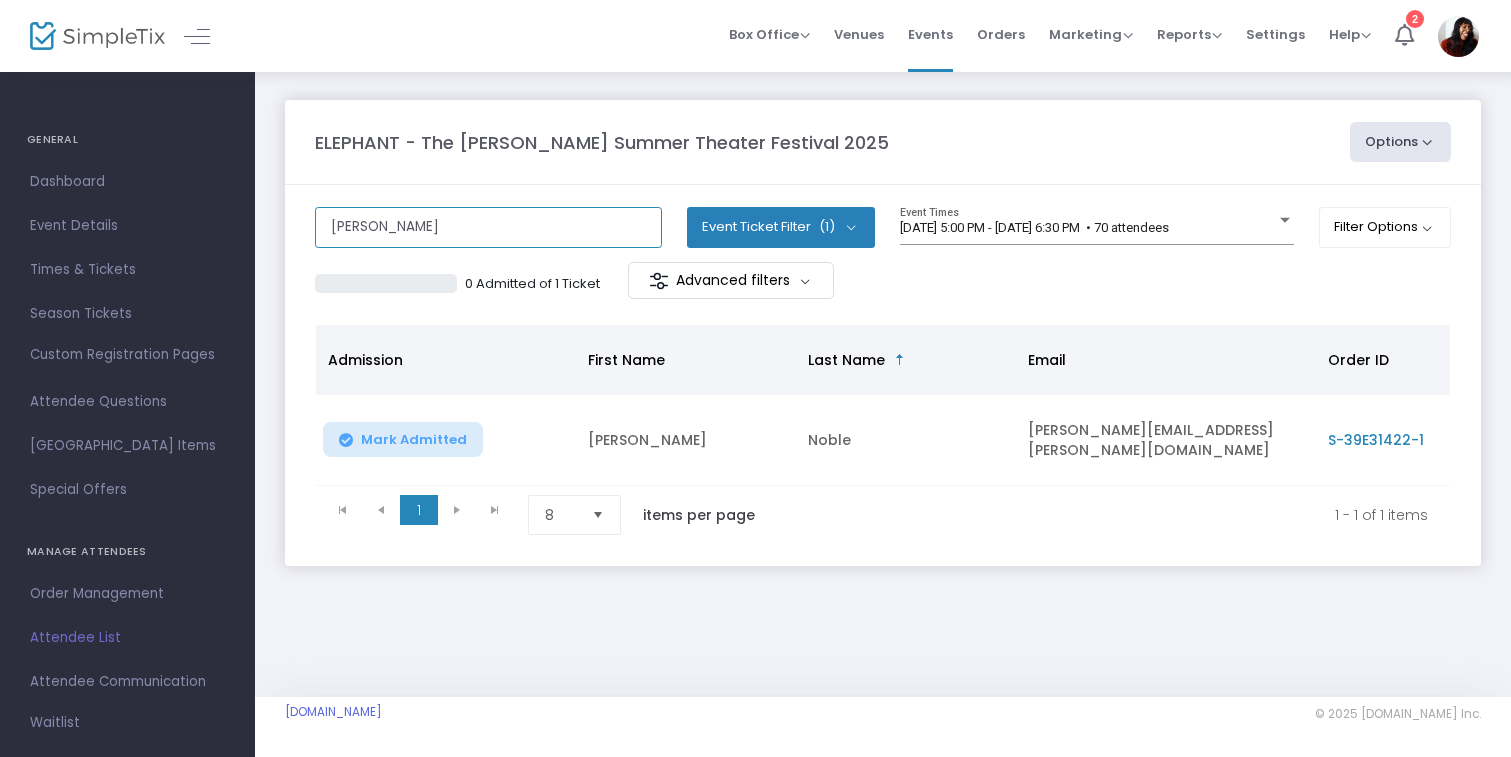 type on "catherin" 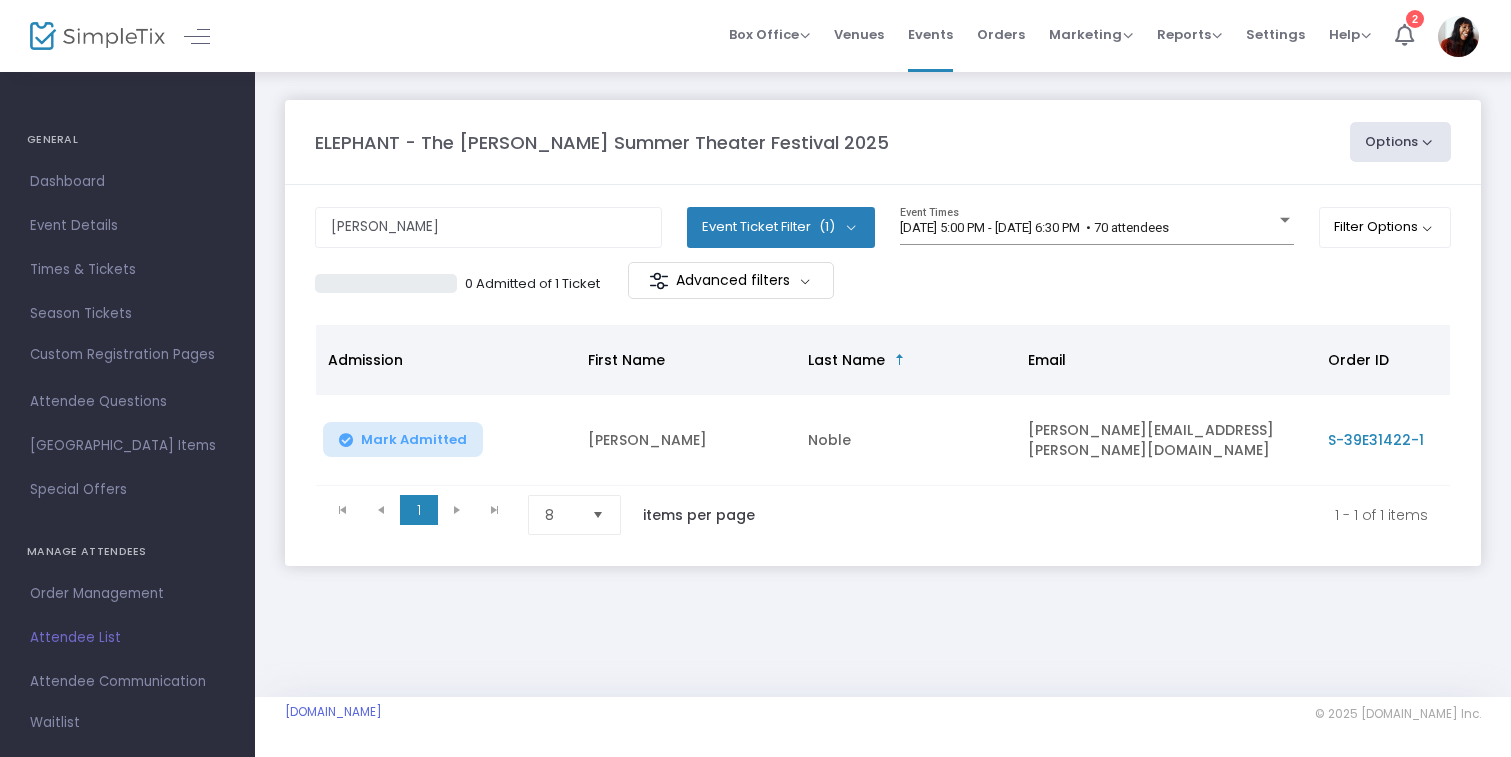 click on "Waitlist" at bounding box center (55, 723) 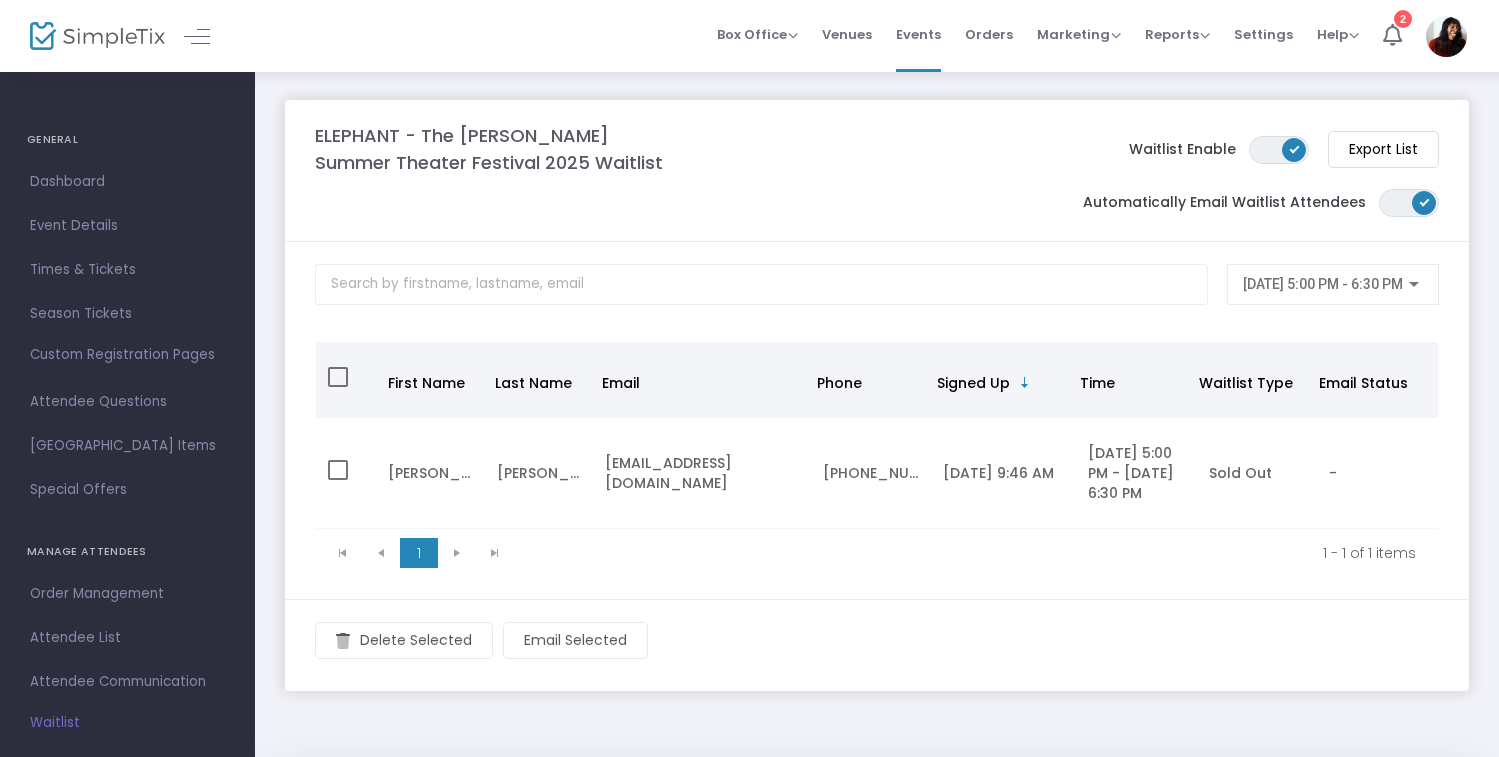 scroll, scrollTop: 85, scrollLeft: 0, axis: vertical 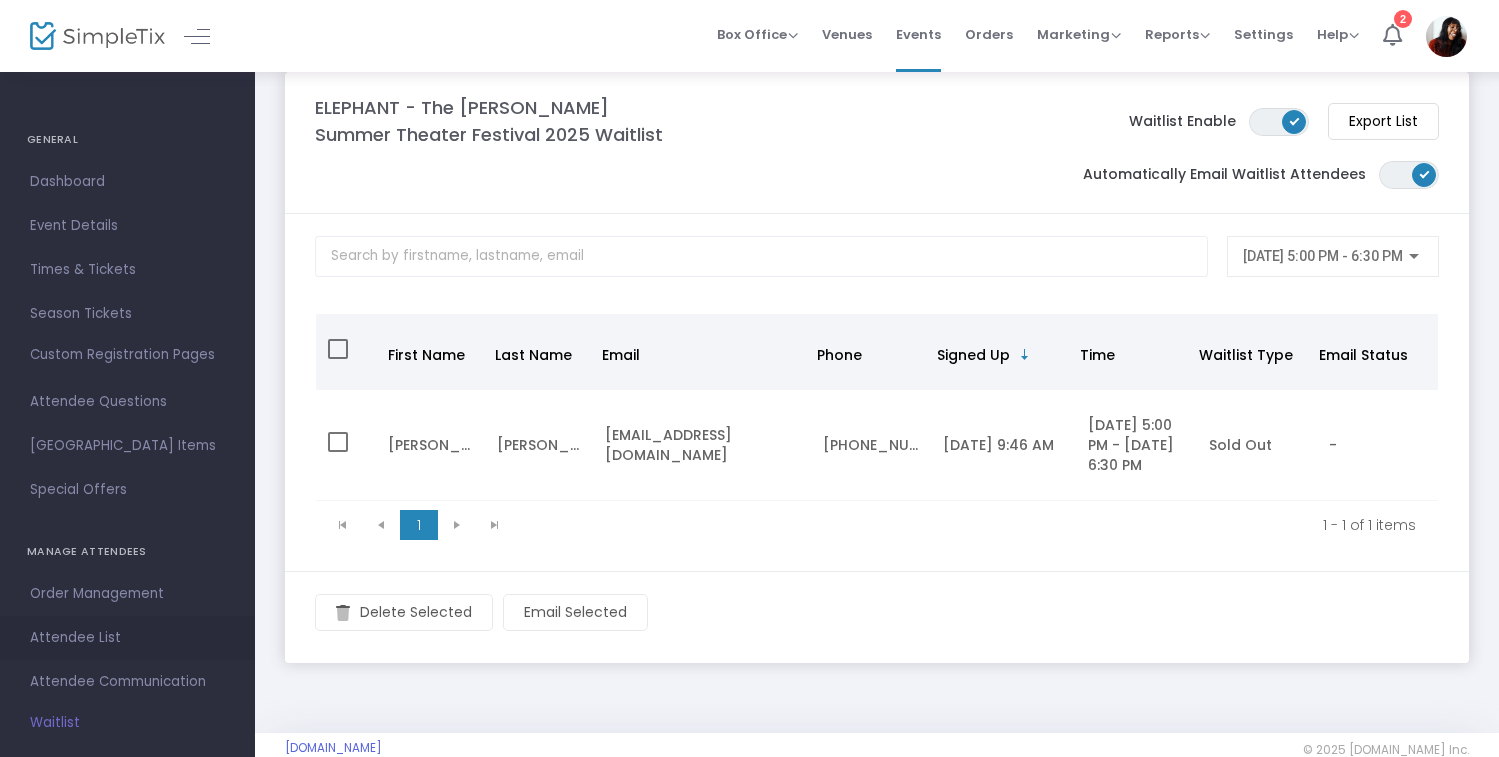 click on "Attendee List" at bounding box center (127, 638) 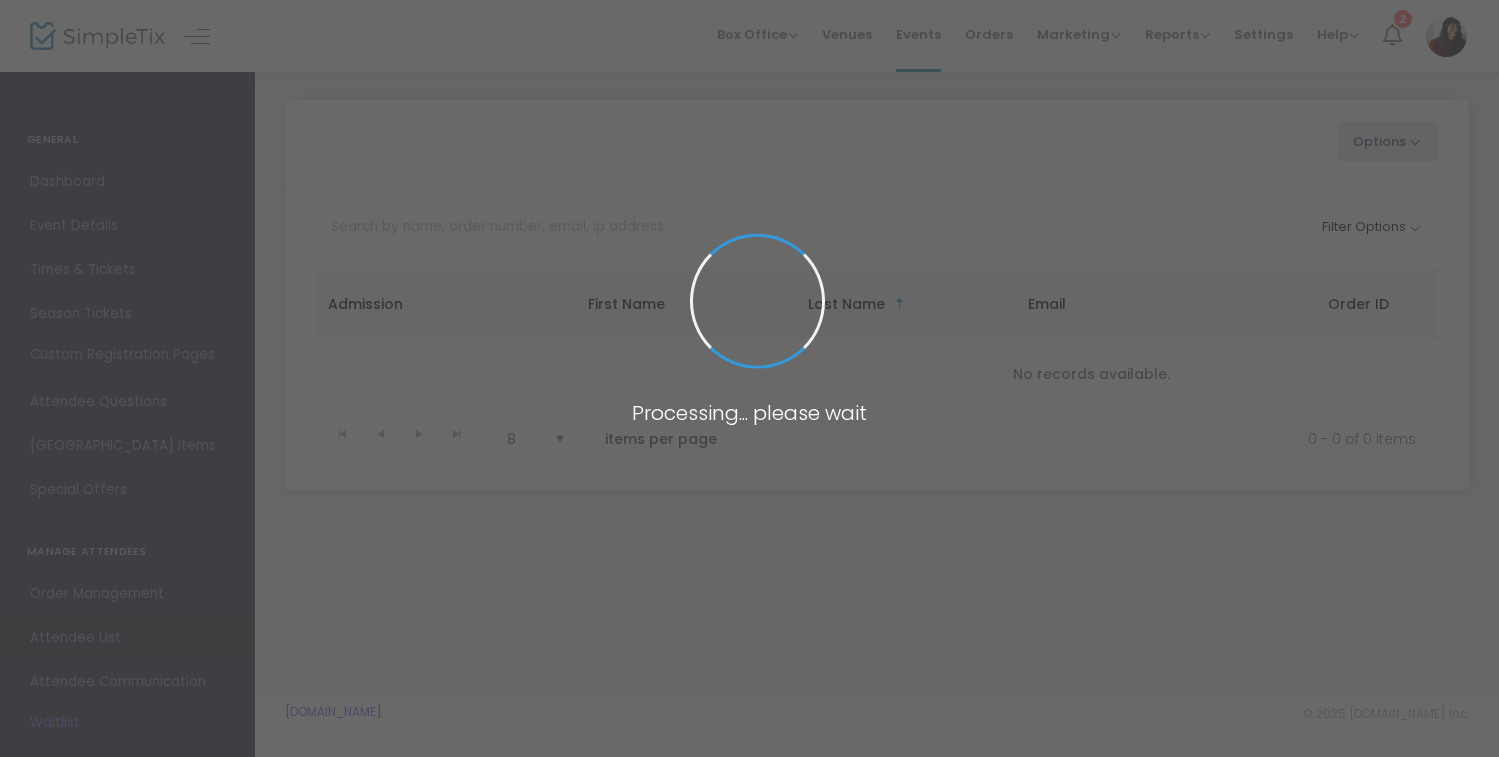 scroll, scrollTop: 0, scrollLeft: 0, axis: both 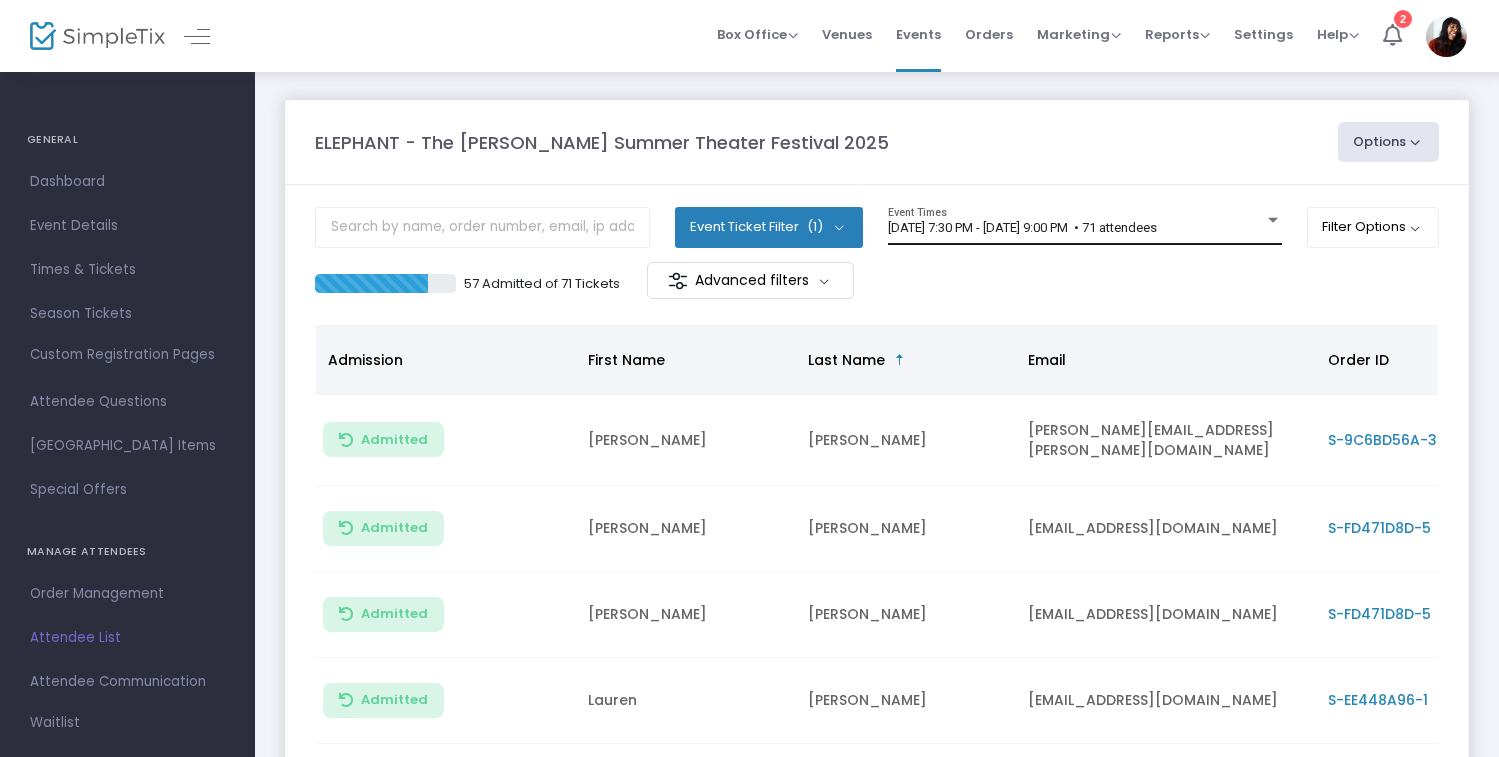 click on "7/10/2025 @ 7:30 PM - 7/10/2025 @ 9:00 PM   • 71 attendees Event Times" 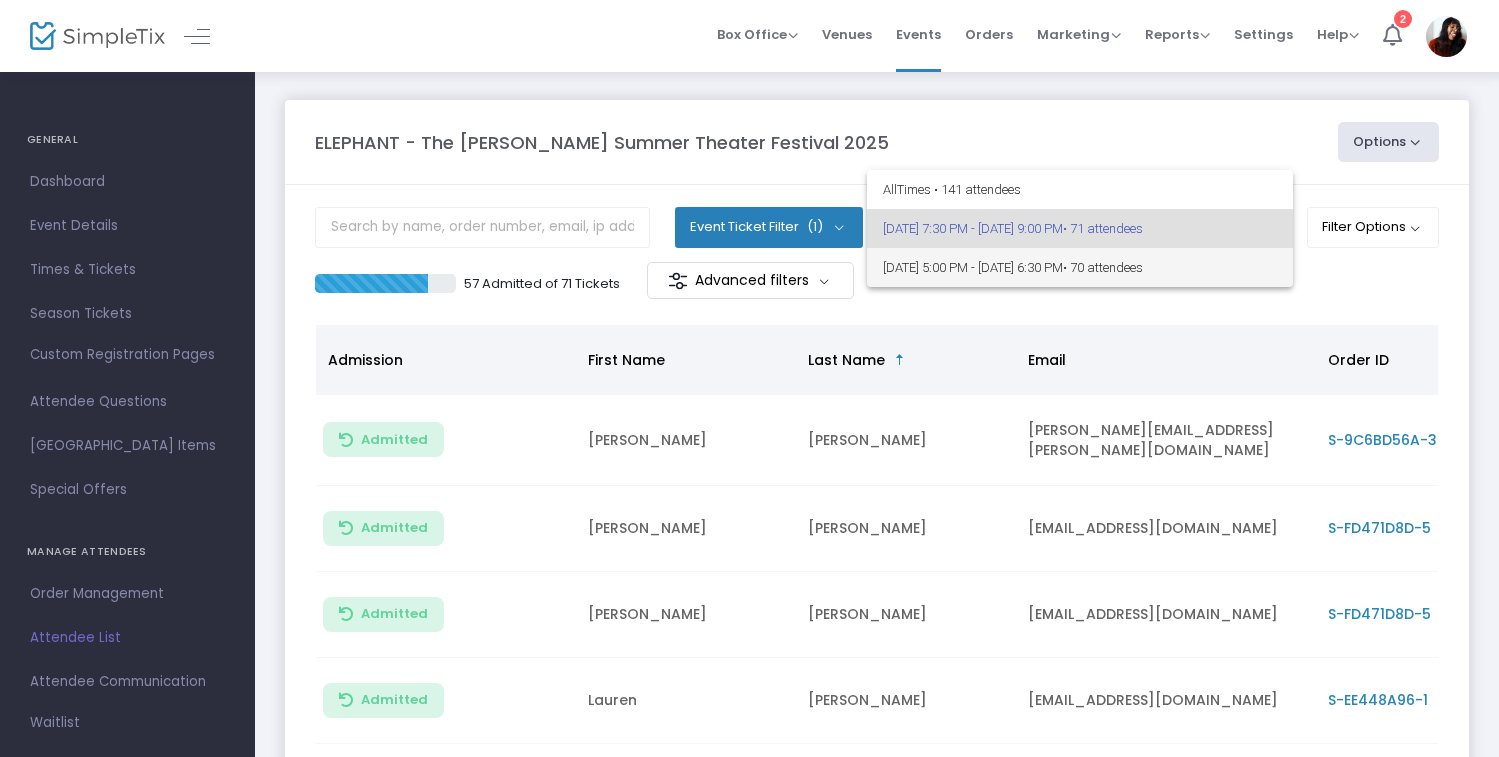 click on "[DATE] 5:00 PM - [DATE] 6:30 PM    • 70 attendees" at bounding box center (1080, 267) 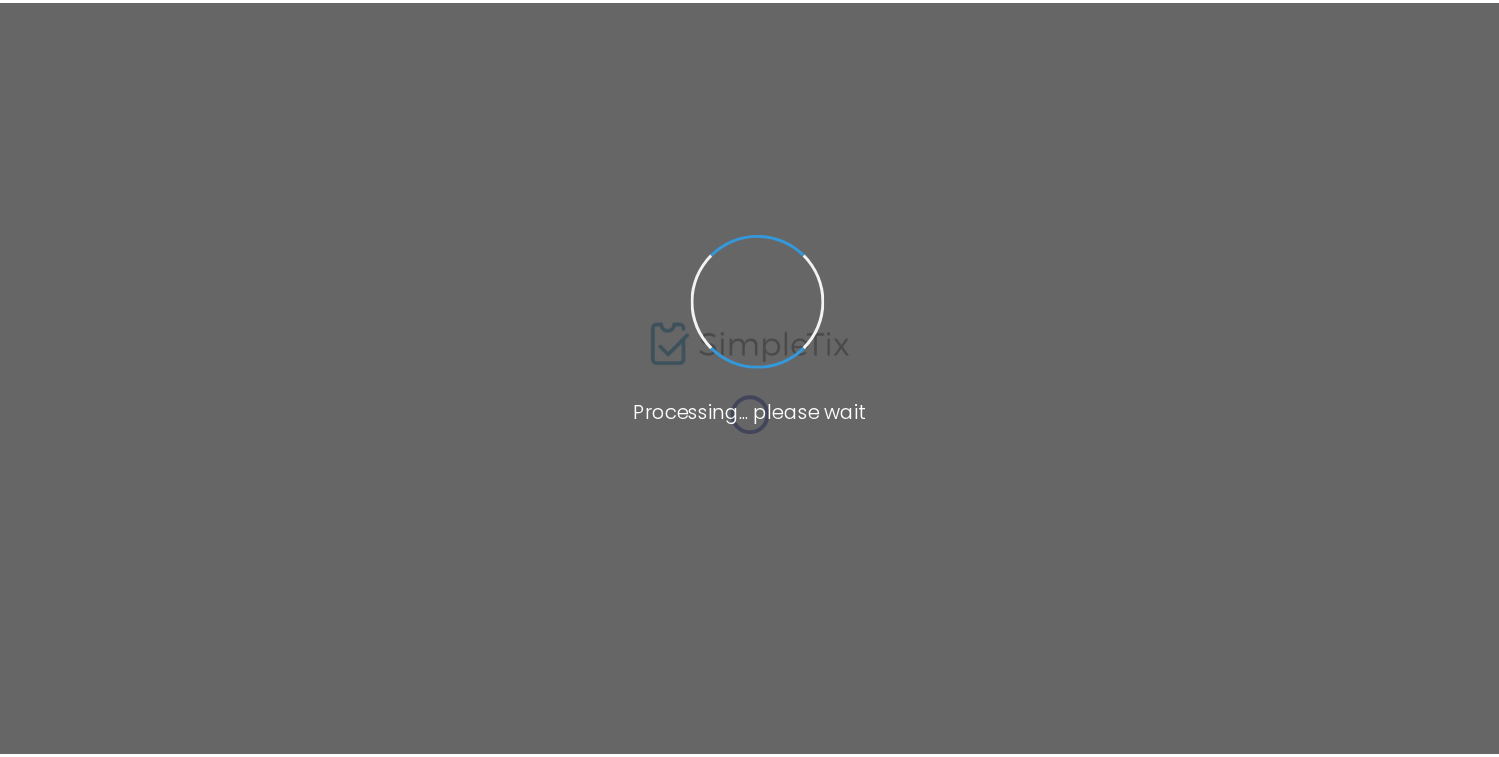 scroll, scrollTop: 0, scrollLeft: 0, axis: both 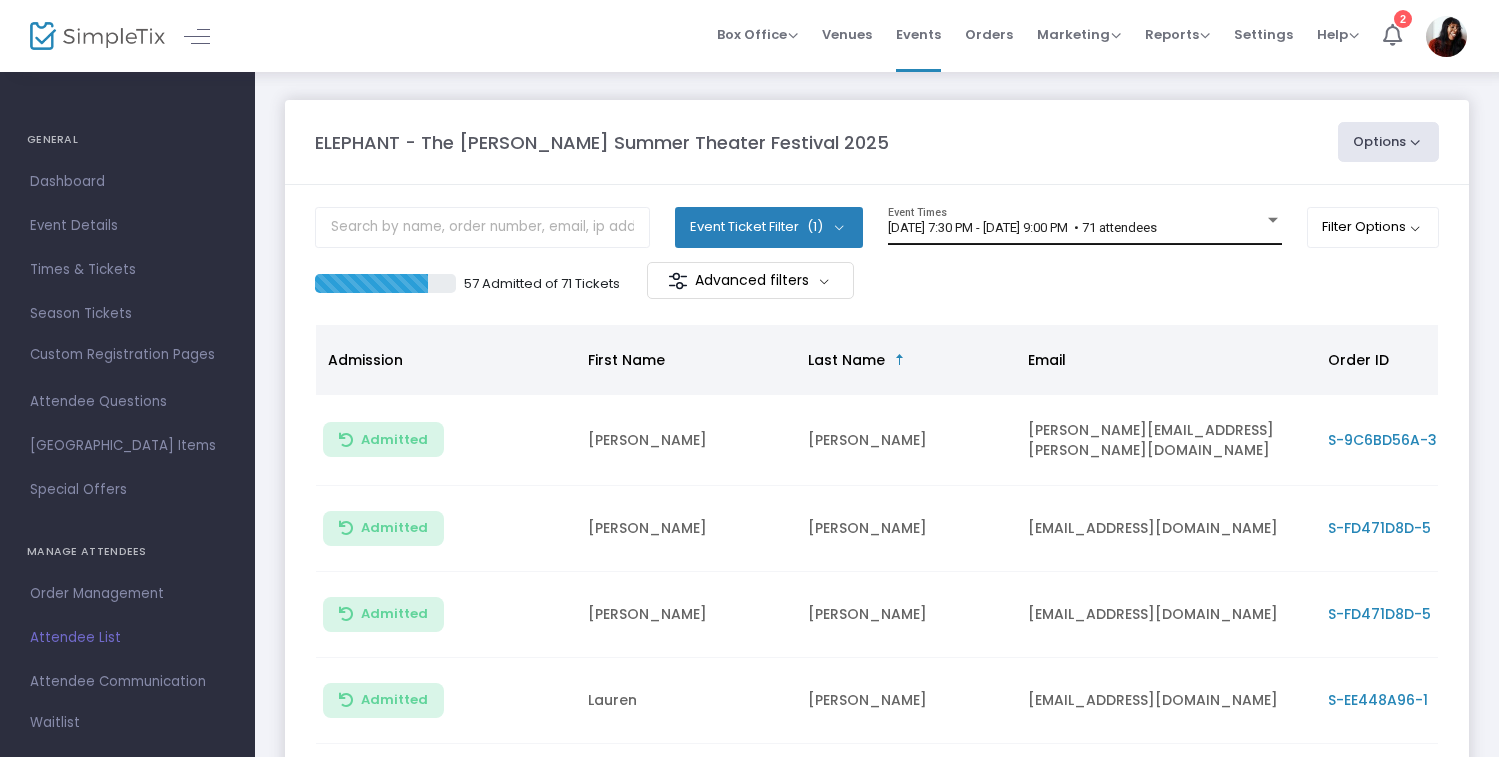 click on "[DATE] 7:30 PM - [DATE] 9:00 PM   • 71 attendees" at bounding box center [1022, 227] 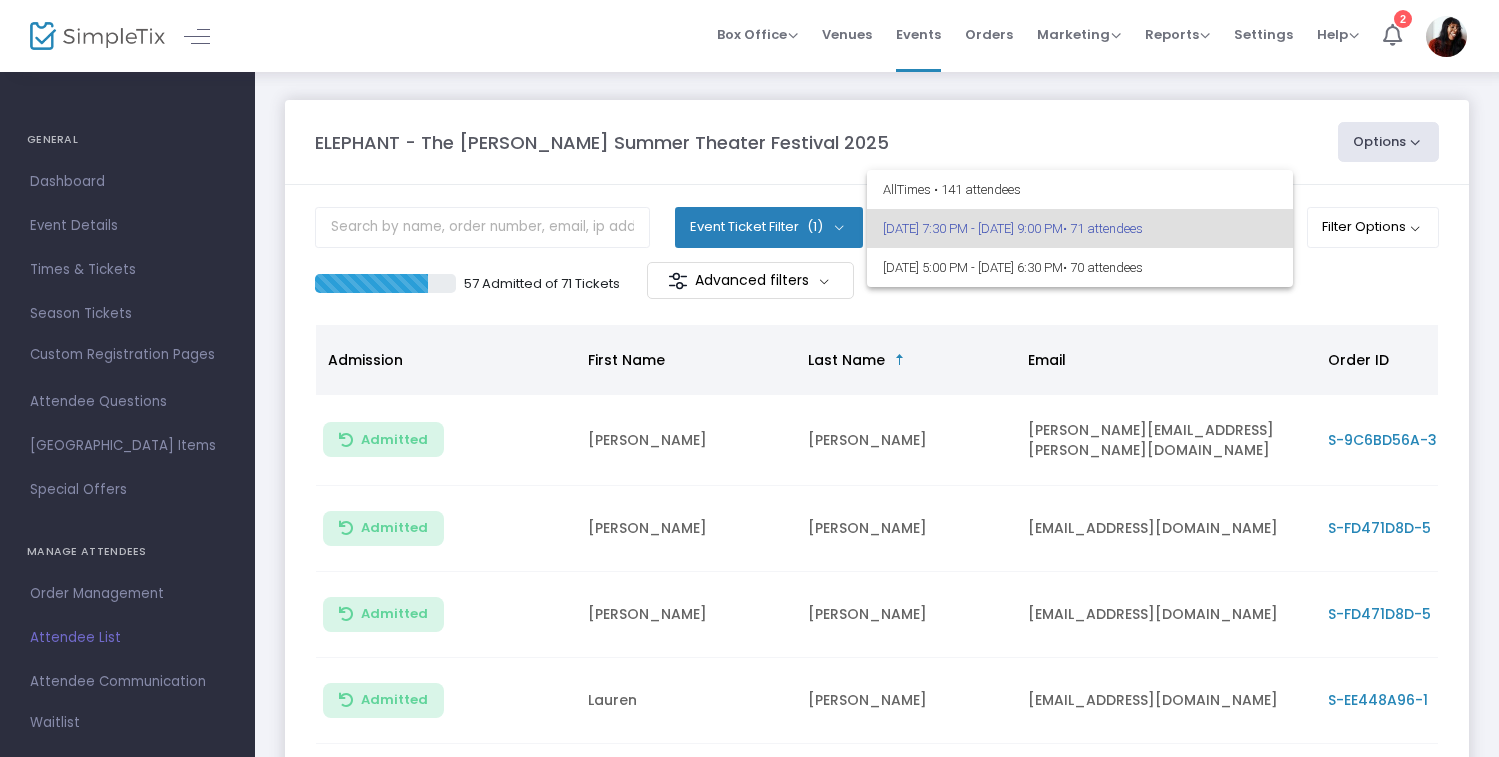 click at bounding box center [749, 378] 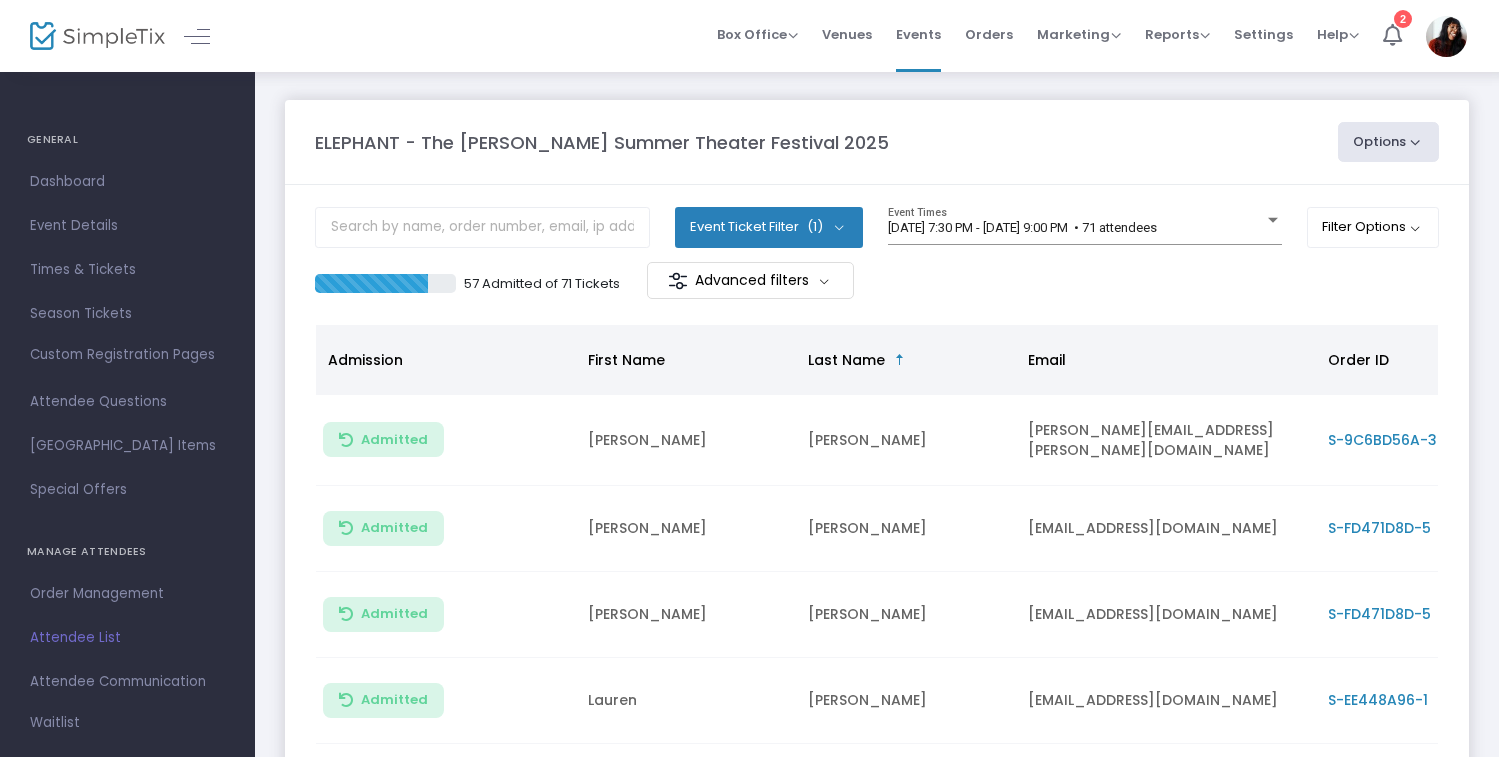 click on "57 Admitted of 71 Tickets   Advanced filters" 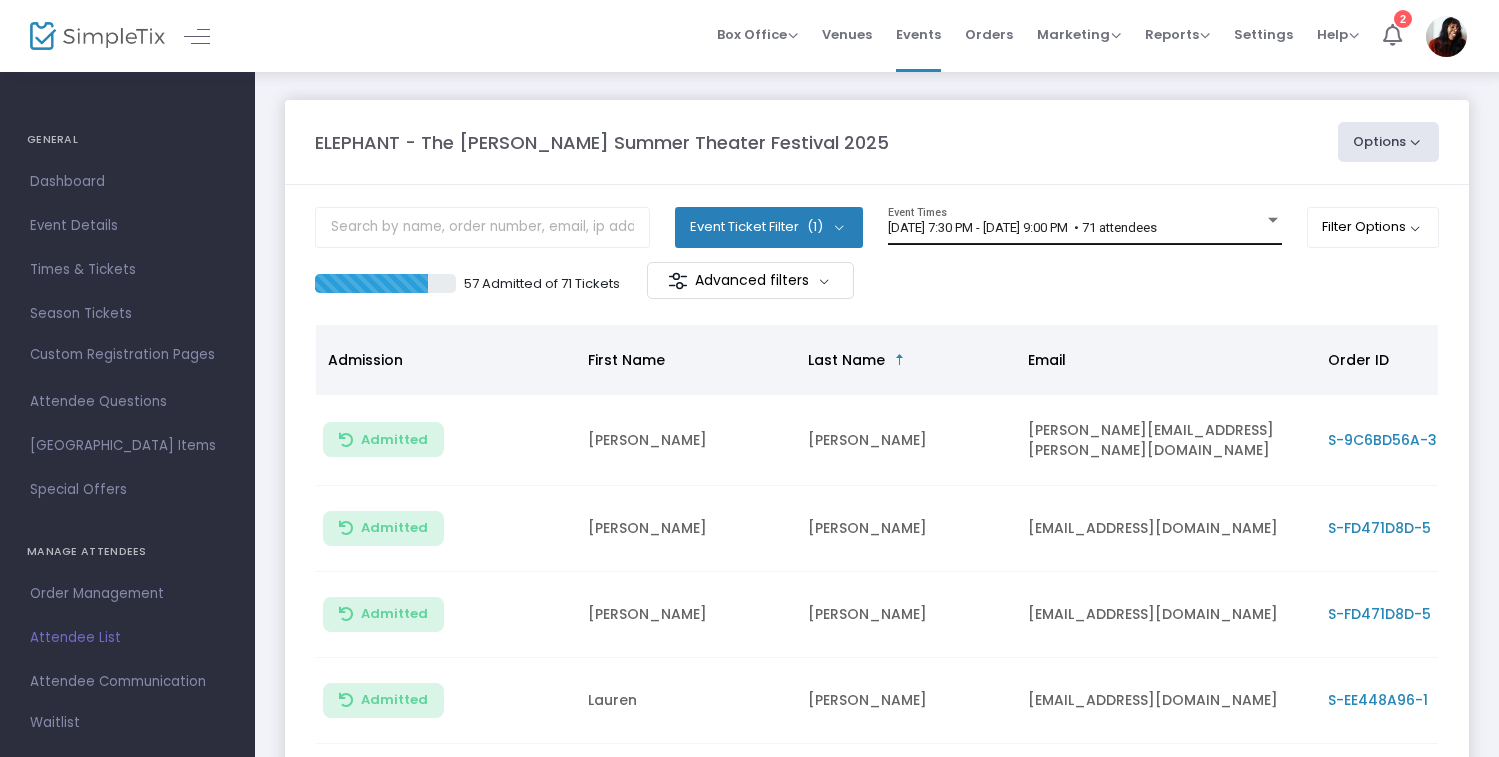 click on "[DATE] 7:30 PM - [DATE] 9:00 PM   • 71 attendees" at bounding box center [1022, 227] 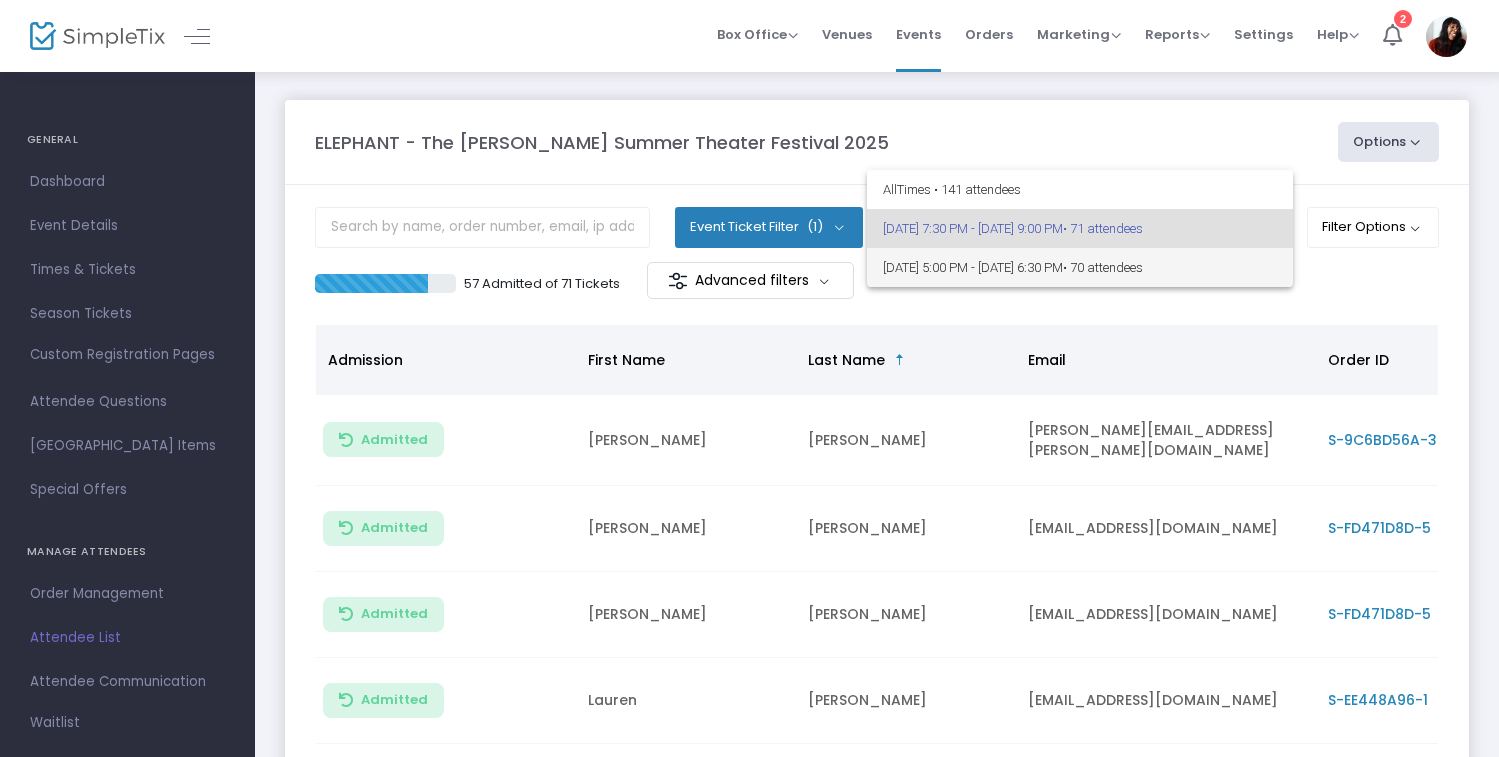 click on "[DATE] 5:00 PM - [DATE] 6:30 PM    • 70 attendees" at bounding box center (1080, 267) 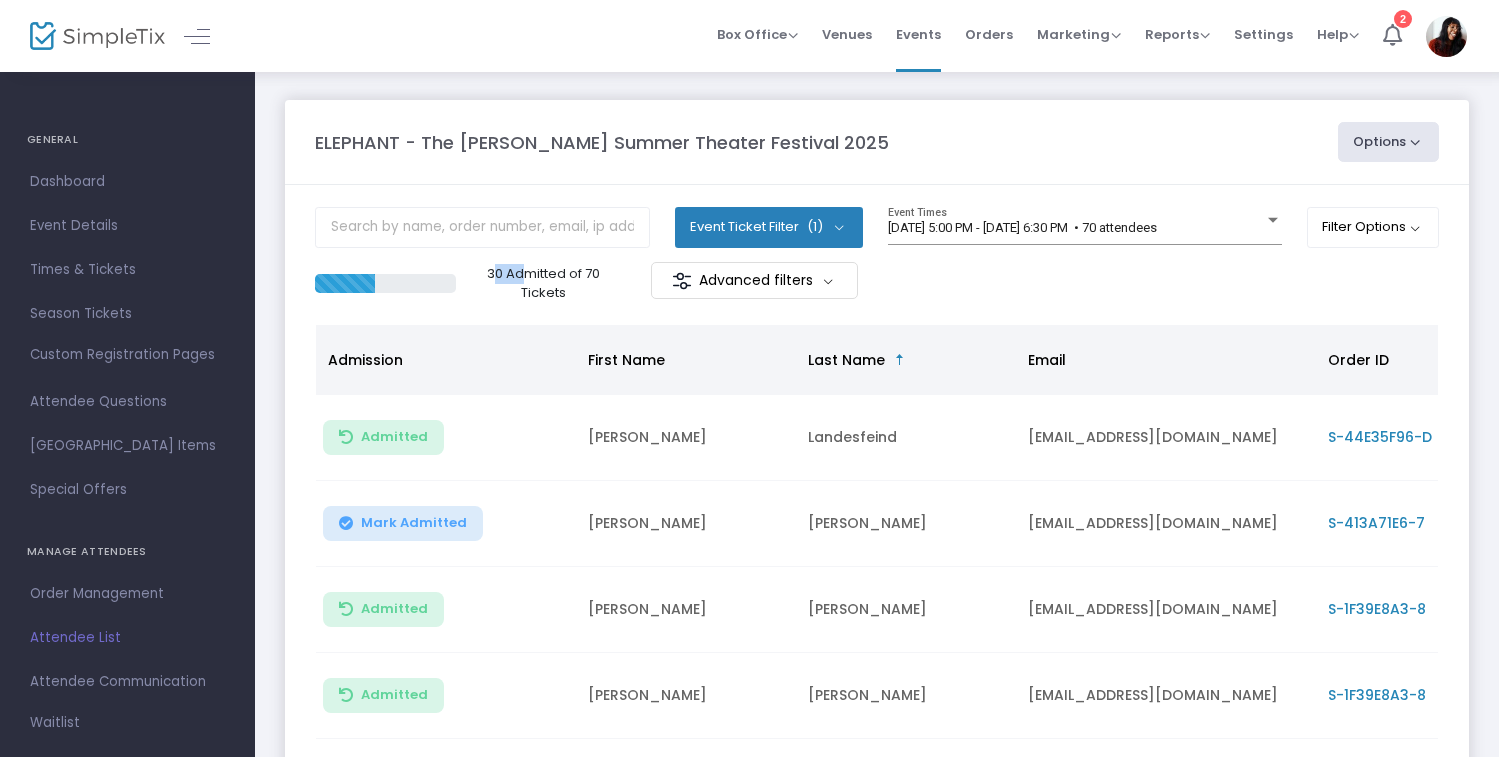 drag, startPoint x: 489, startPoint y: 271, endPoint x: 511, endPoint y: 270, distance: 22.022715 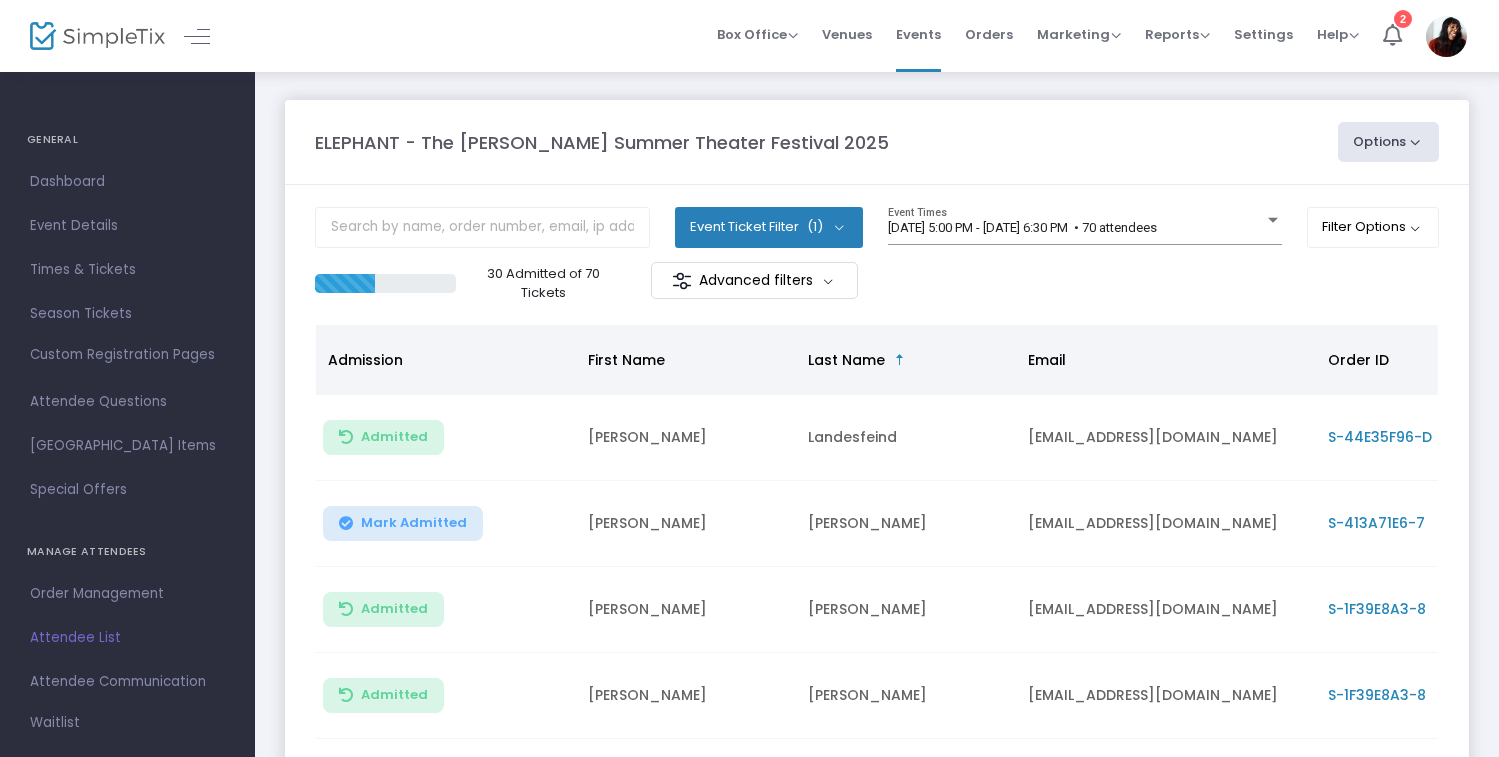 click on "30 Admitted of 70 Tickets" 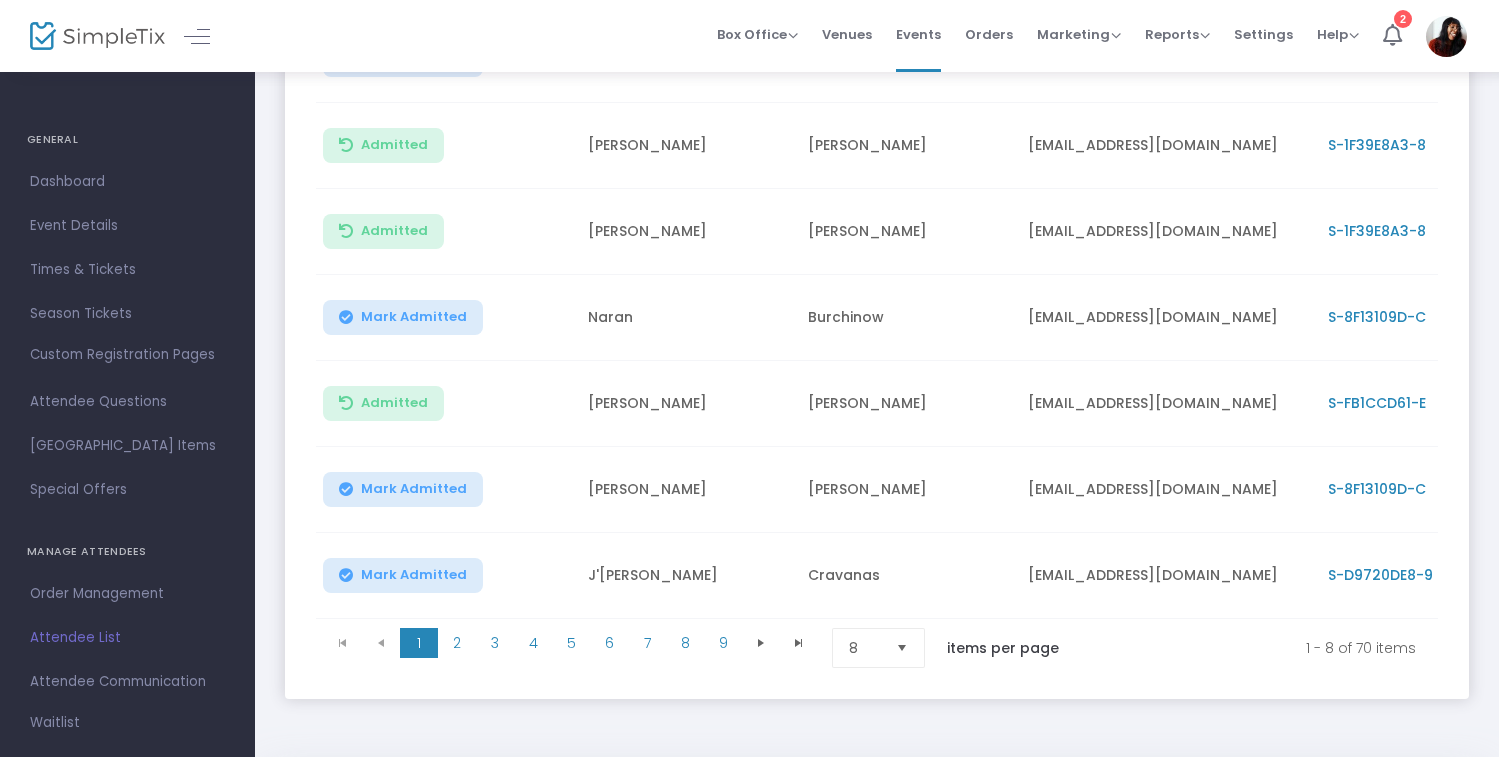 scroll, scrollTop: 550, scrollLeft: 0, axis: vertical 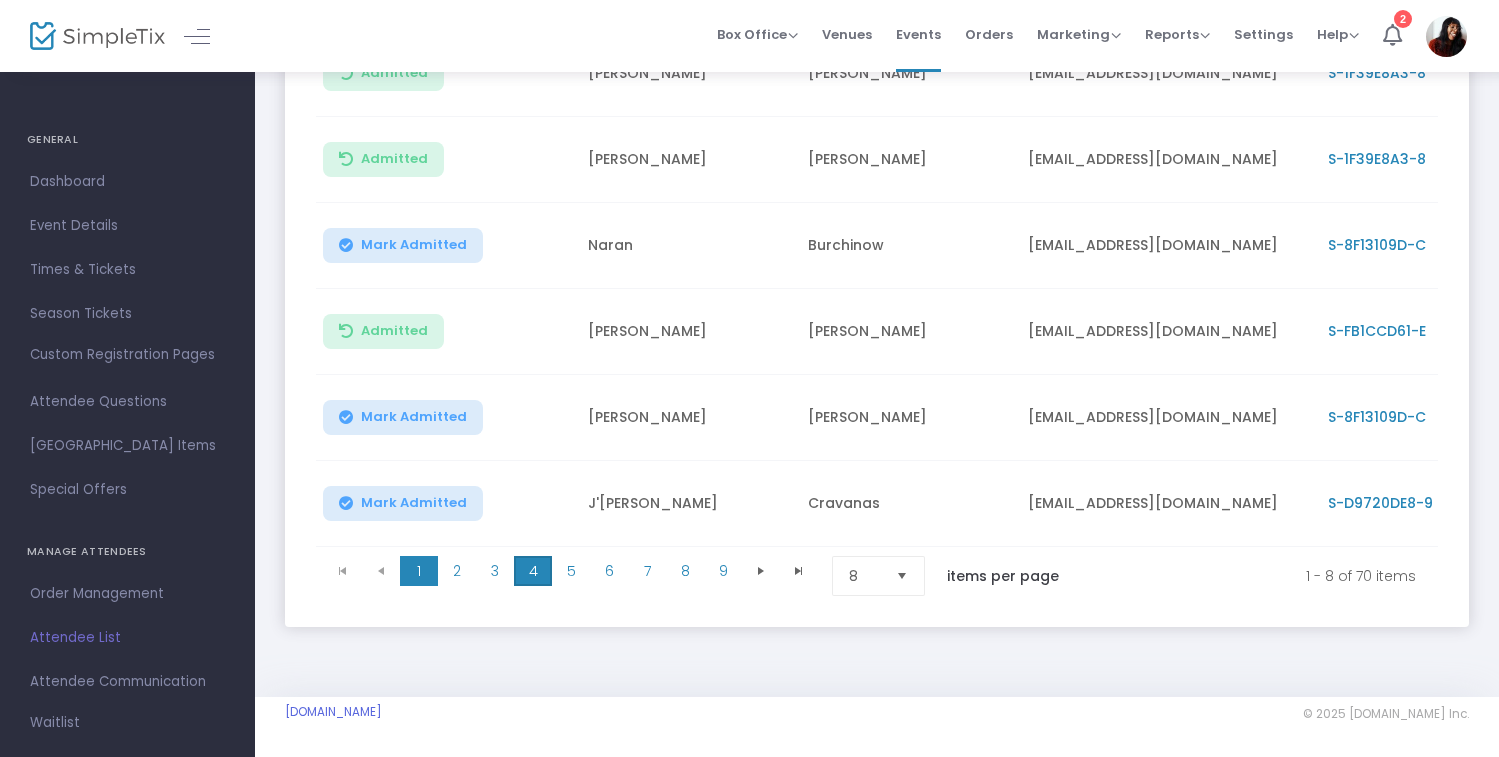 click on "4" 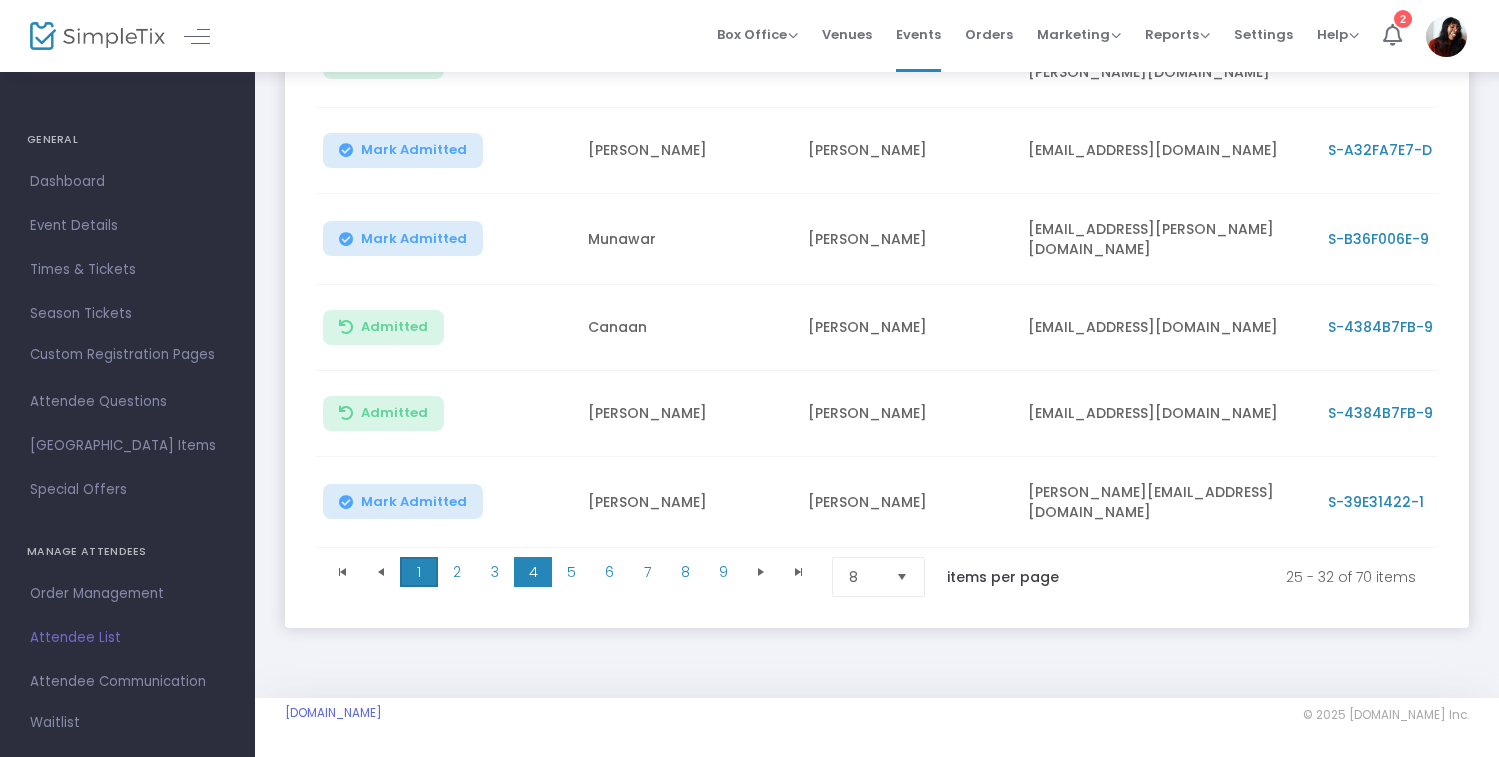 click on "1" 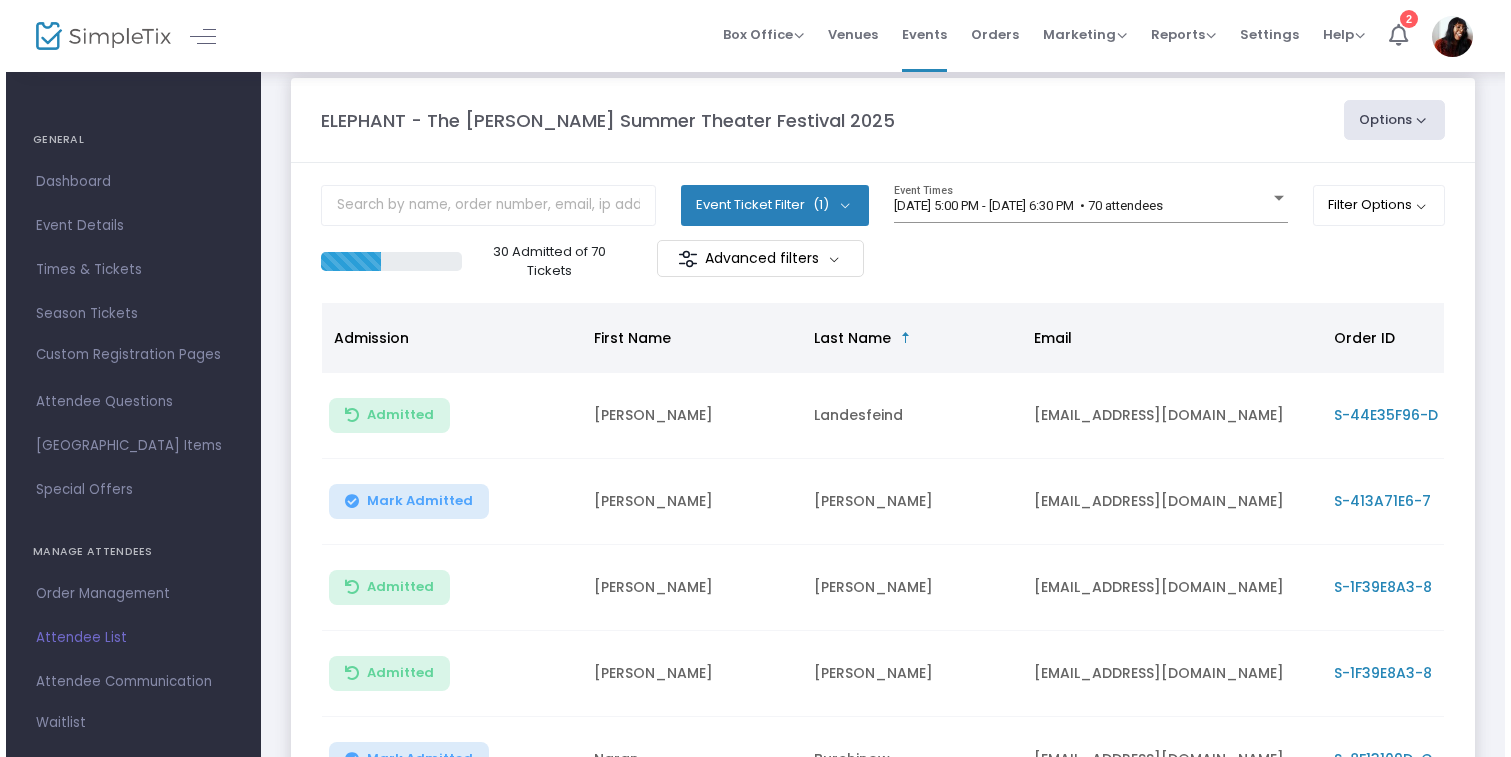 scroll, scrollTop: 0, scrollLeft: 0, axis: both 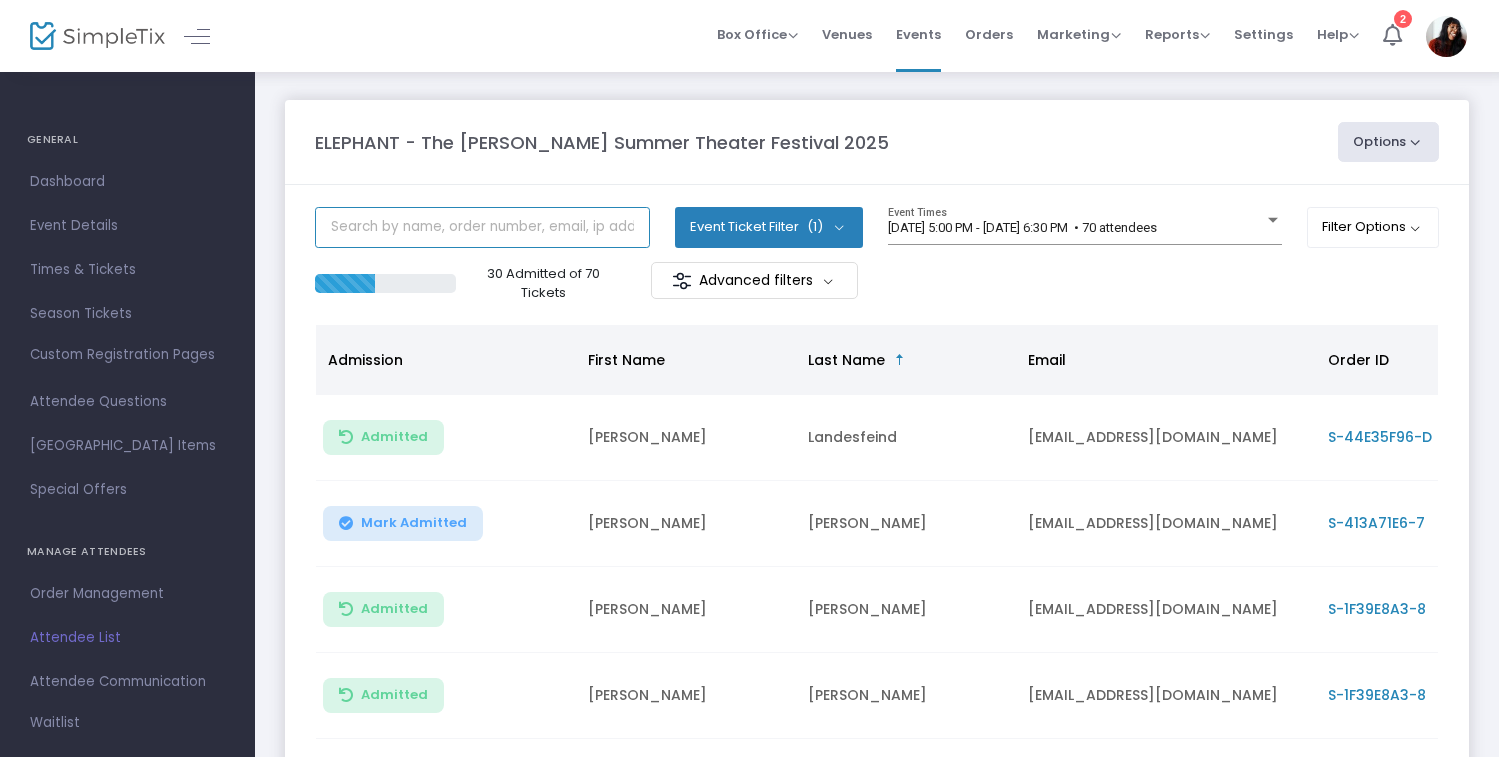 click 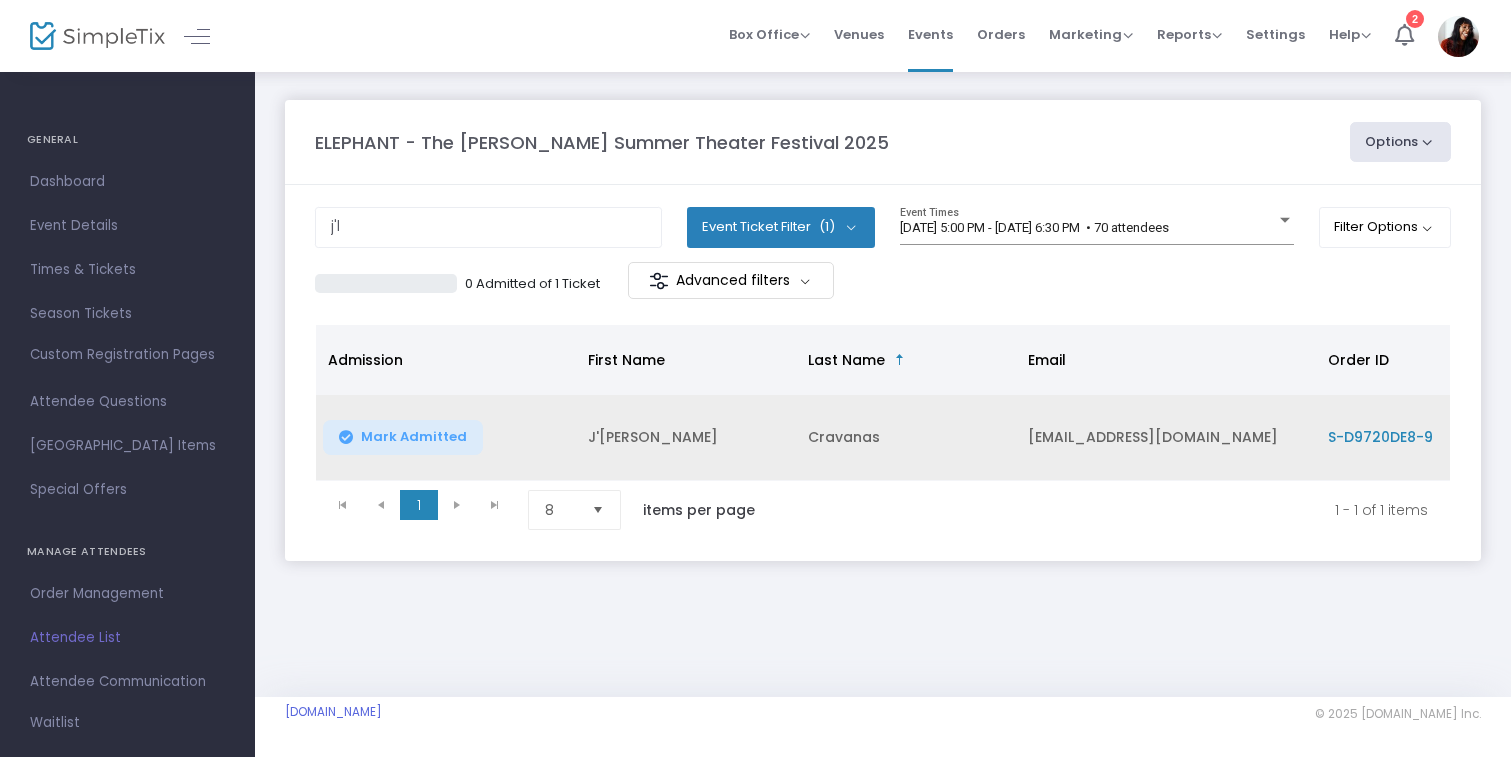 click on "Mark Admitted" 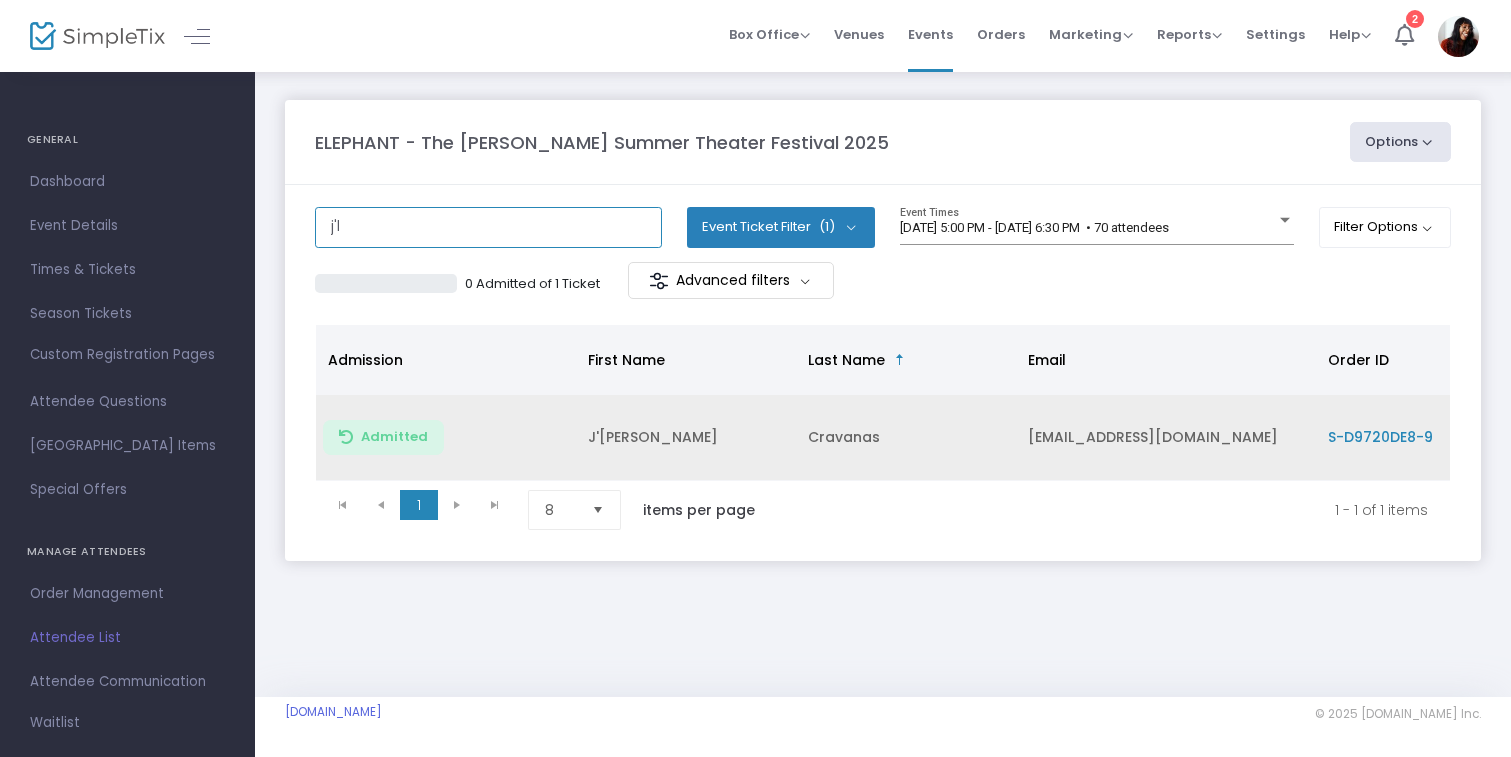 click on "j'l" 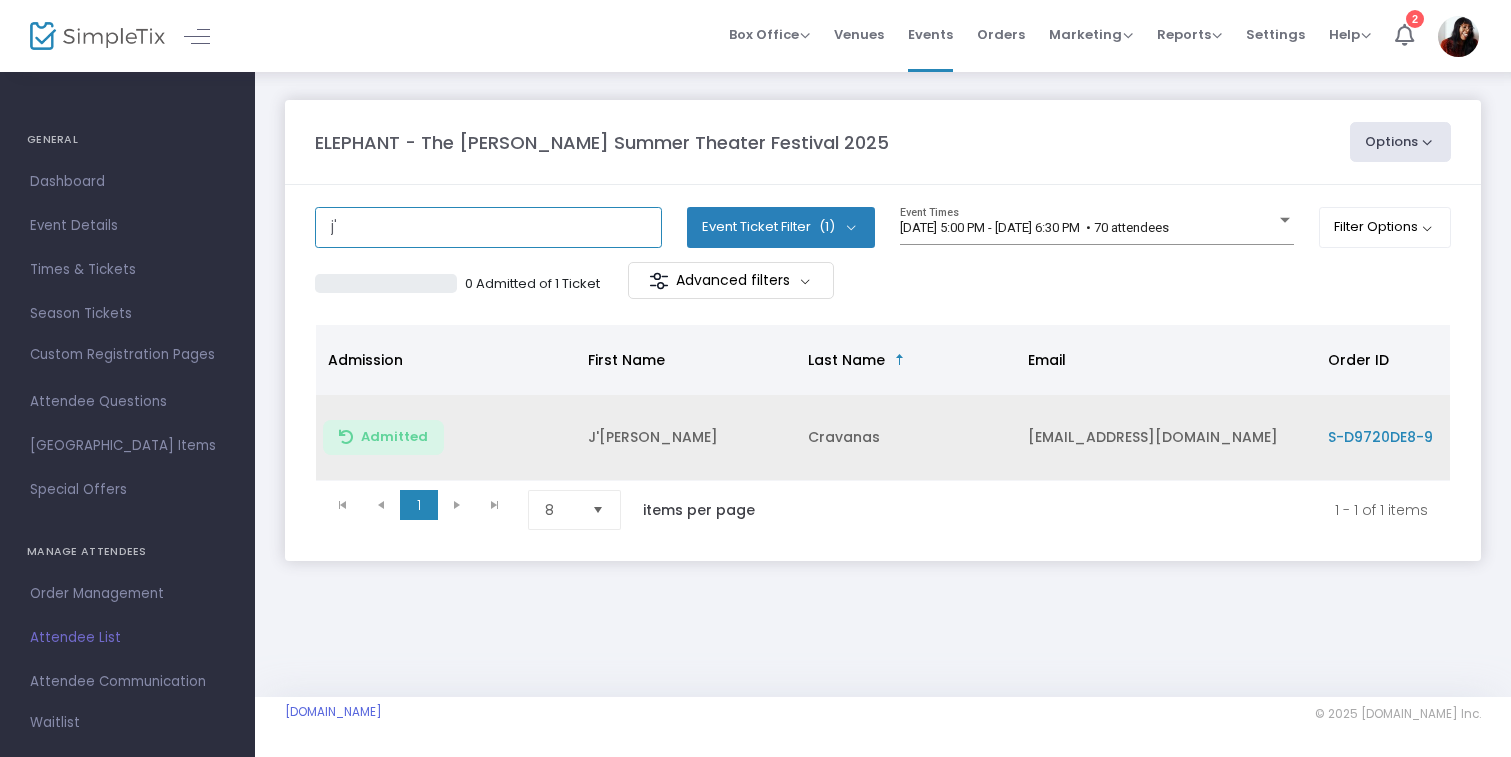 type on "j" 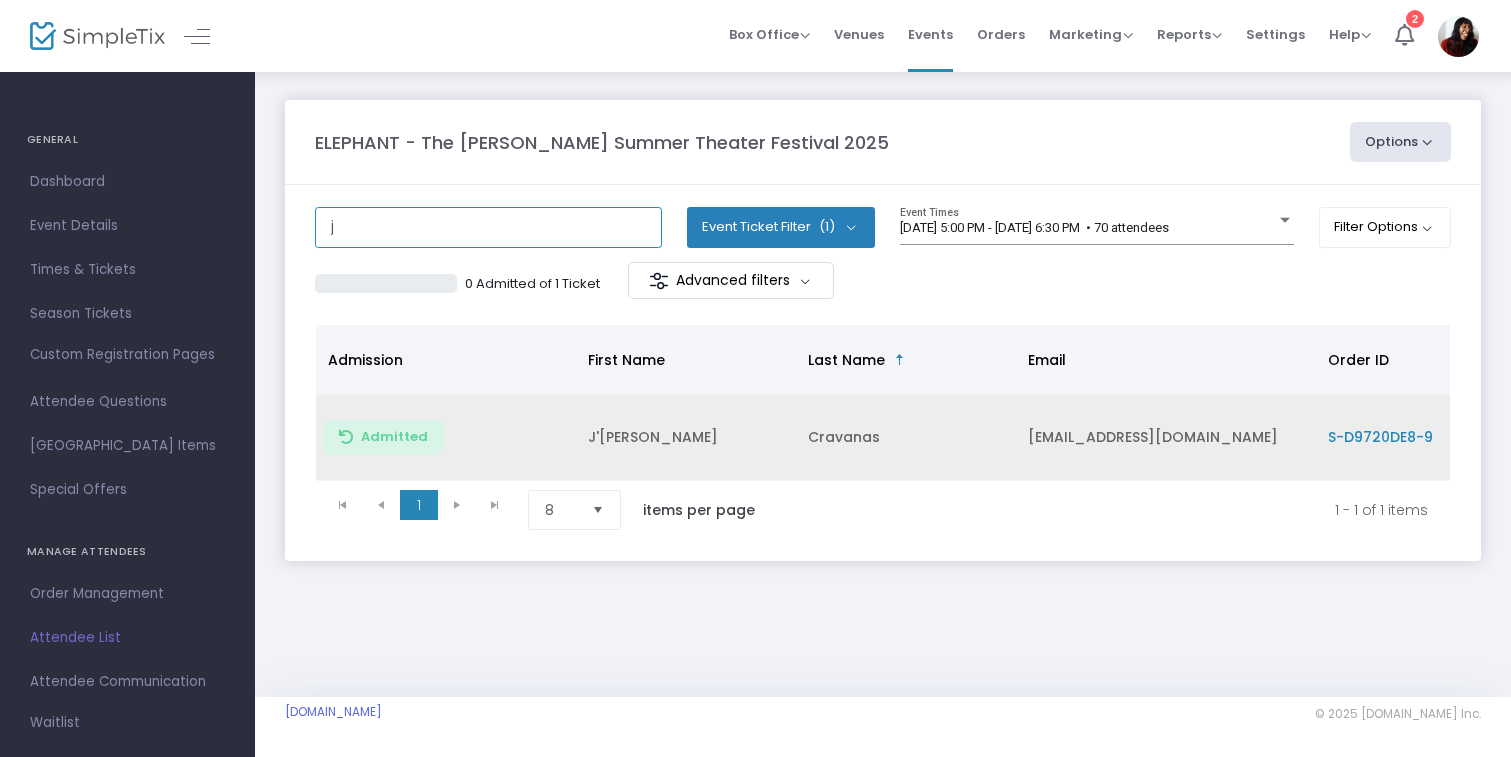 type 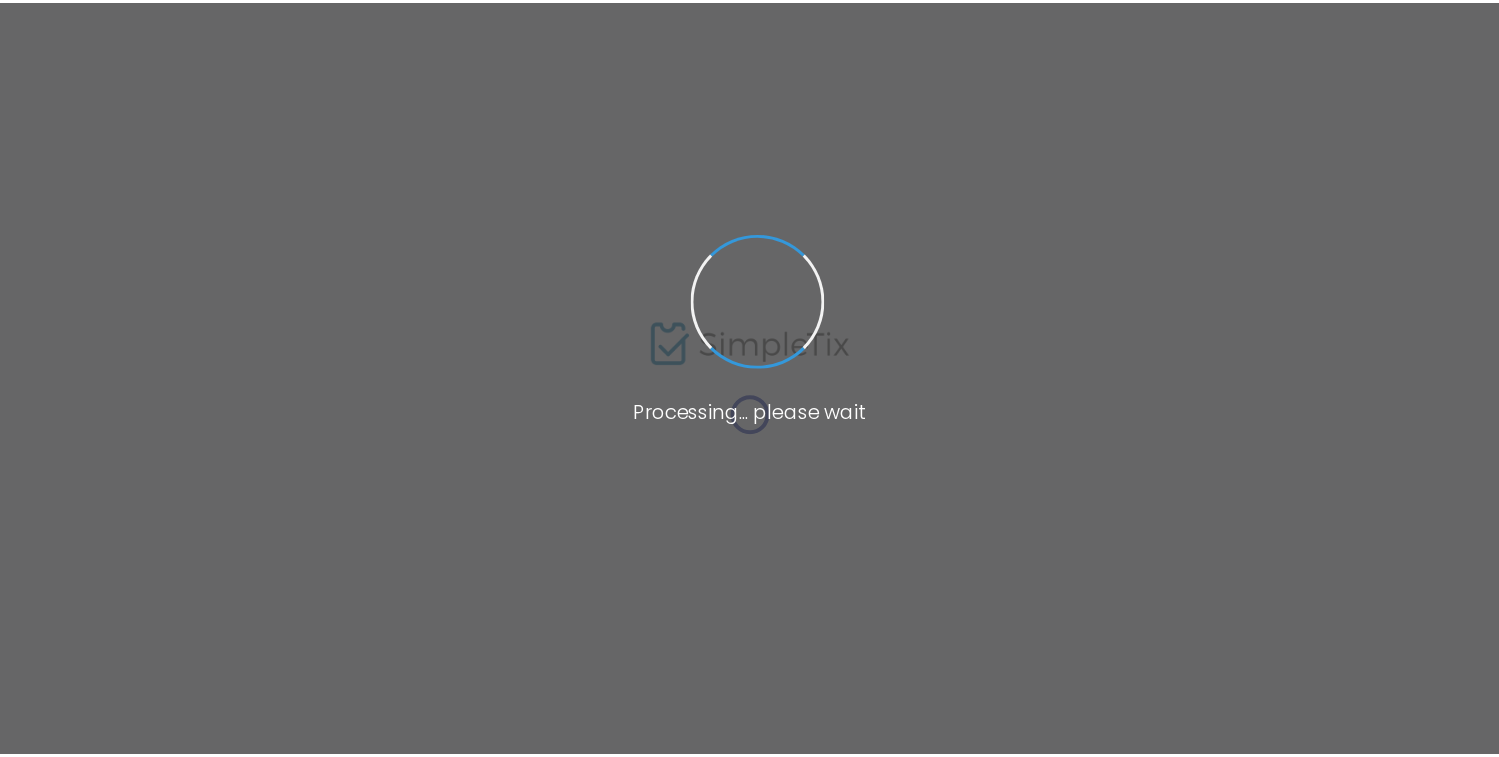 scroll, scrollTop: 0, scrollLeft: 0, axis: both 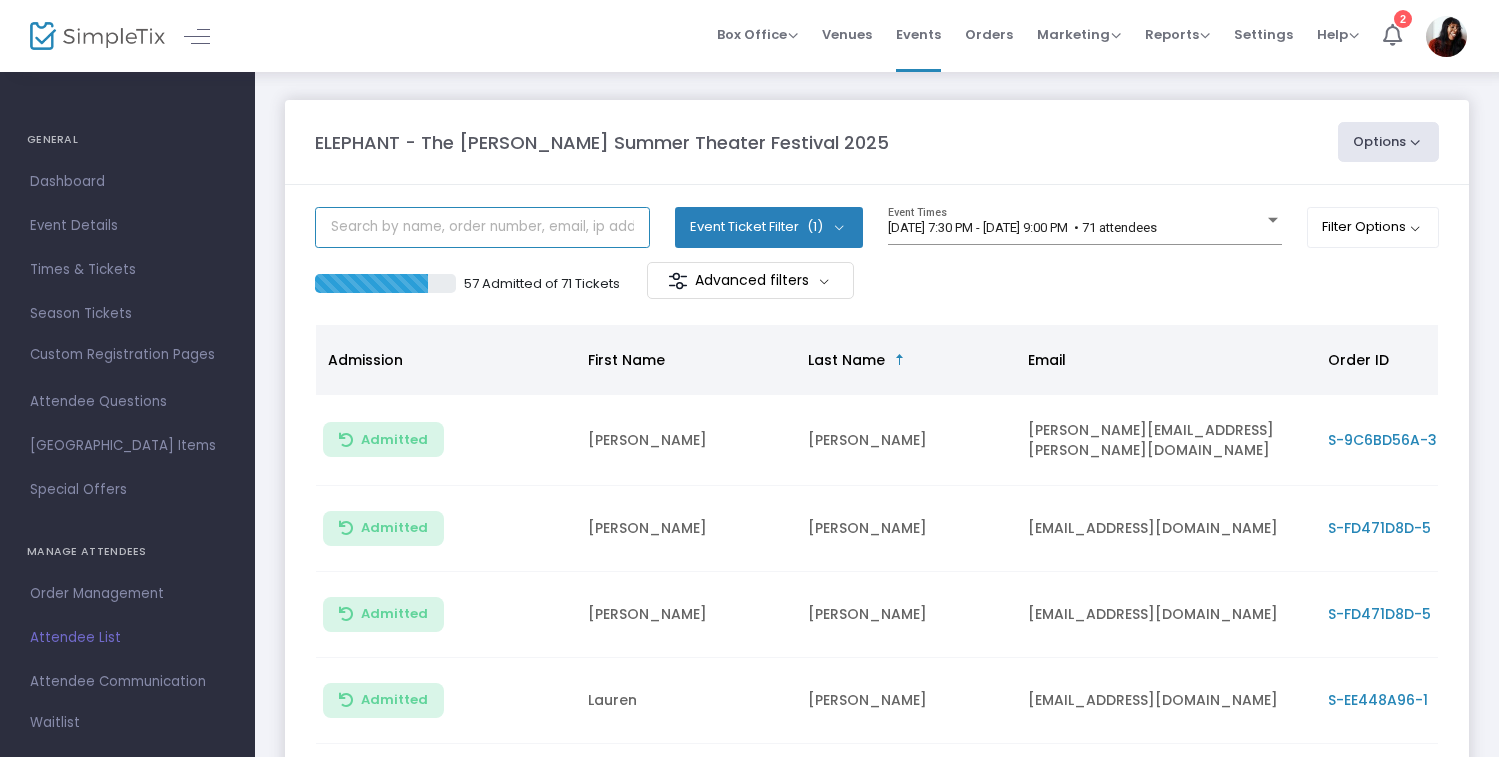click 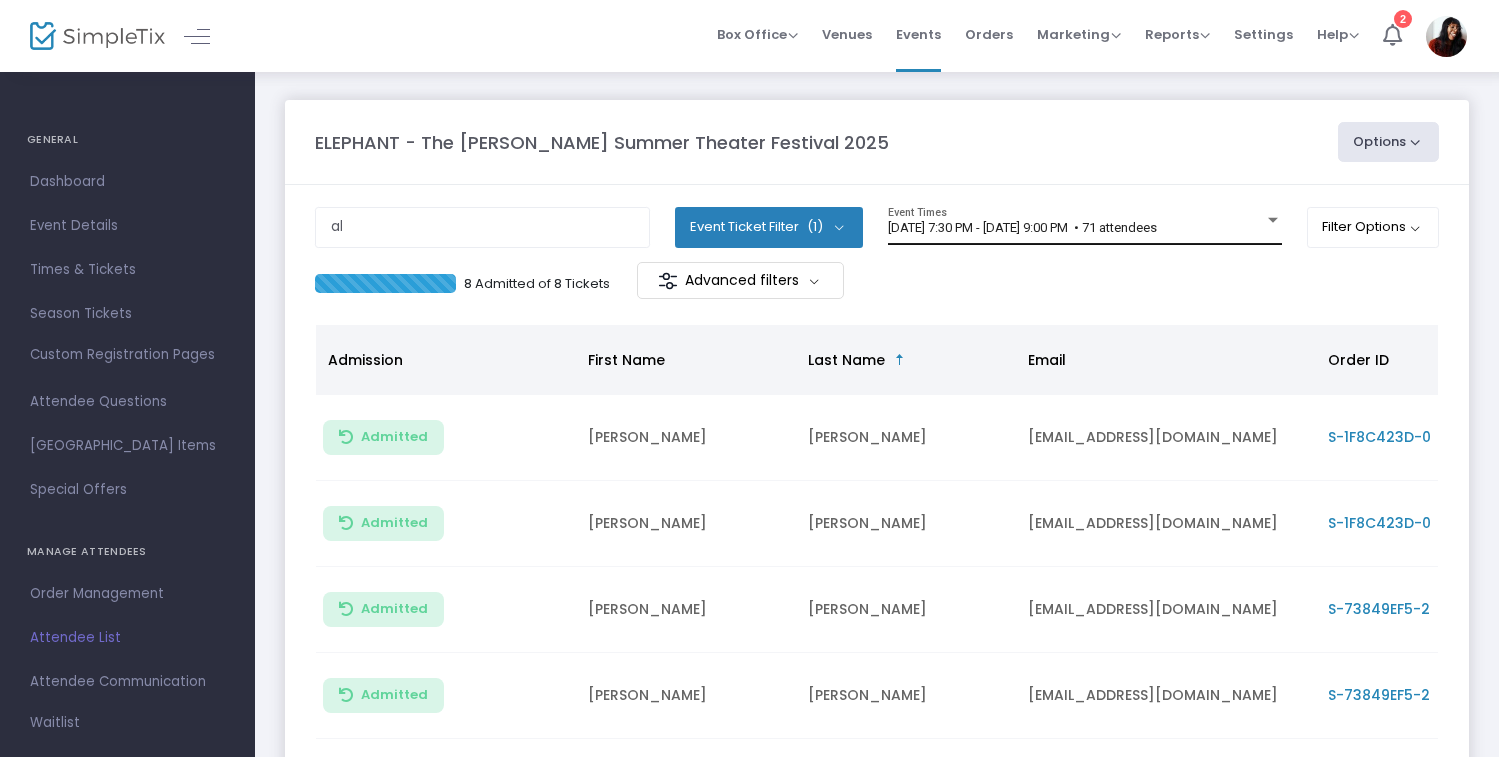 click on "[DATE] 7:30 PM - [DATE] 9:00 PM   • 71 attendees" at bounding box center [1022, 227] 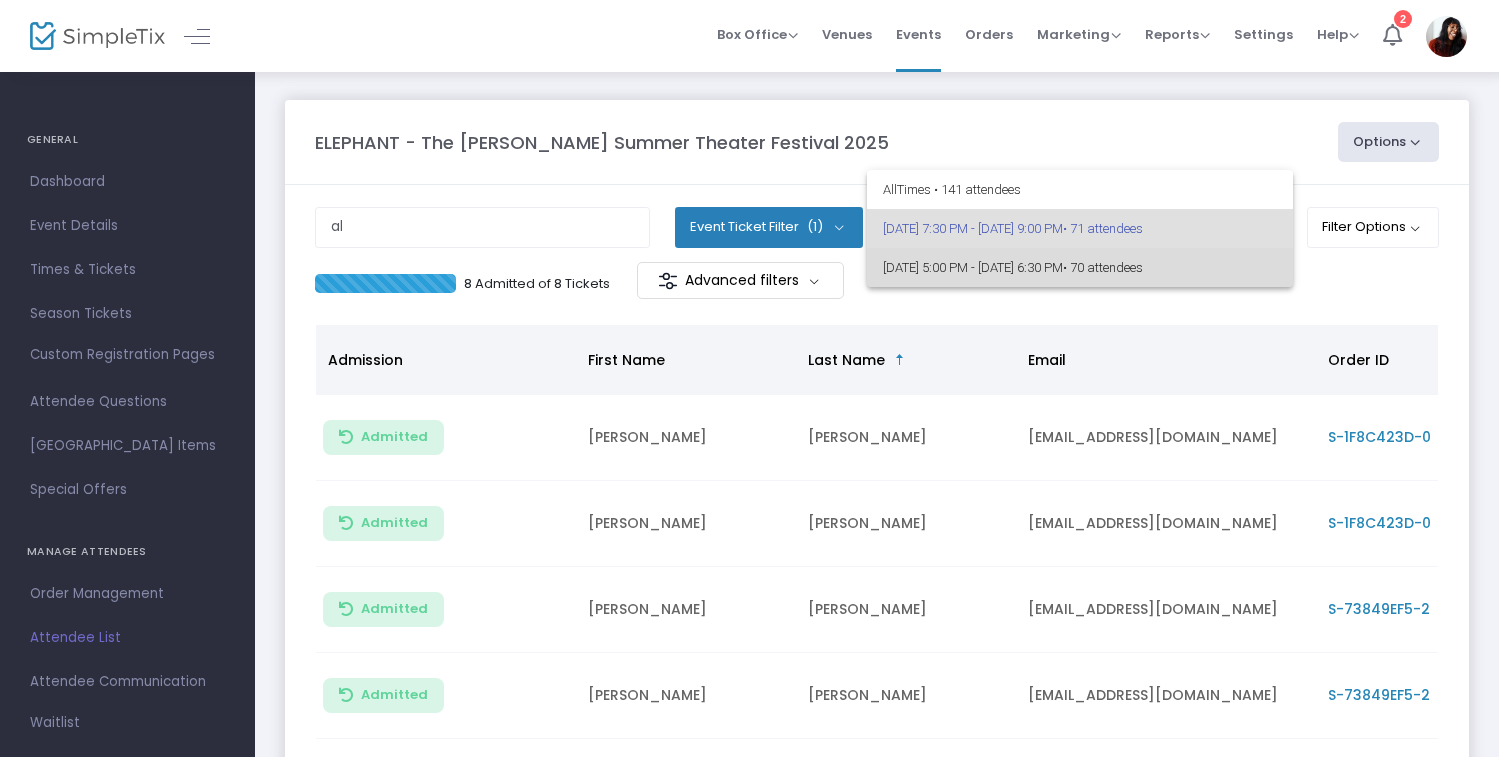 click on "[DATE] 5:00 PM - [DATE] 6:30 PM    • 70 attendees" at bounding box center [1080, 267] 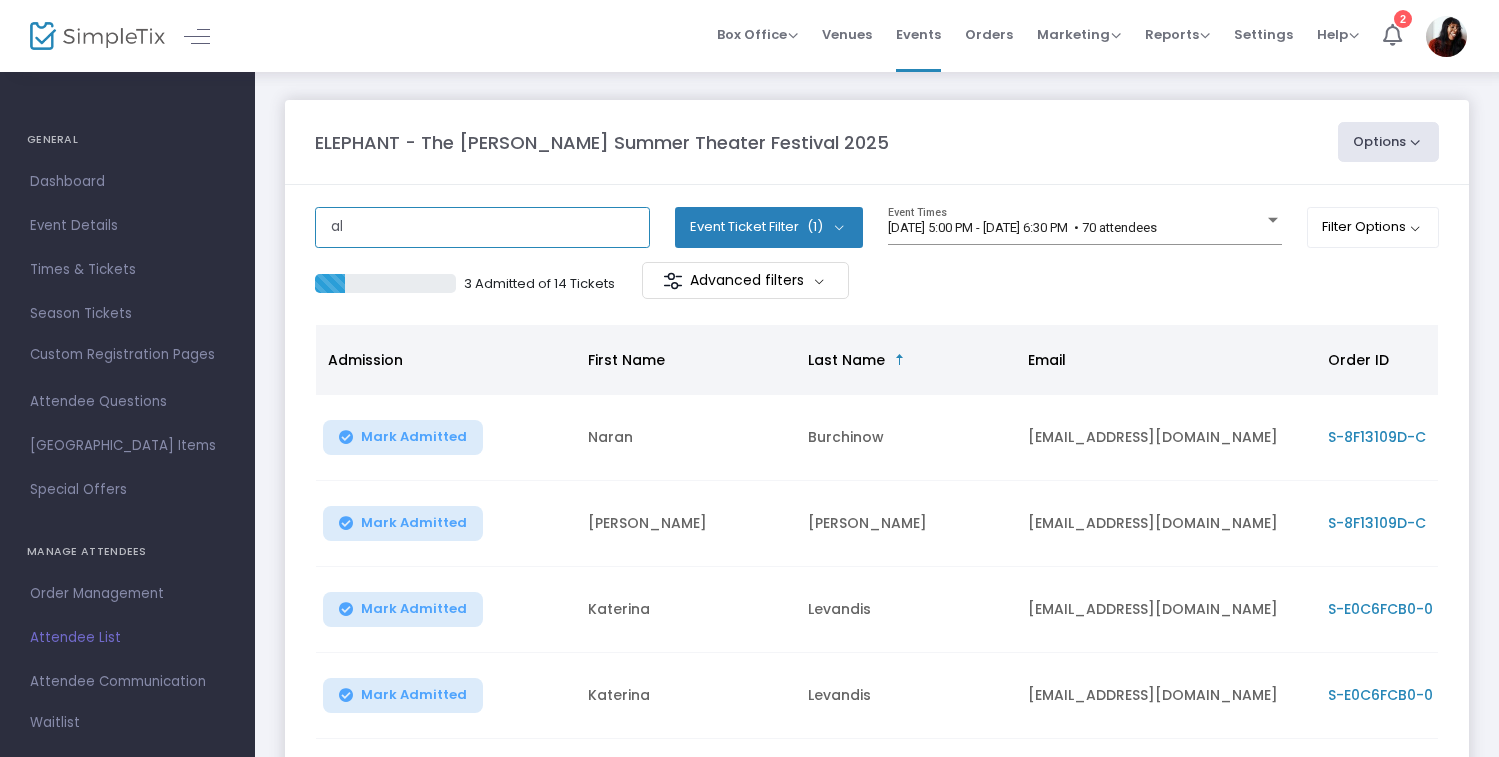 click on "al" 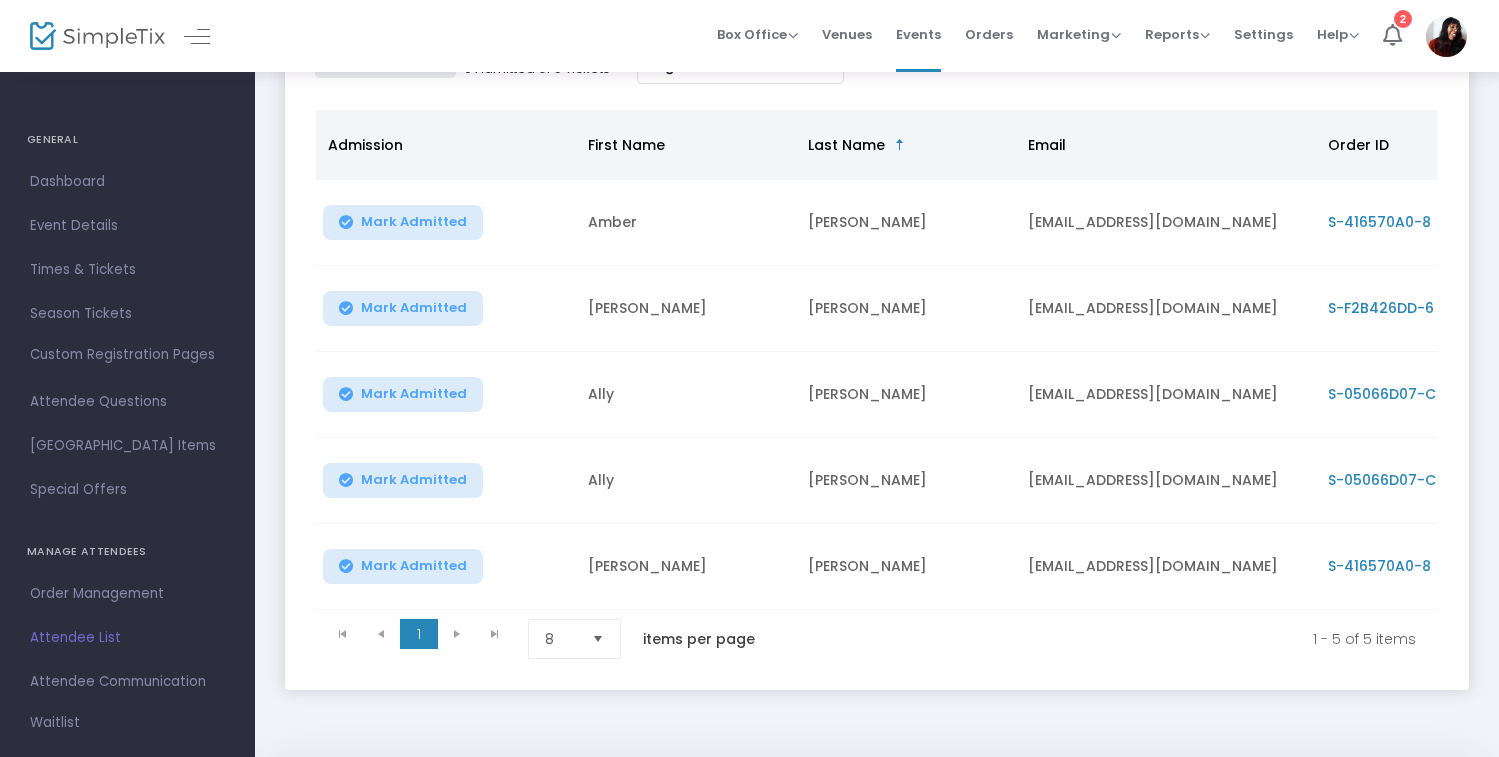 scroll, scrollTop: 222, scrollLeft: 0, axis: vertical 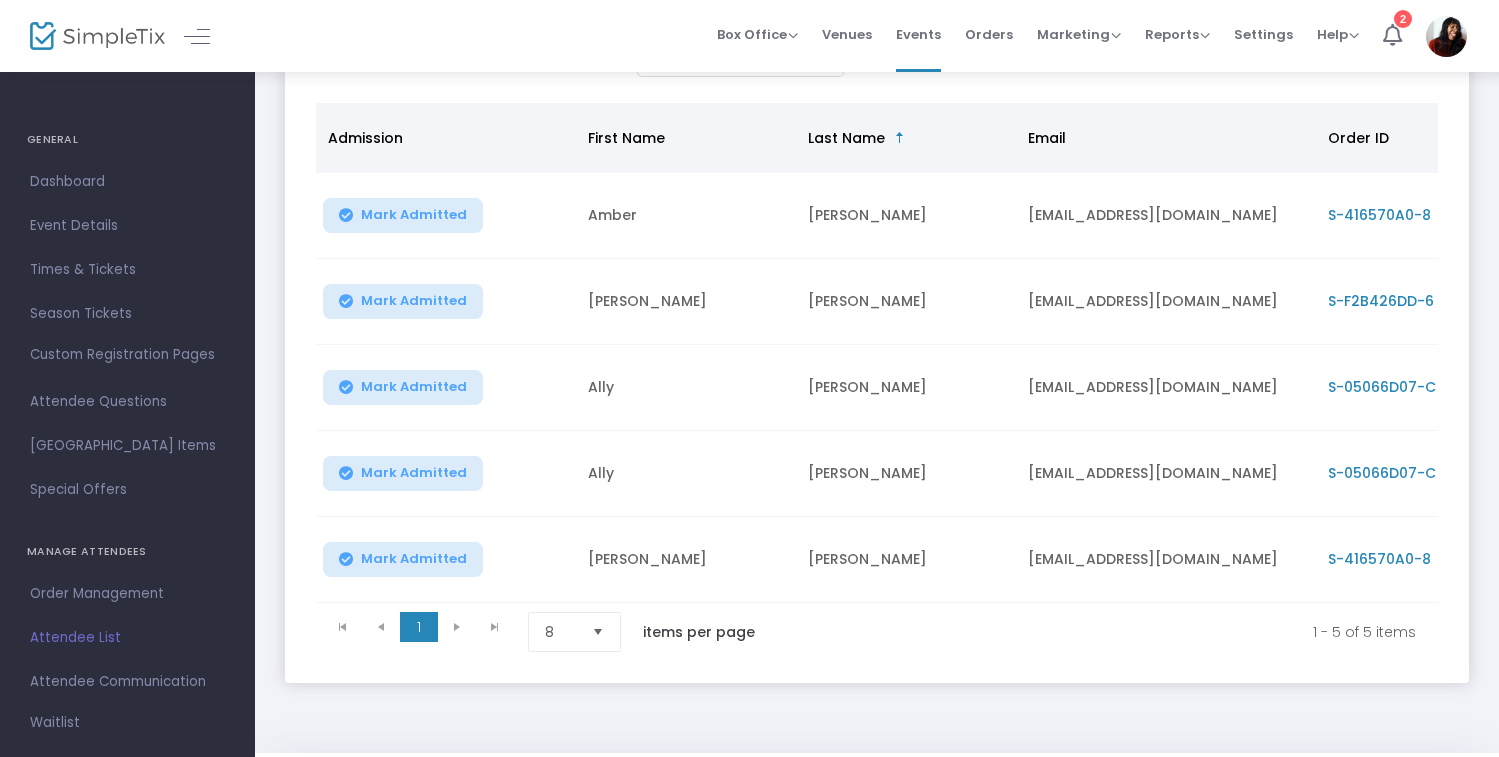click on "Mark Admitted" 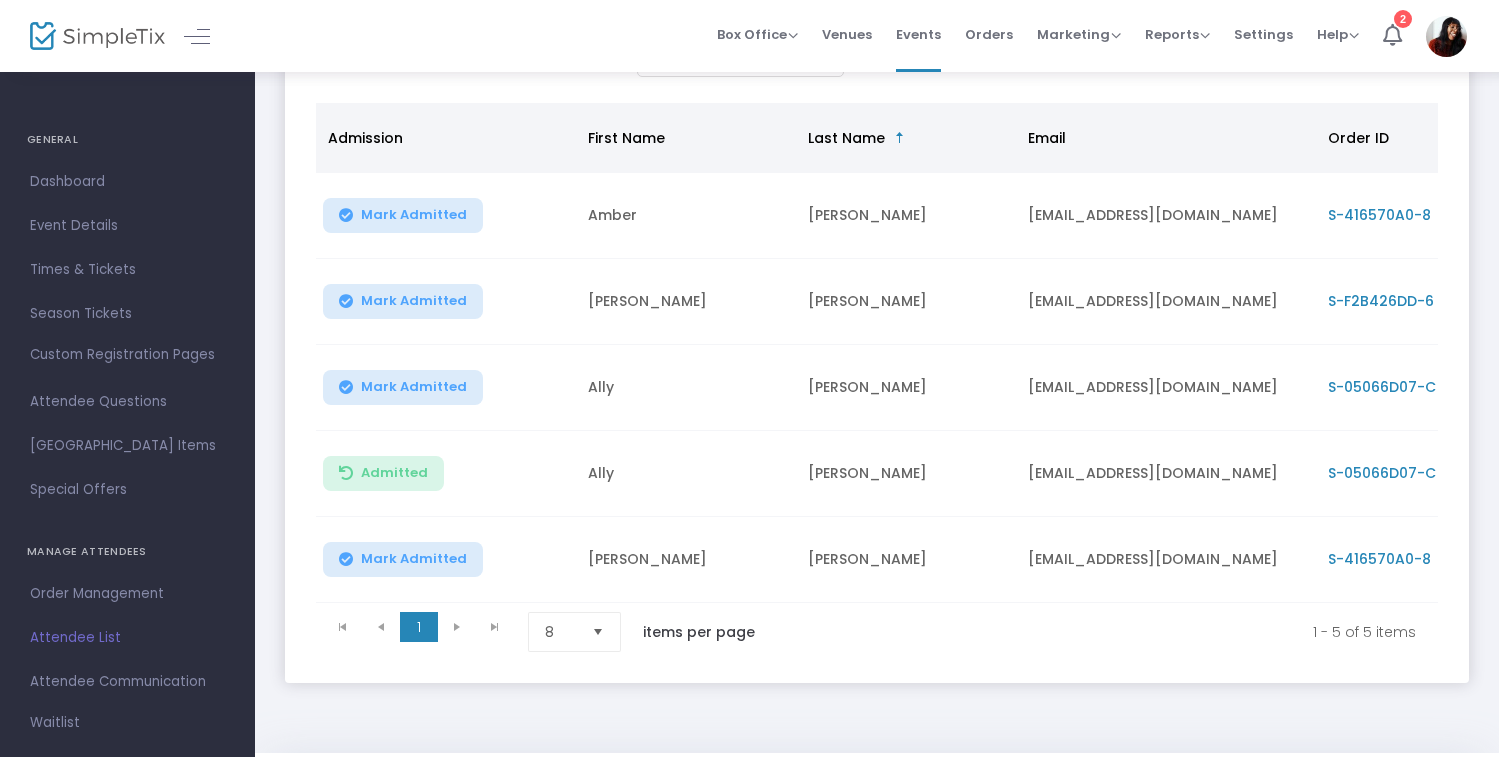 scroll, scrollTop: 0, scrollLeft: 0, axis: both 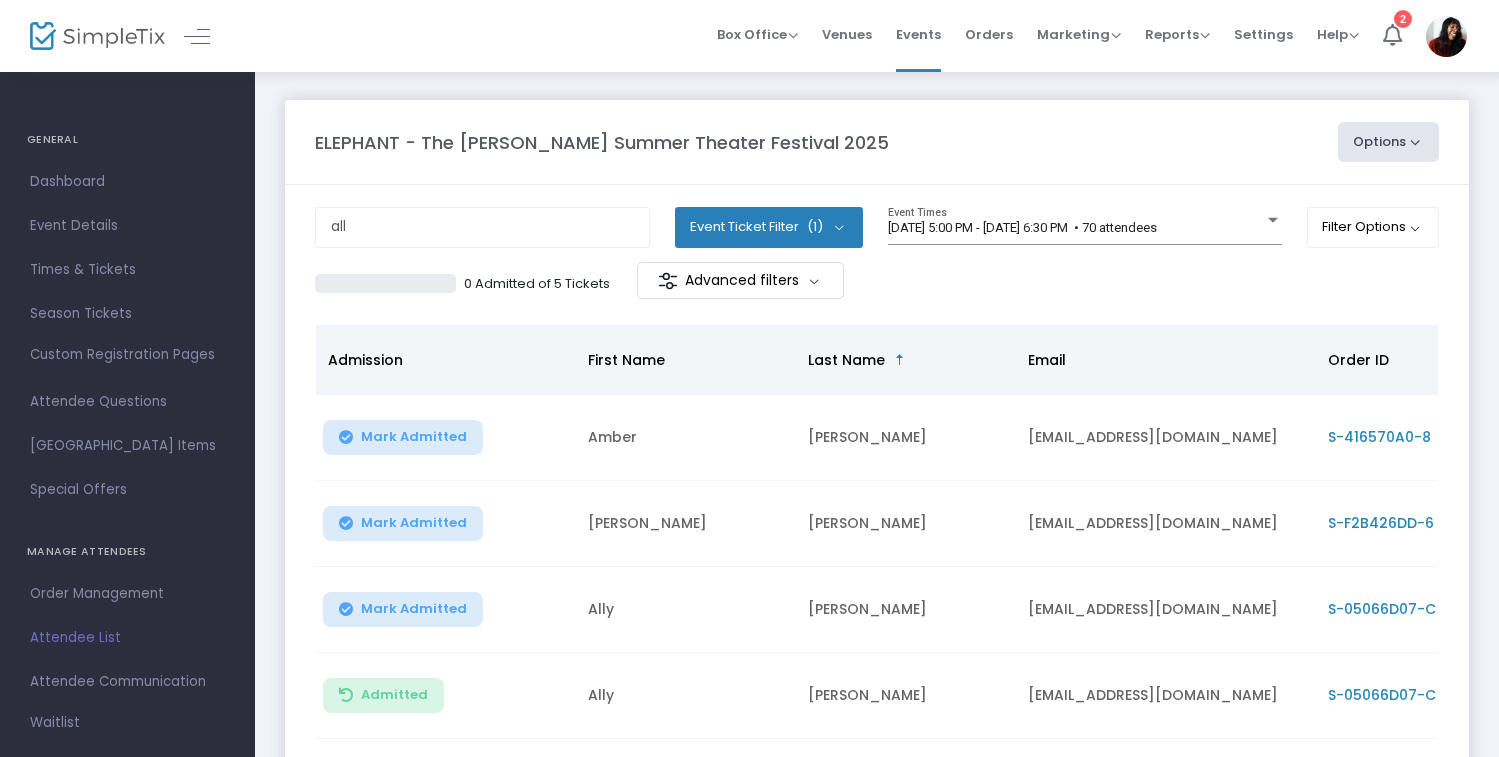 click on "all  Event Ticket Filter  (1)   Select All    General Admission  7/12/2025 @ 5:00 PM - 7/12/2025 @ 6:30 PM   • 70 attendees Event Times  Filter Options  ON OFF     Display Past Event Times ON OFF     Enable Multiple Time Selection  0 Admitted of 5 Tickets   Advanced filters  Promo code category Promo code Attendee questions Admission First Name Last Name Email Order ID Section Mark Admitted Amber Thomas Wallin amberthomaswallin@gmail.com S-416570A0-8 General Admission Mark Admitted Monica Vallero Monicavallero@gmail.com S-F2B426DD-6 General Admission Mark Admitted Ally Van Deuren allyvandeuren@gmail.com S-05066D07-C General Admission Admitted  Ally Van Deuren allyvandeuren@gmail.com S-05066D07-C General Admission Mark Admitted Benjamin Wallin amberthomaswallin@gmail.com S-416570A0-8 General Admission  1   1  1 - 5 of 5 items 8  items per page" 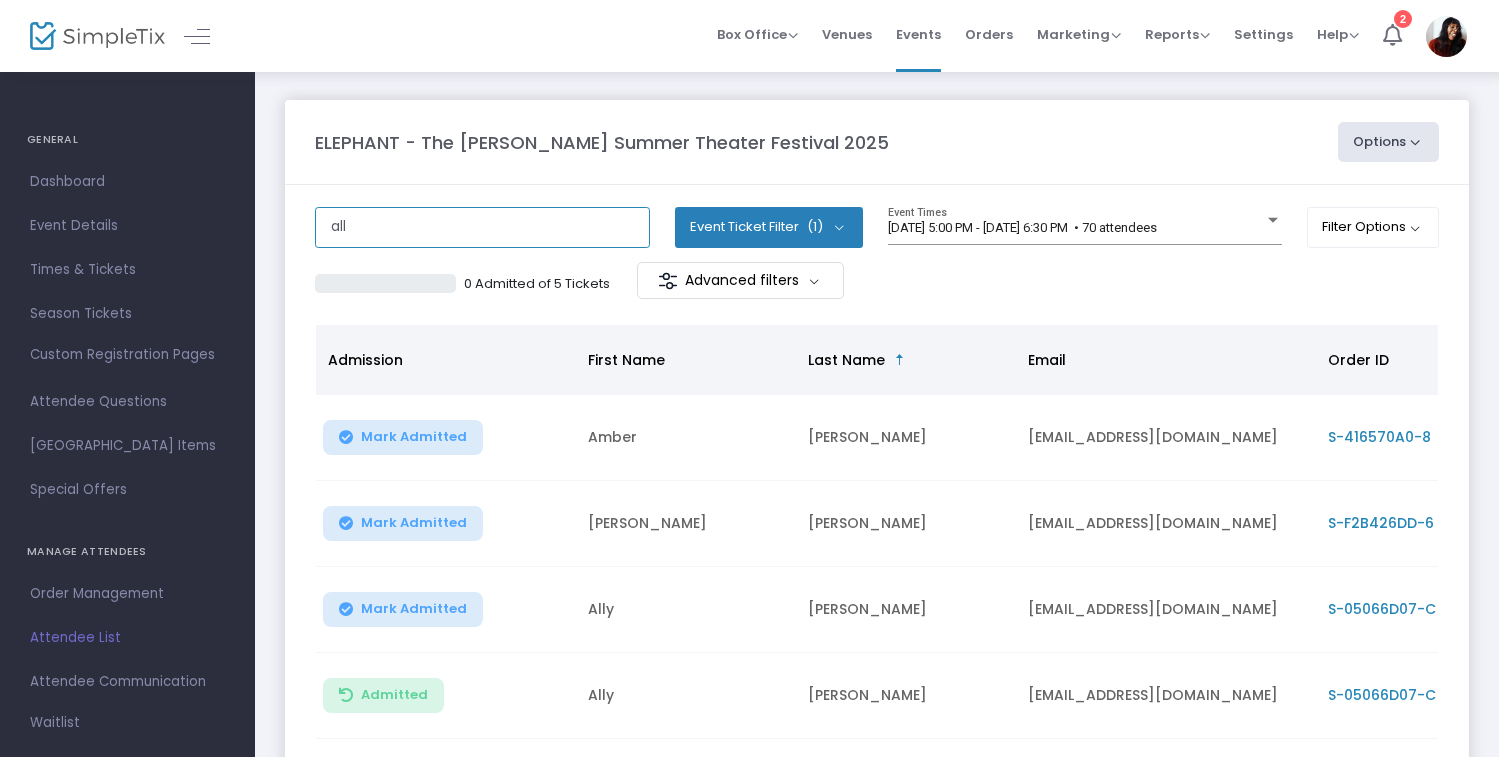 click on "all" 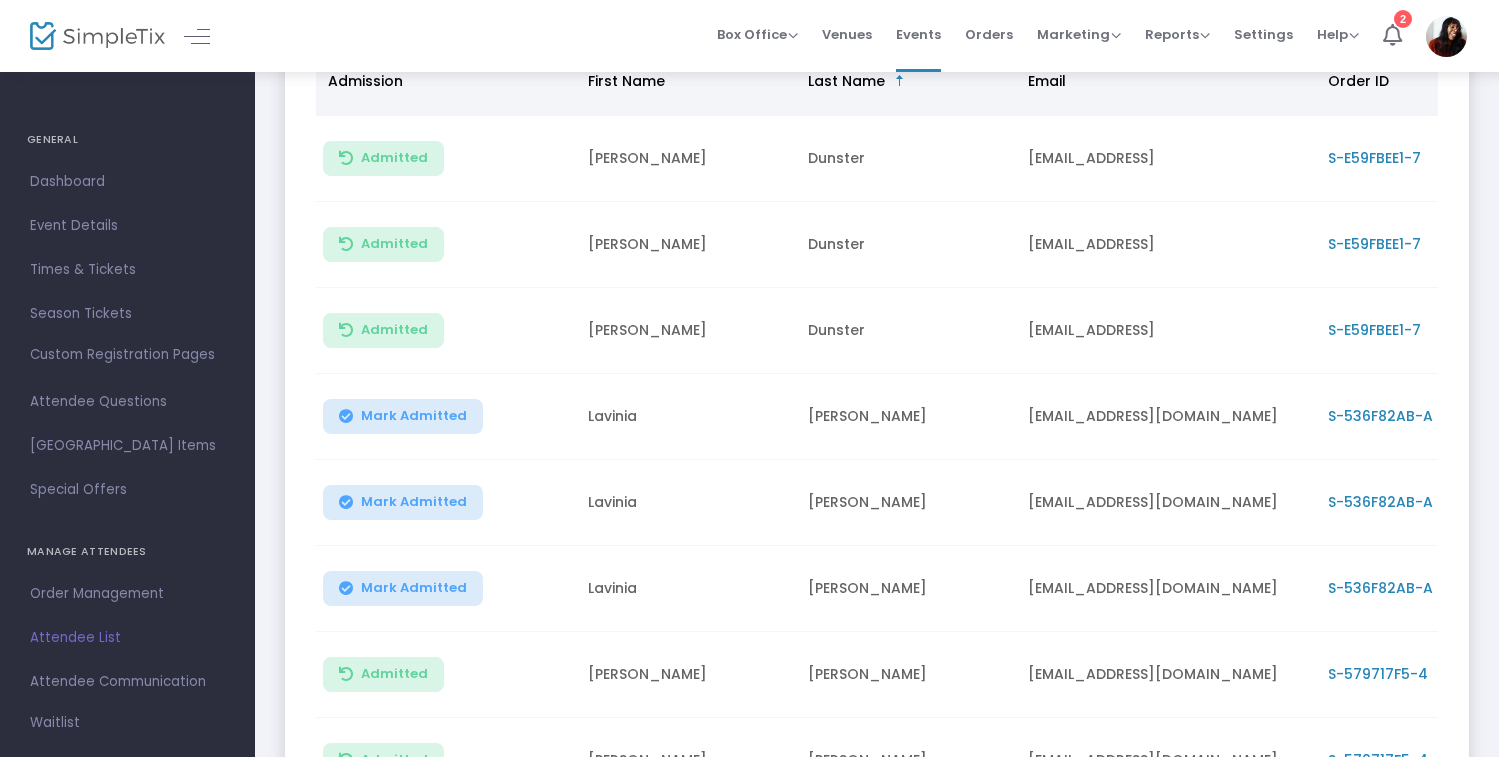 scroll, scrollTop: 283, scrollLeft: 0, axis: vertical 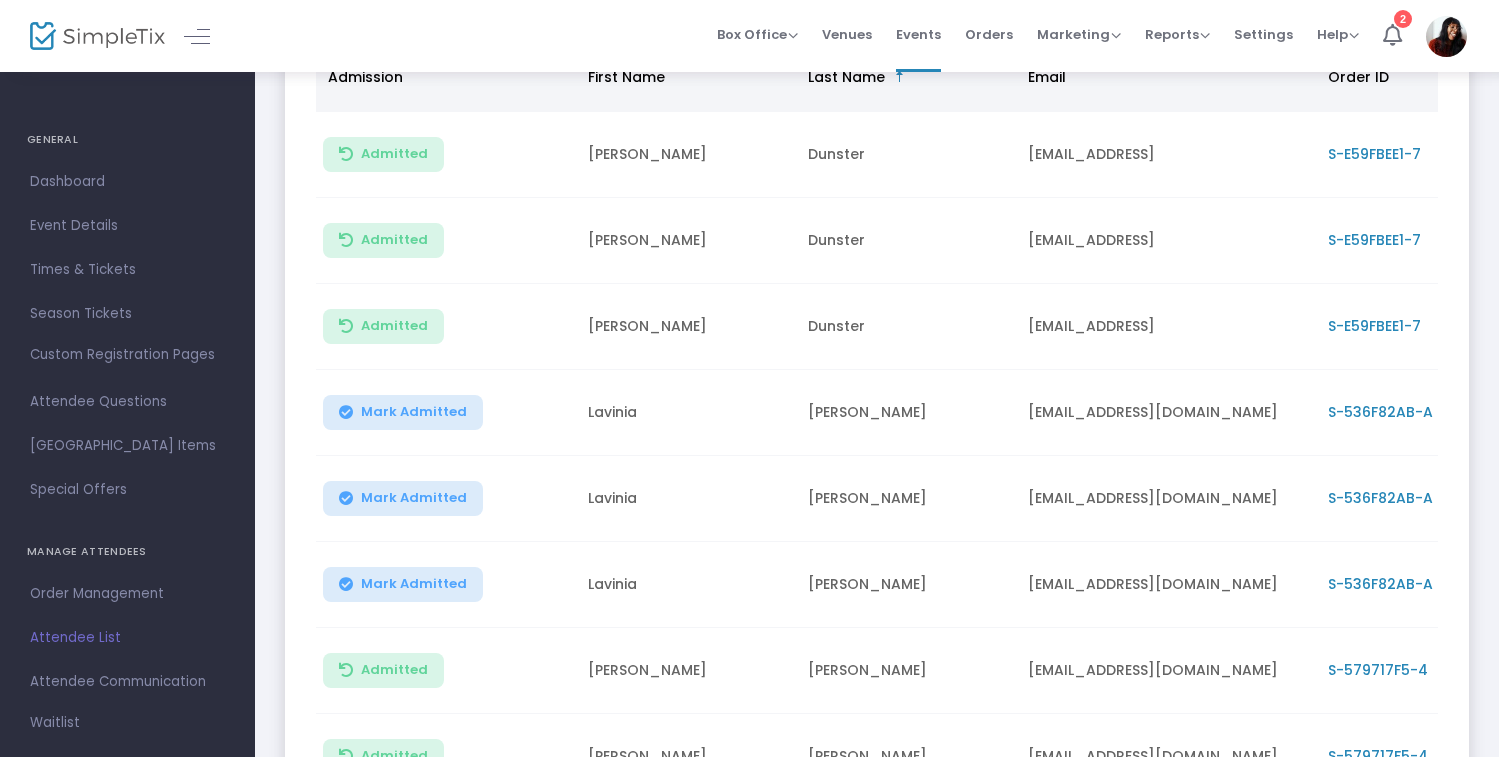 click on "Mark Admitted" 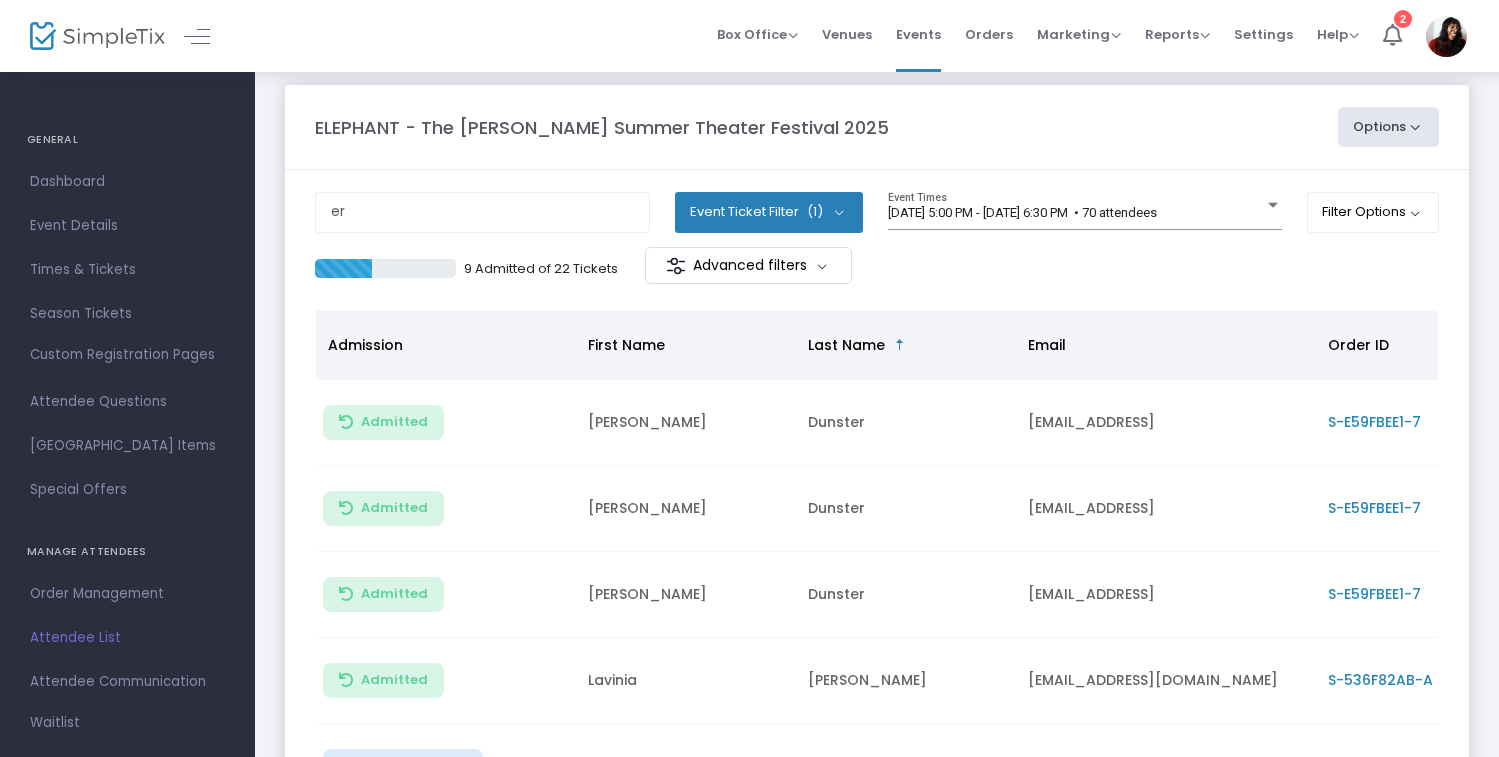 scroll, scrollTop: 0, scrollLeft: 0, axis: both 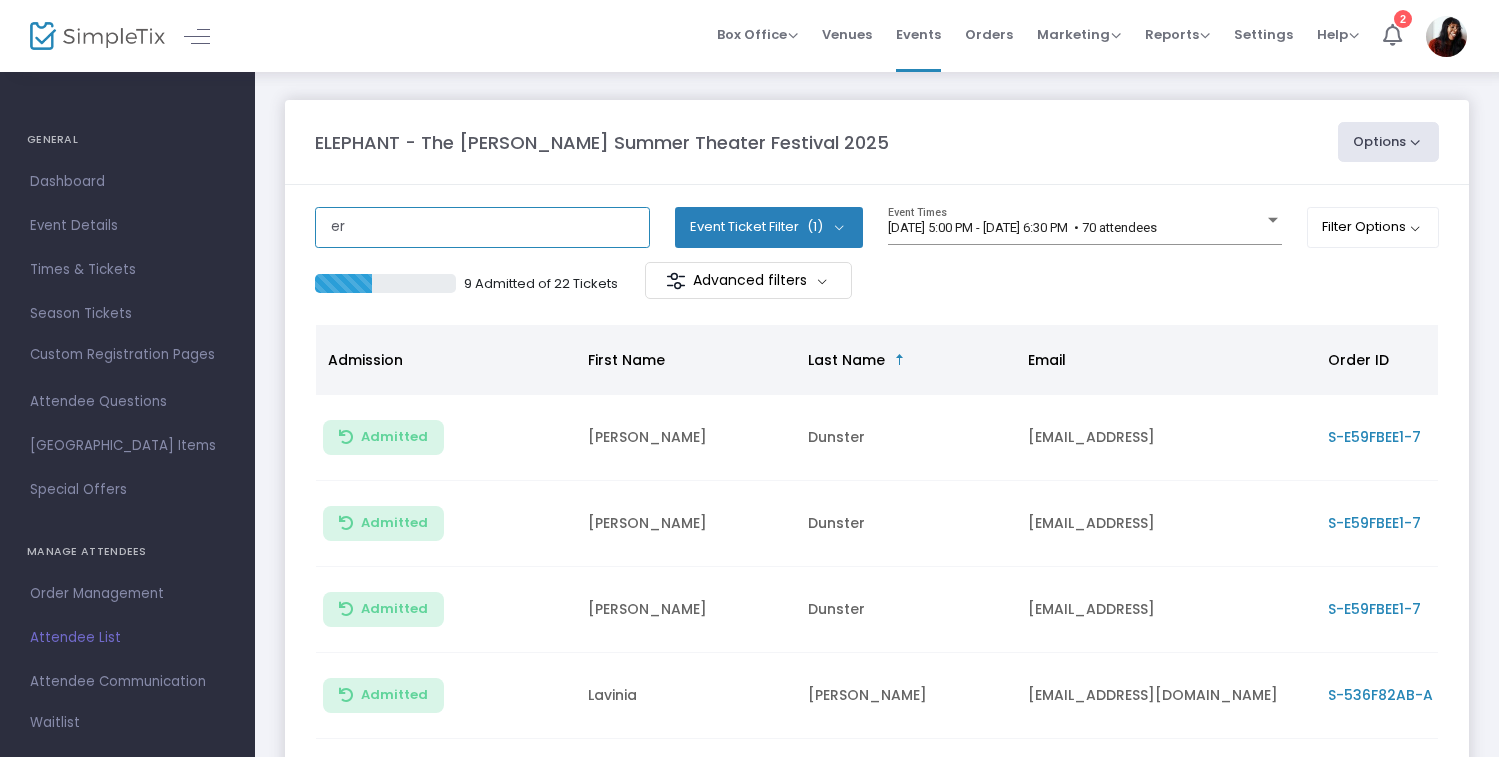 click on "er" 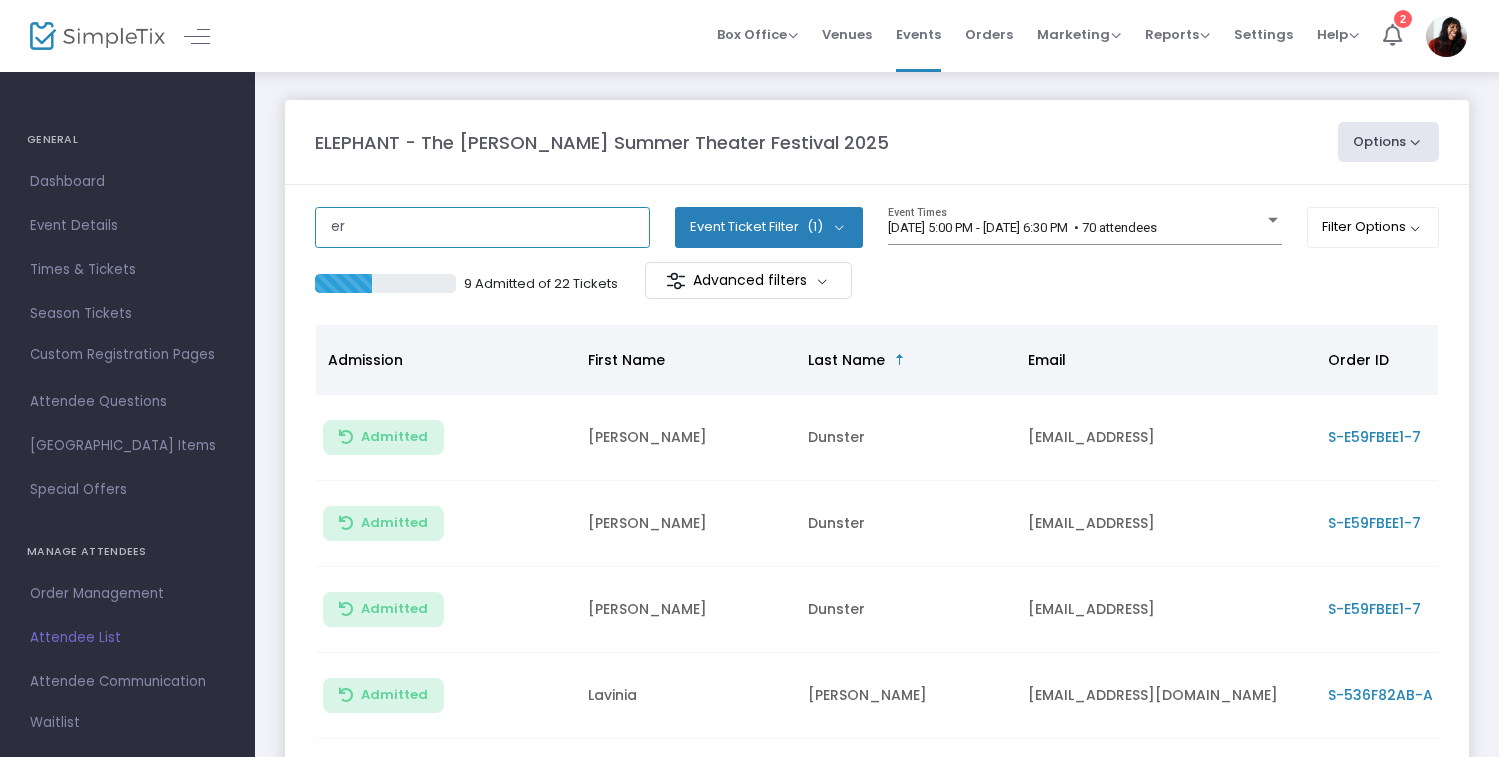 click on "er" 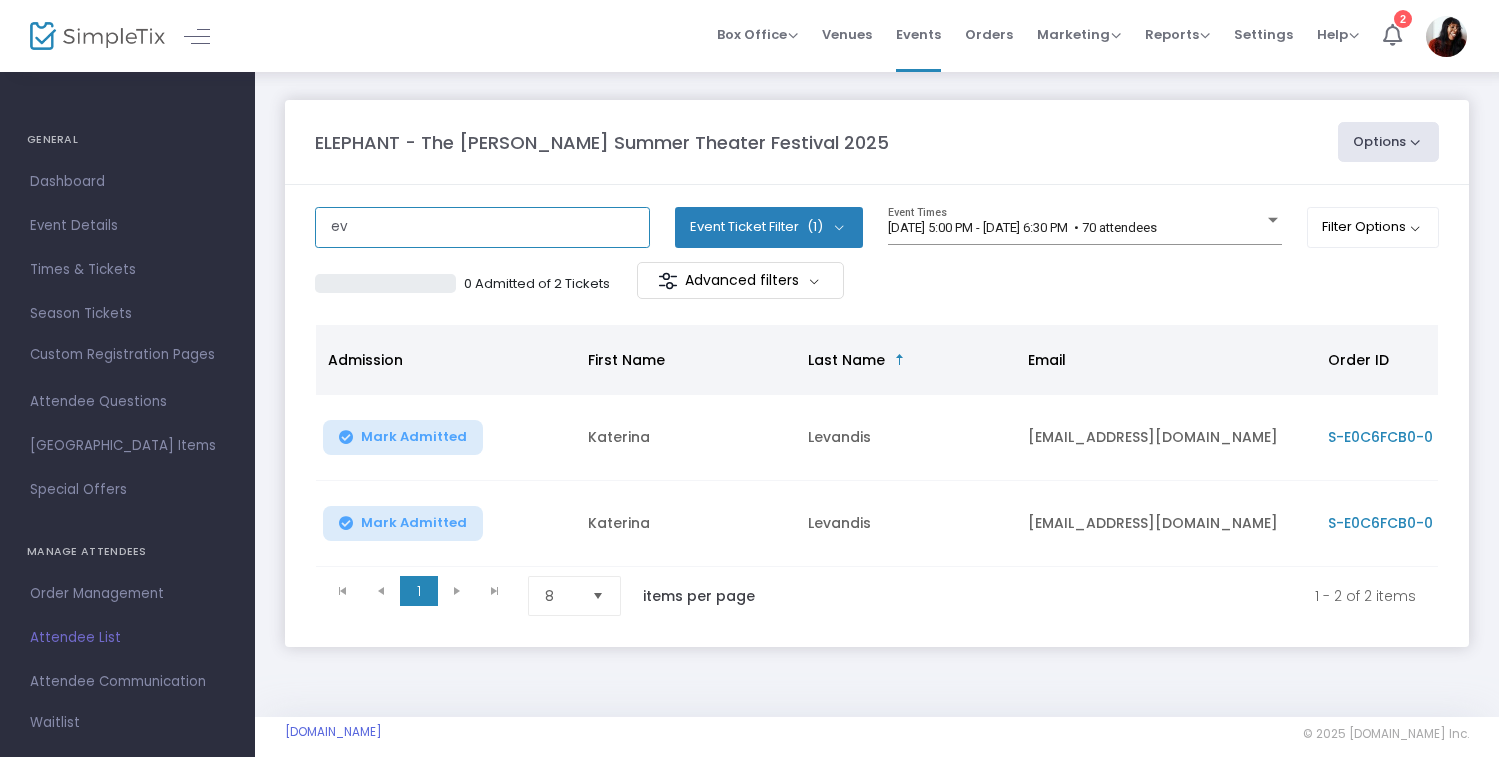 type on "e" 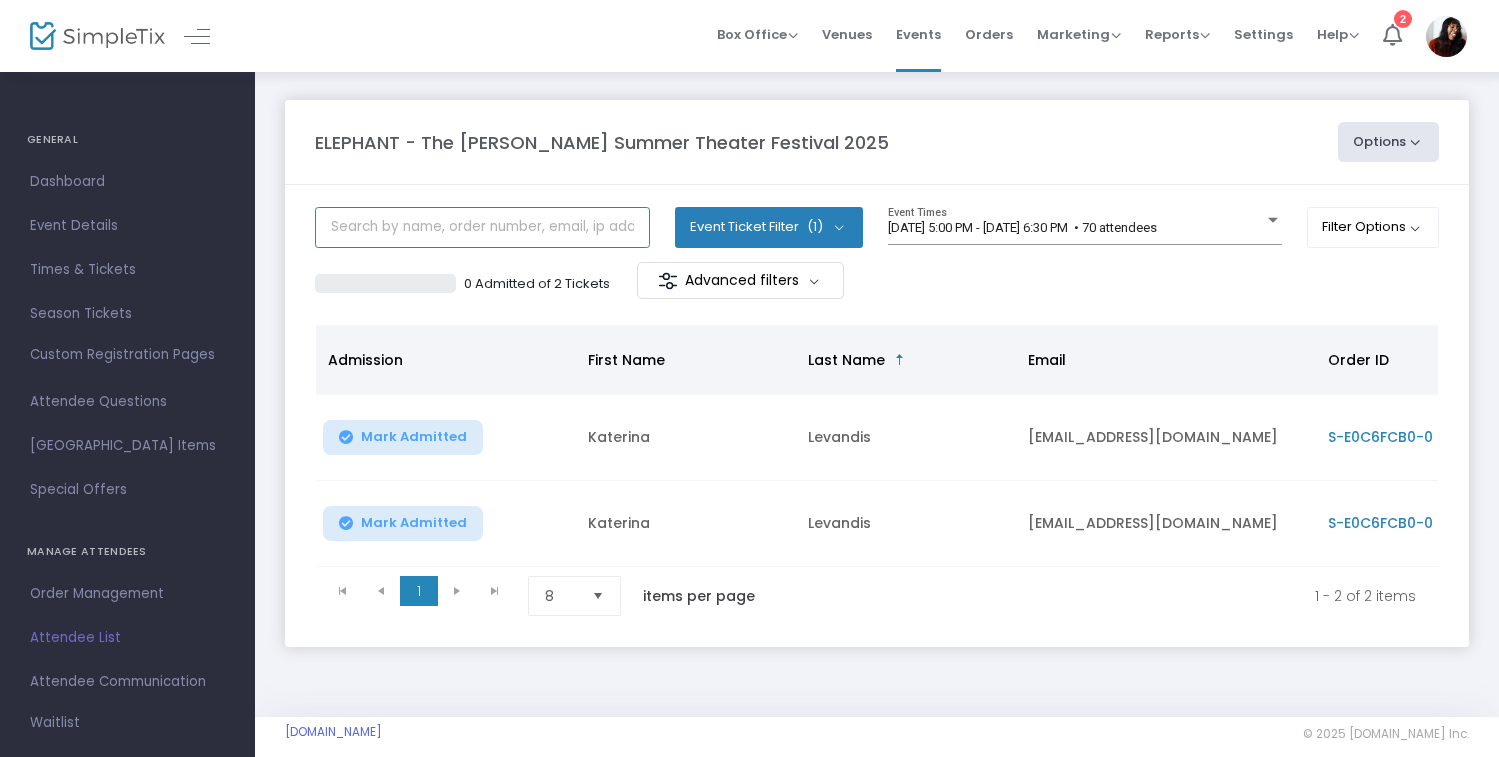 type on "o" 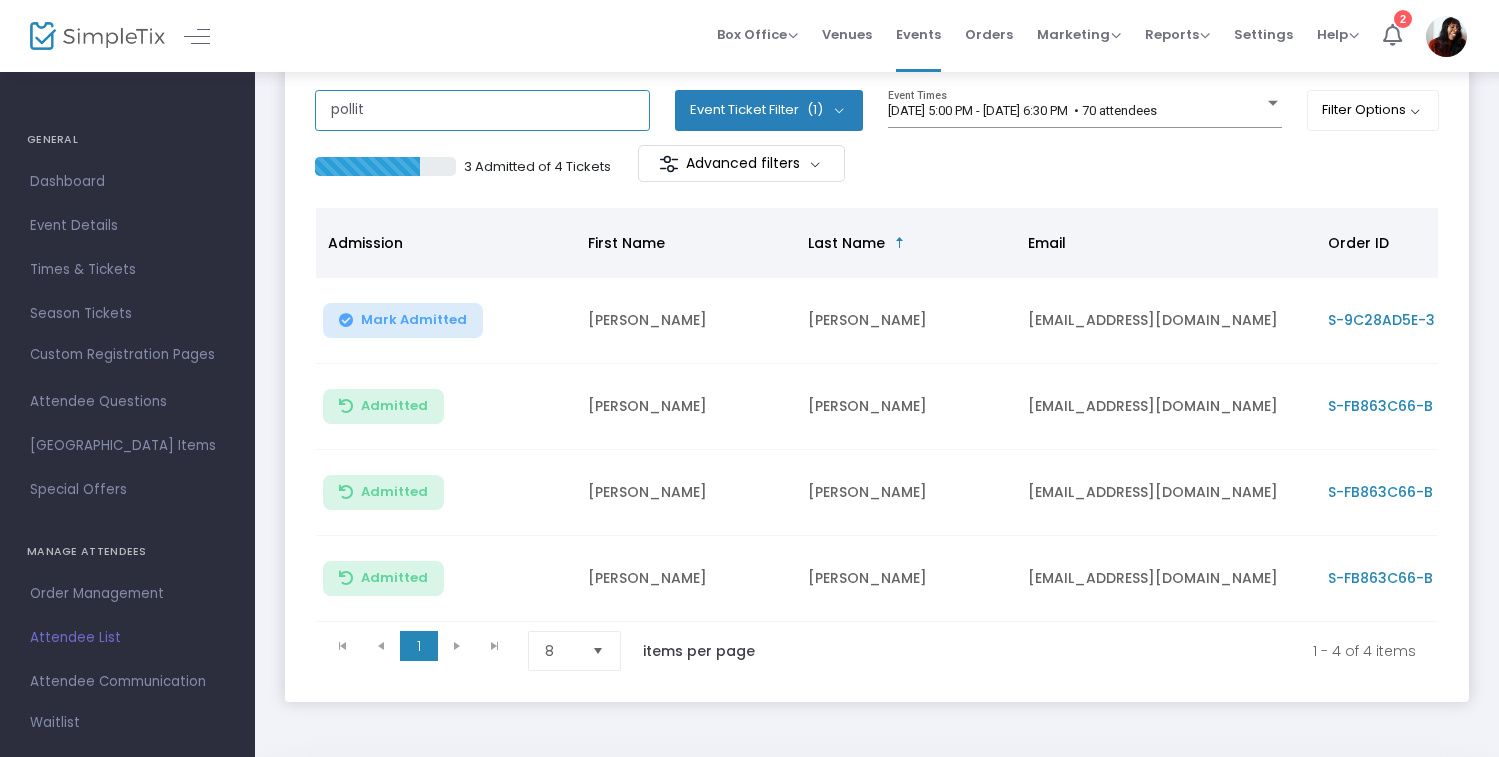 scroll, scrollTop: 116, scrollLeft: 0, axis: vertical 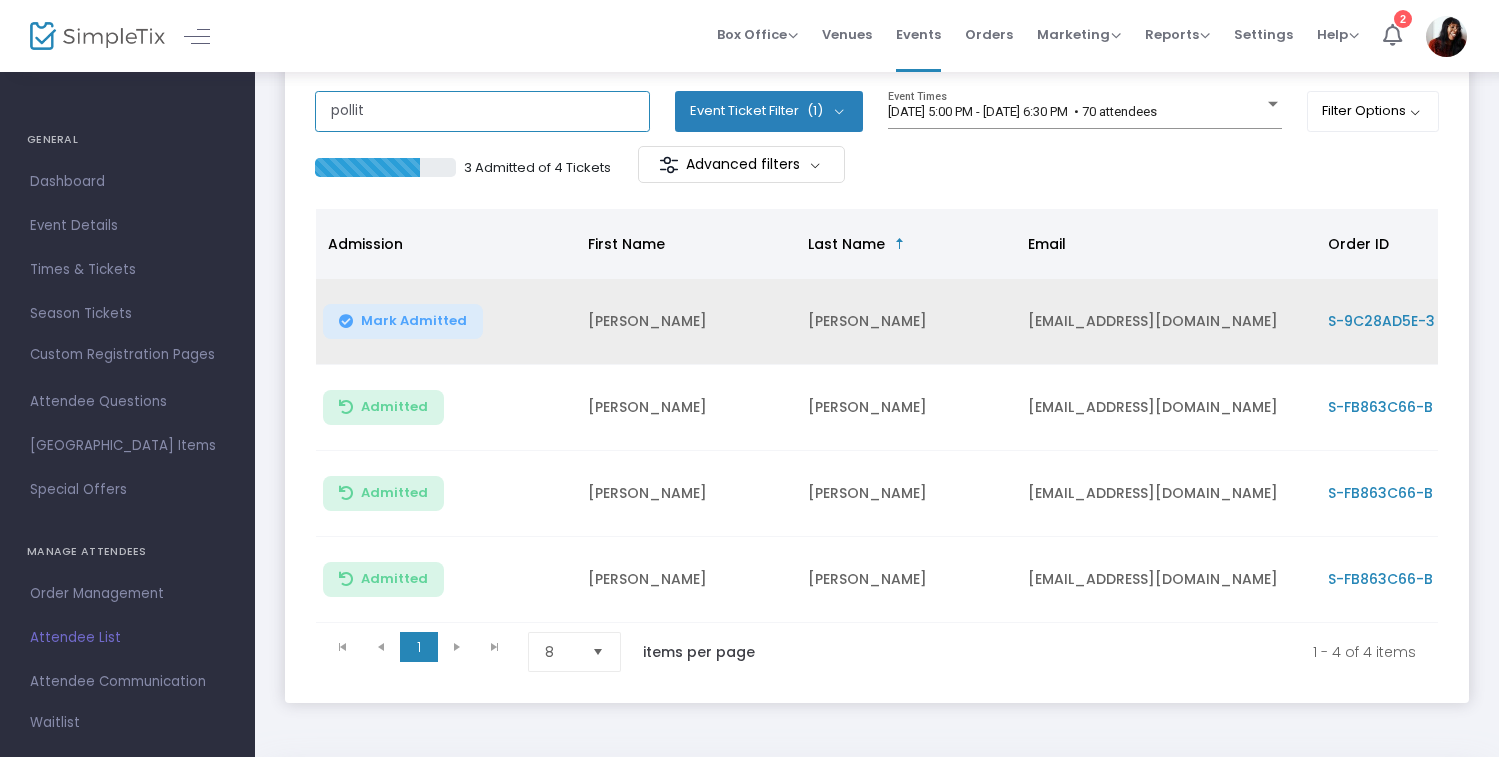 type on "pollit" 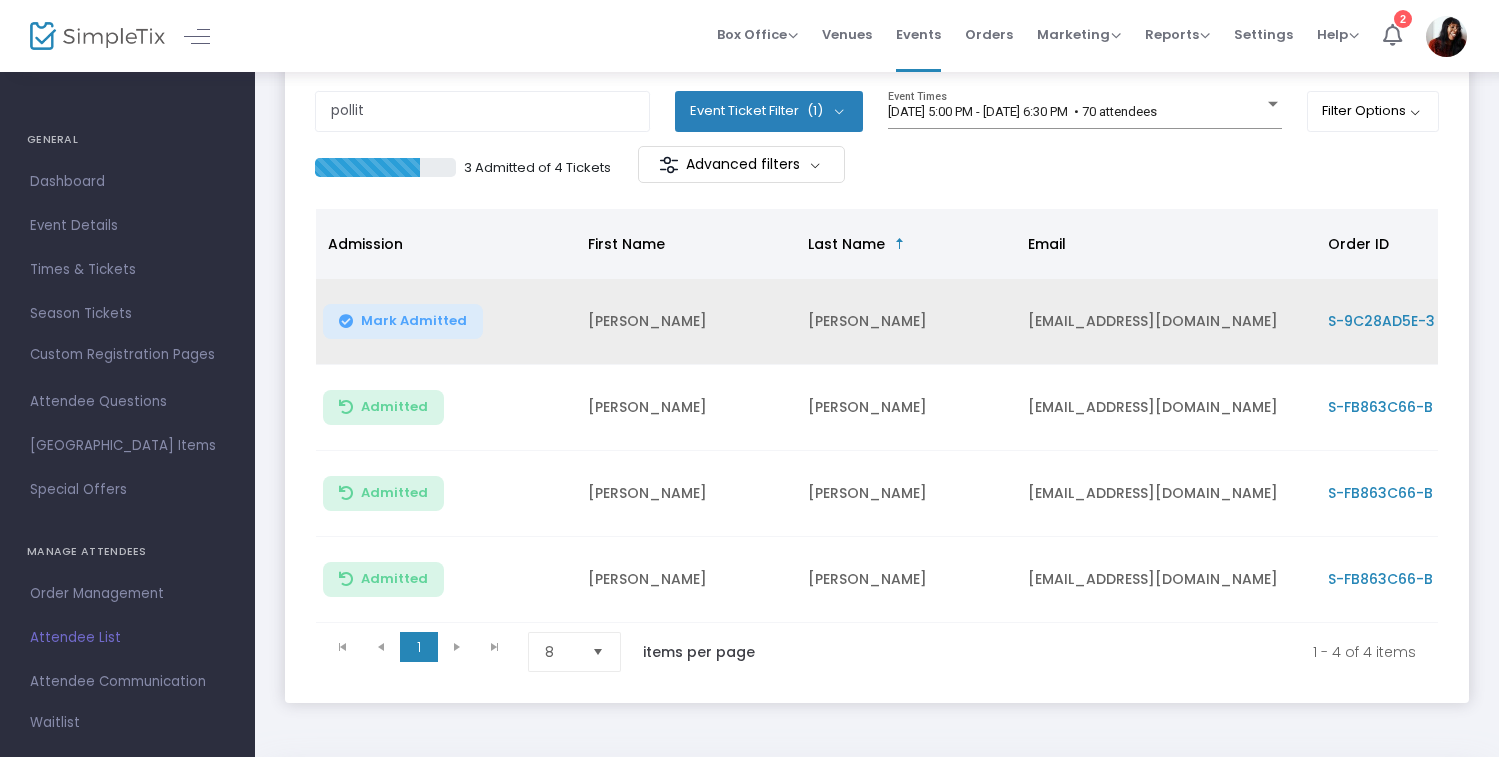 click on "Mark Admitted" 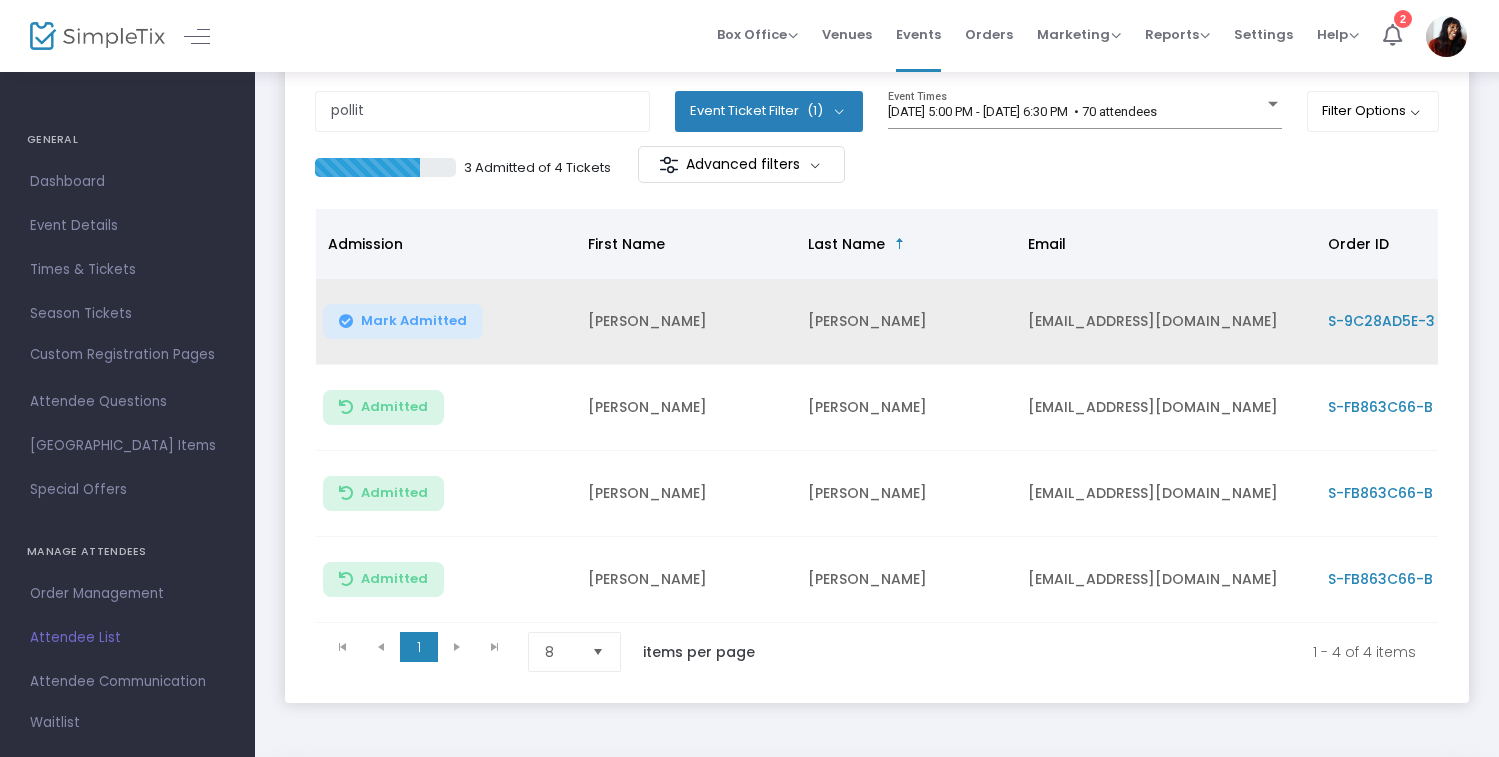 click on "Mark Admitted" 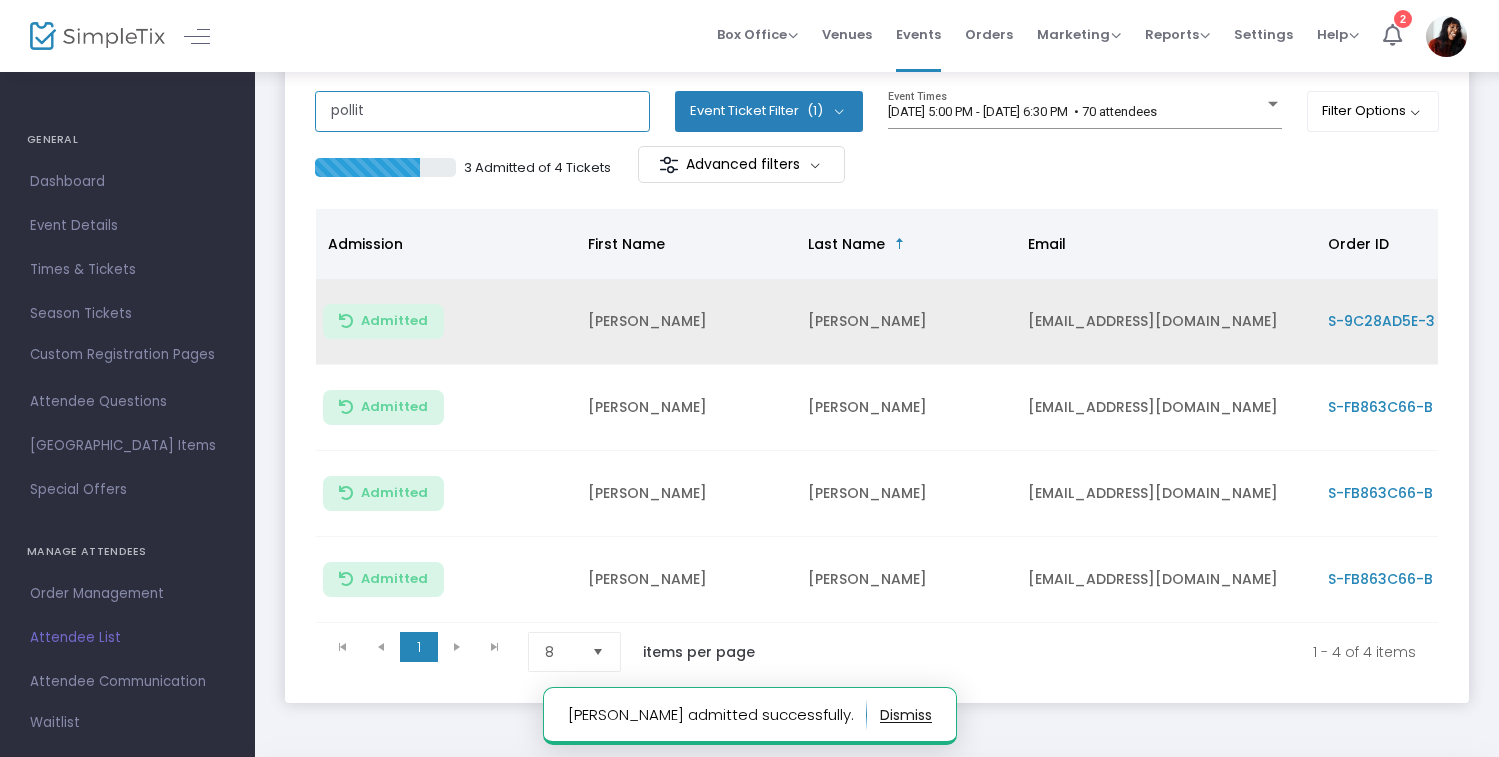 click on "pollit" 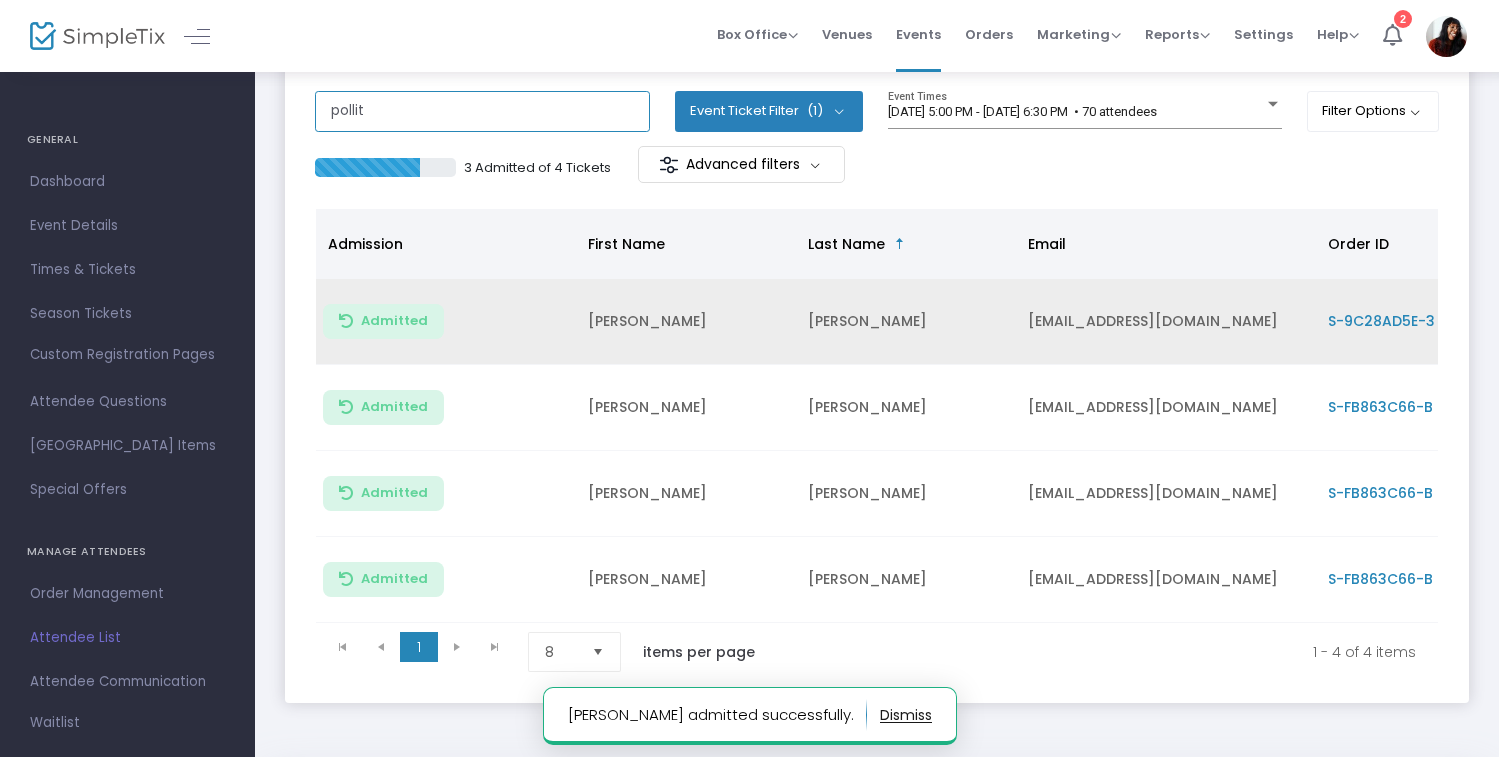 click on "pollit" 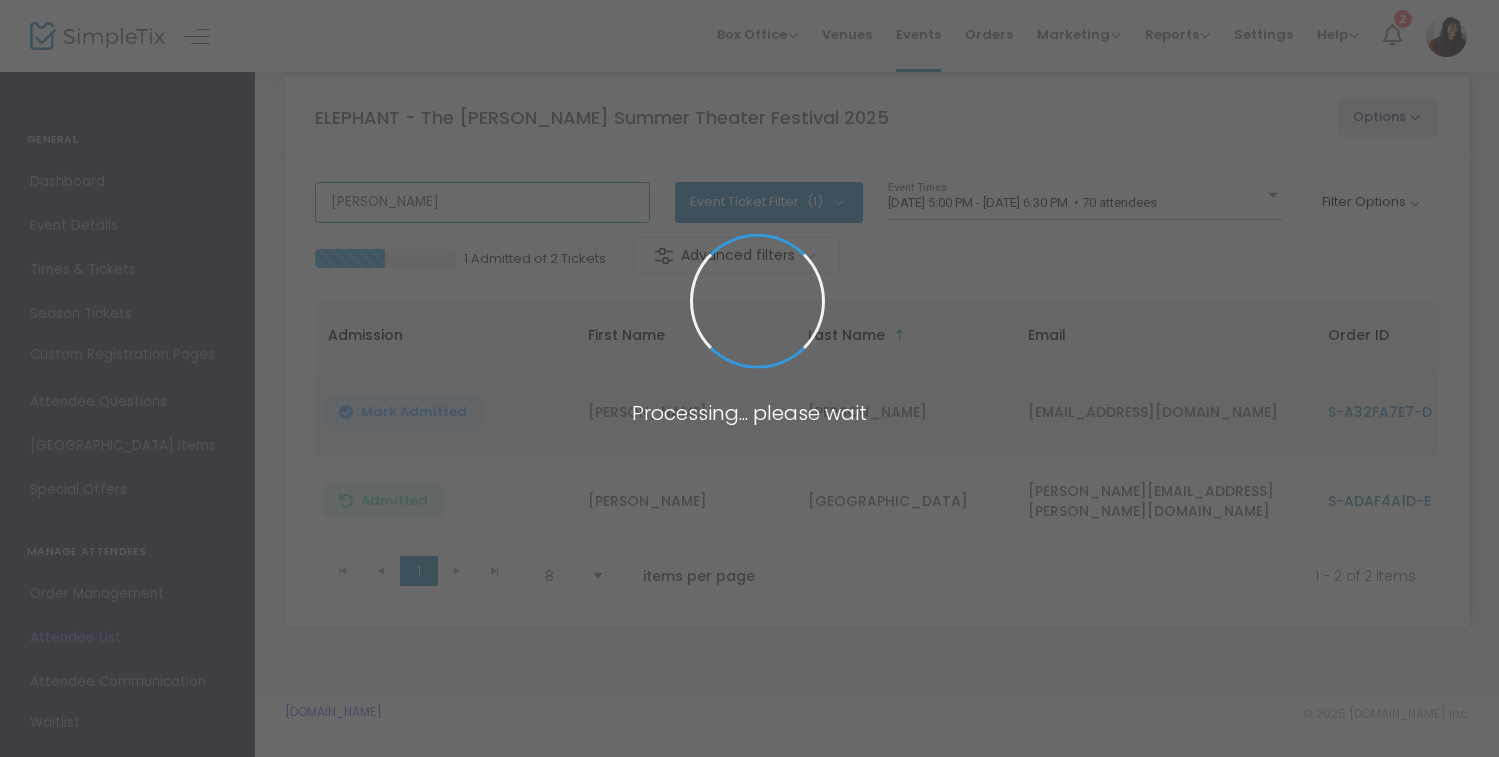 scroll, scrollTop: 34, scrollLeft: 0, axis: vertical 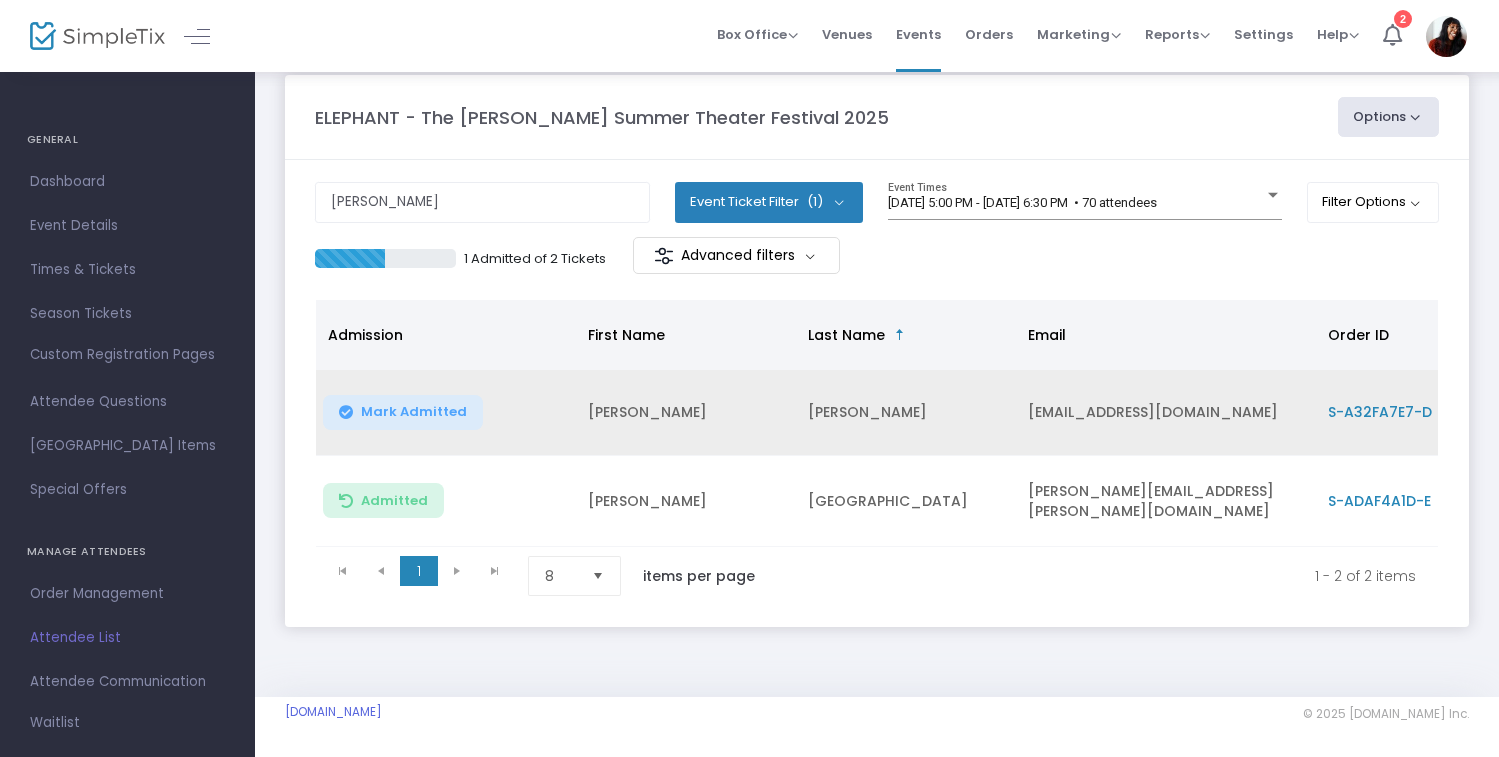 click on "Mark Admitted" 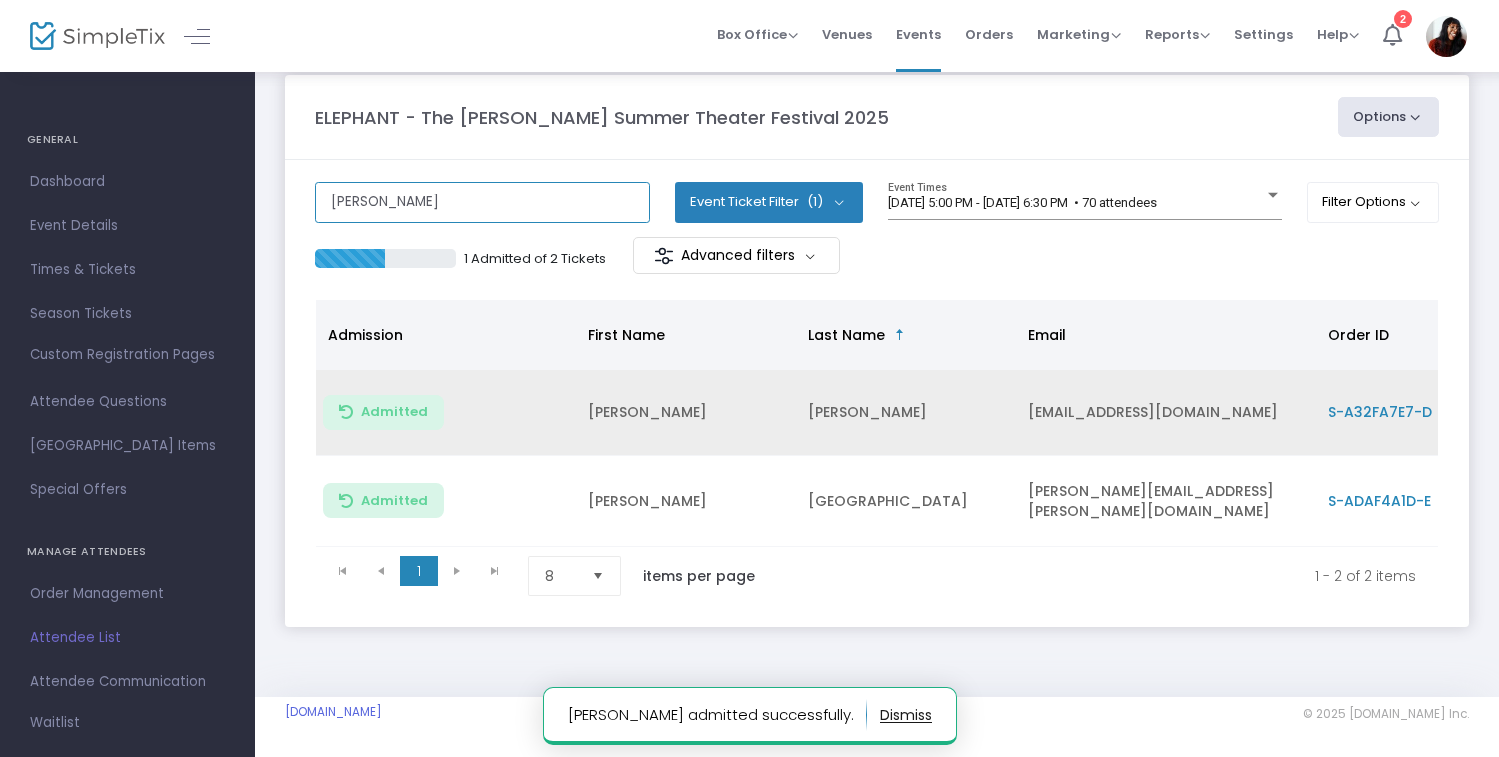 click on "doug" 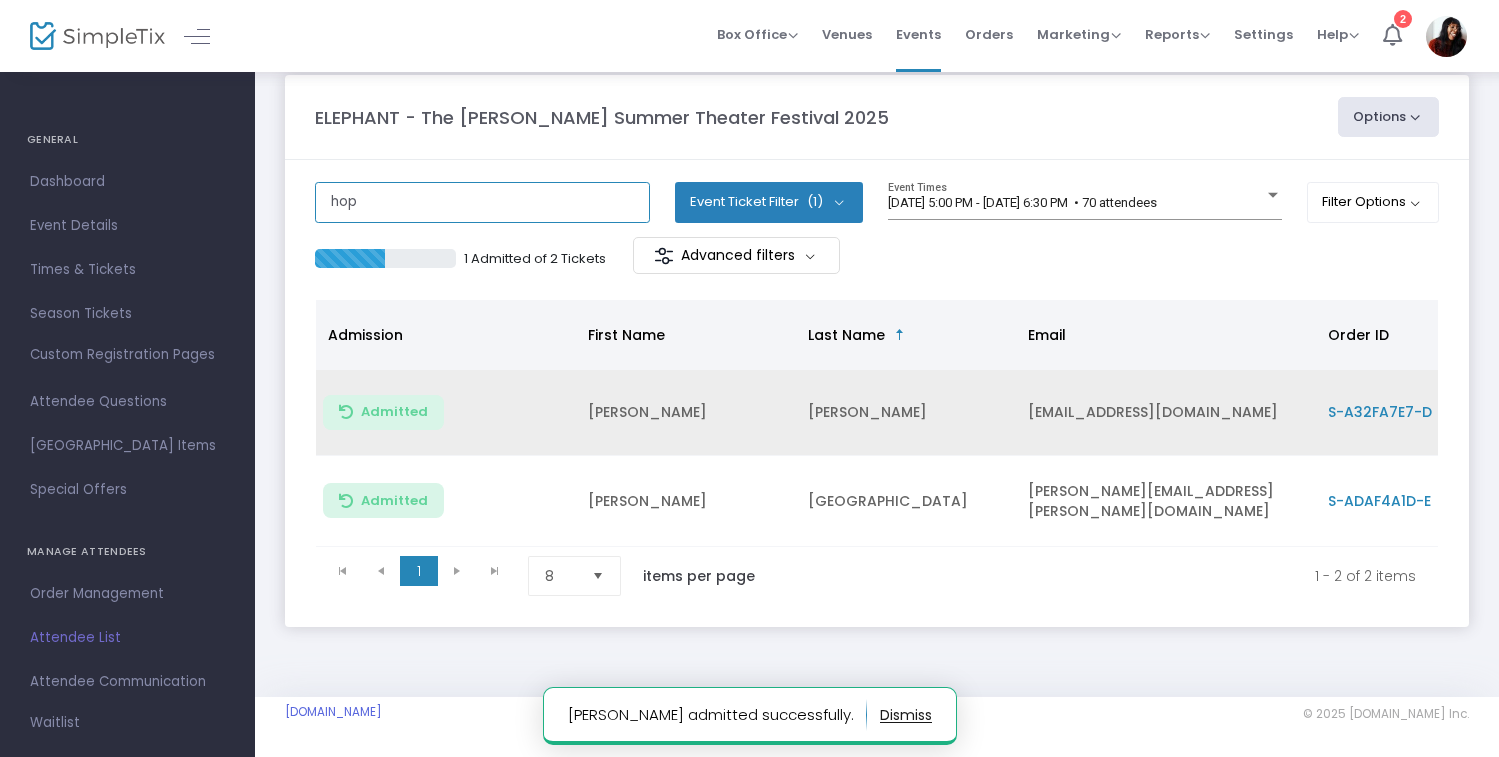 click on "Processing... please wait Mark admitted successfully.  Box Office   Sell Tickets   Bookings   Sell Season Pass   Venues   Memberships   Events   Orders   Marketing   Promo Codes   Quantity Discounts   Affiliate   Reports   Analytics   Sales Reports   Download   Settings   Help   View Docs   Contact Support  2  Chisom Okoye   Chisom875@gmail.com   Role: ADMIN   Section   Your Profile   Create a site for a new organization  Logout  GENERAL   Dashboard   Event Details  Times & Tickets  Season Passes   Season Tickets   Custom Registration Pages   Attendee Questions   Suggested Square Items   Event Promoters   Special Offers   MANAGE ATTENDEES   Order Management   Attendee List   Attendee Communication   Waitlist   Print Badges   PROMOTE   Social   Embed   Promo Code   Quantity Discount   ELEPHANT - The SheLA Summer Theater Festival 2025   Options   Export List   Print Name Tags   Export to Mailchimp   Scan Report  hop  Event Ticket Filter  (1)   Select All    General Admission  Event Times  Filter Options  ON 8" at bounding box center (749, 353) 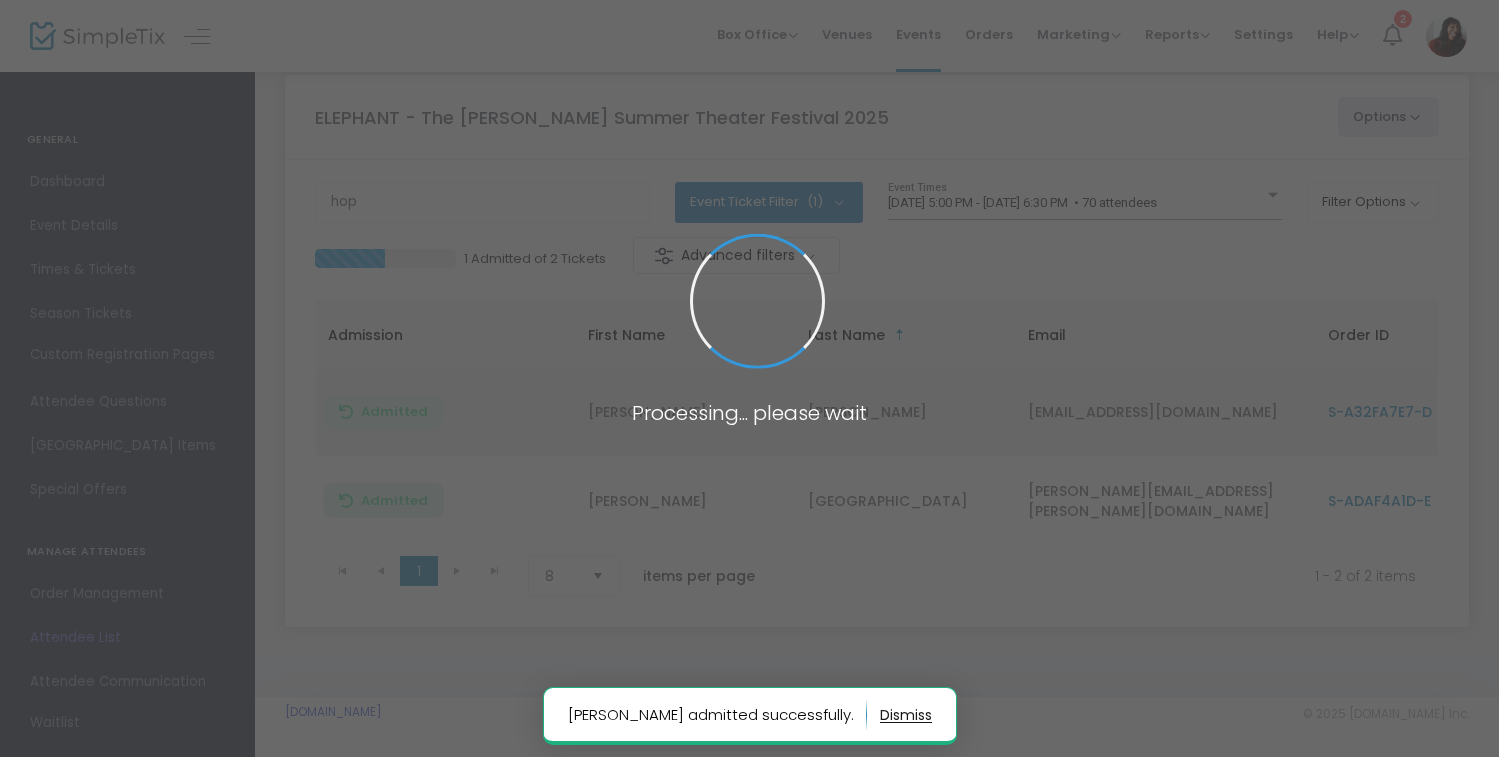 click at bounding box center (749, 378) 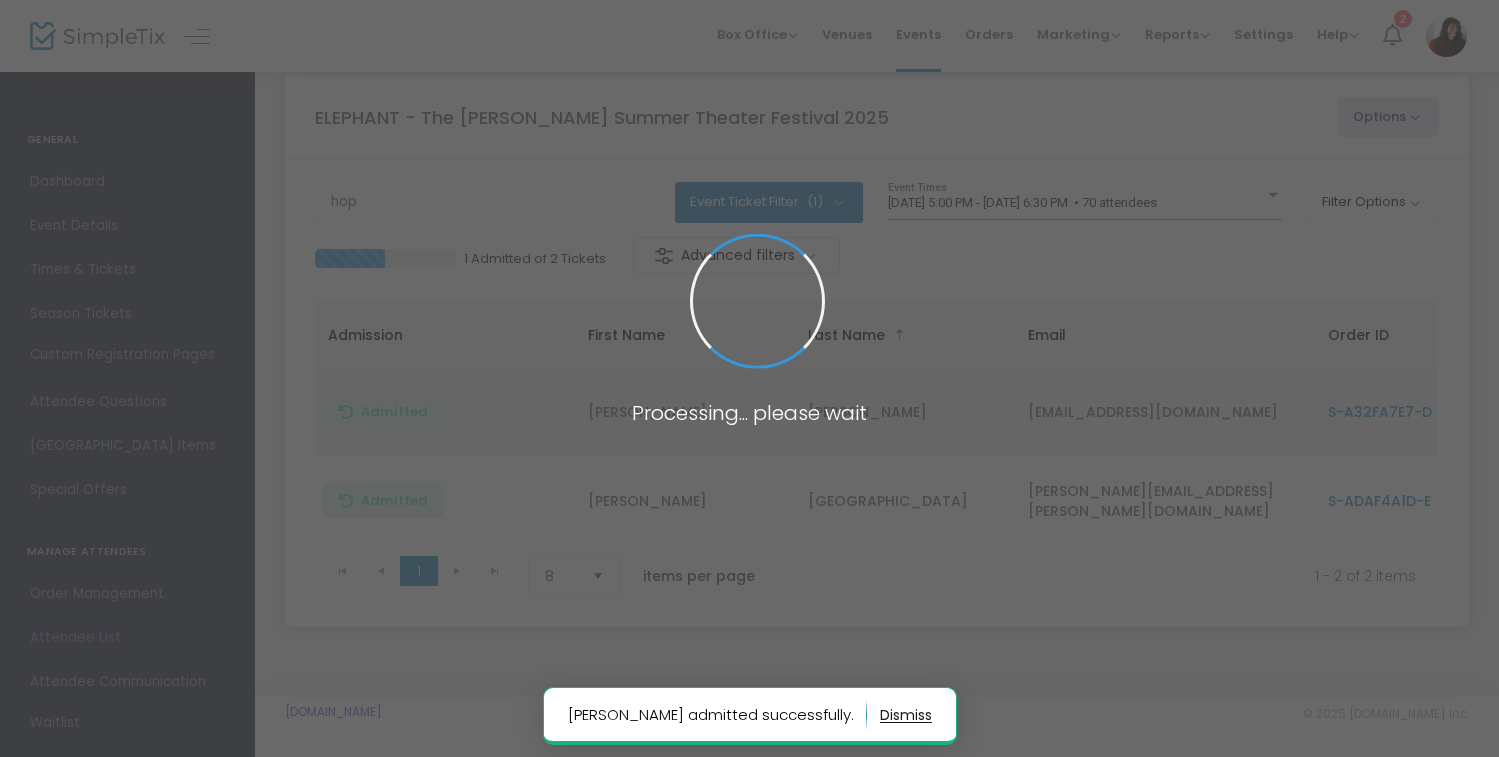 scroll, scrollTop: 0, scrollLeft: 0, axis: both 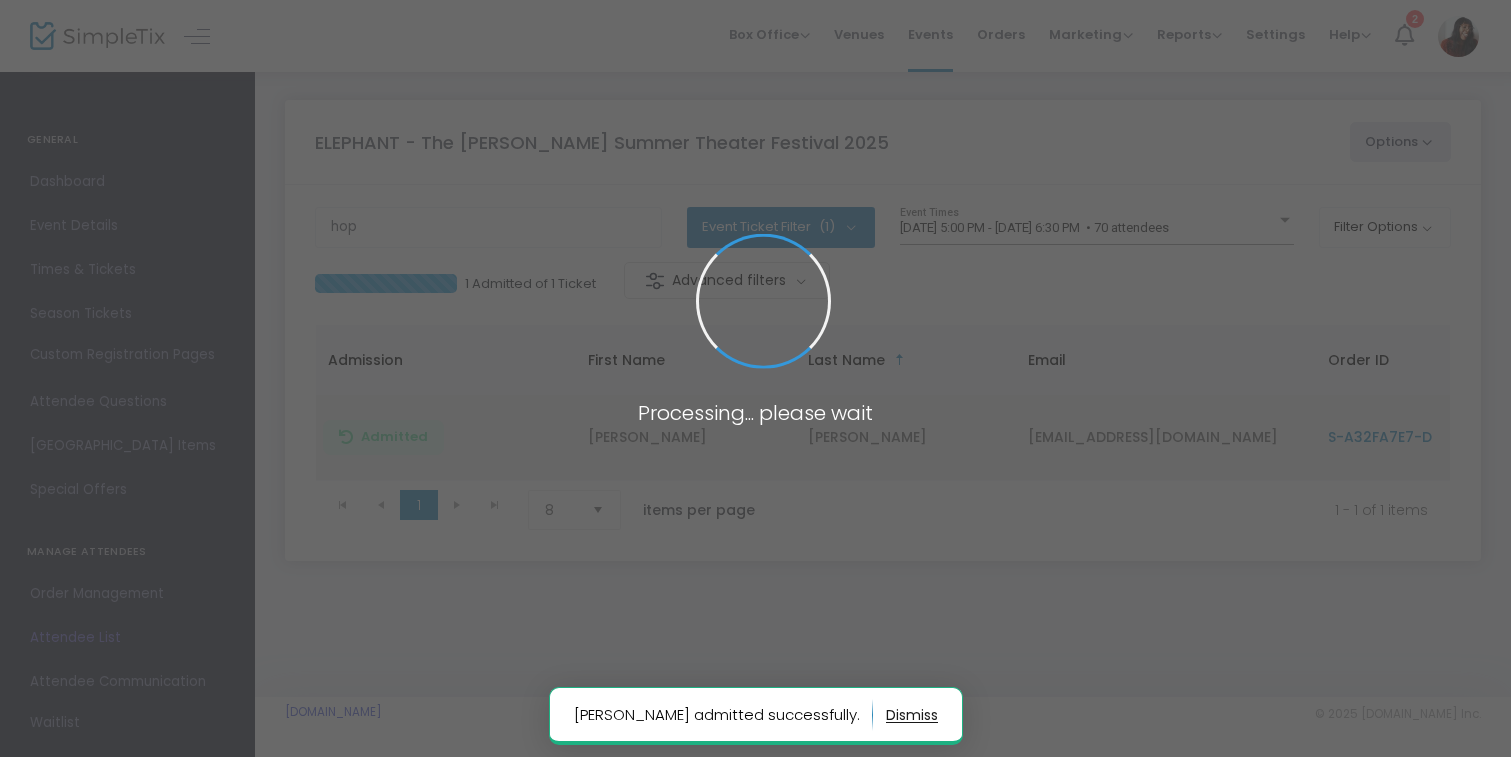 click at bounding box center (755, 378) 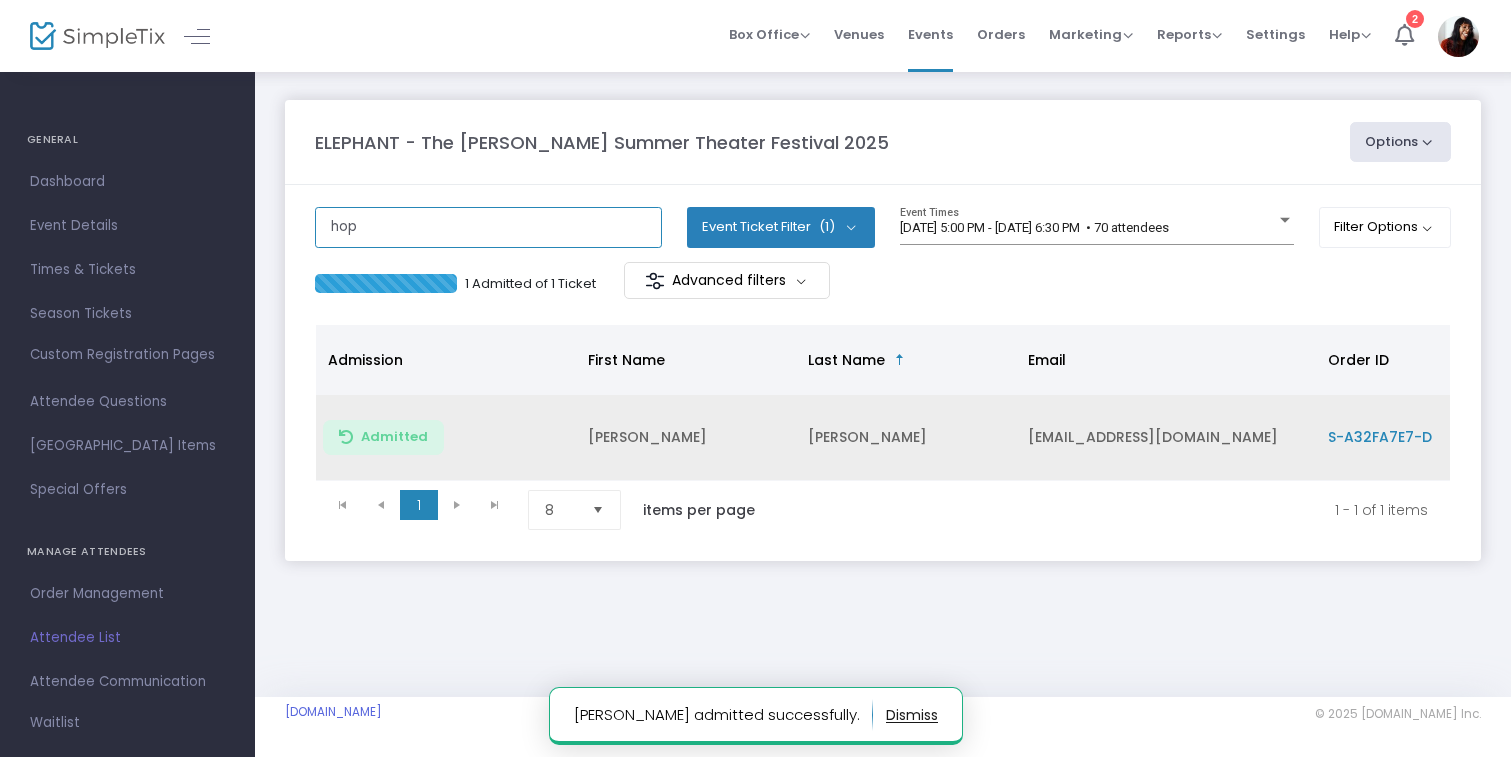 click on "hop" 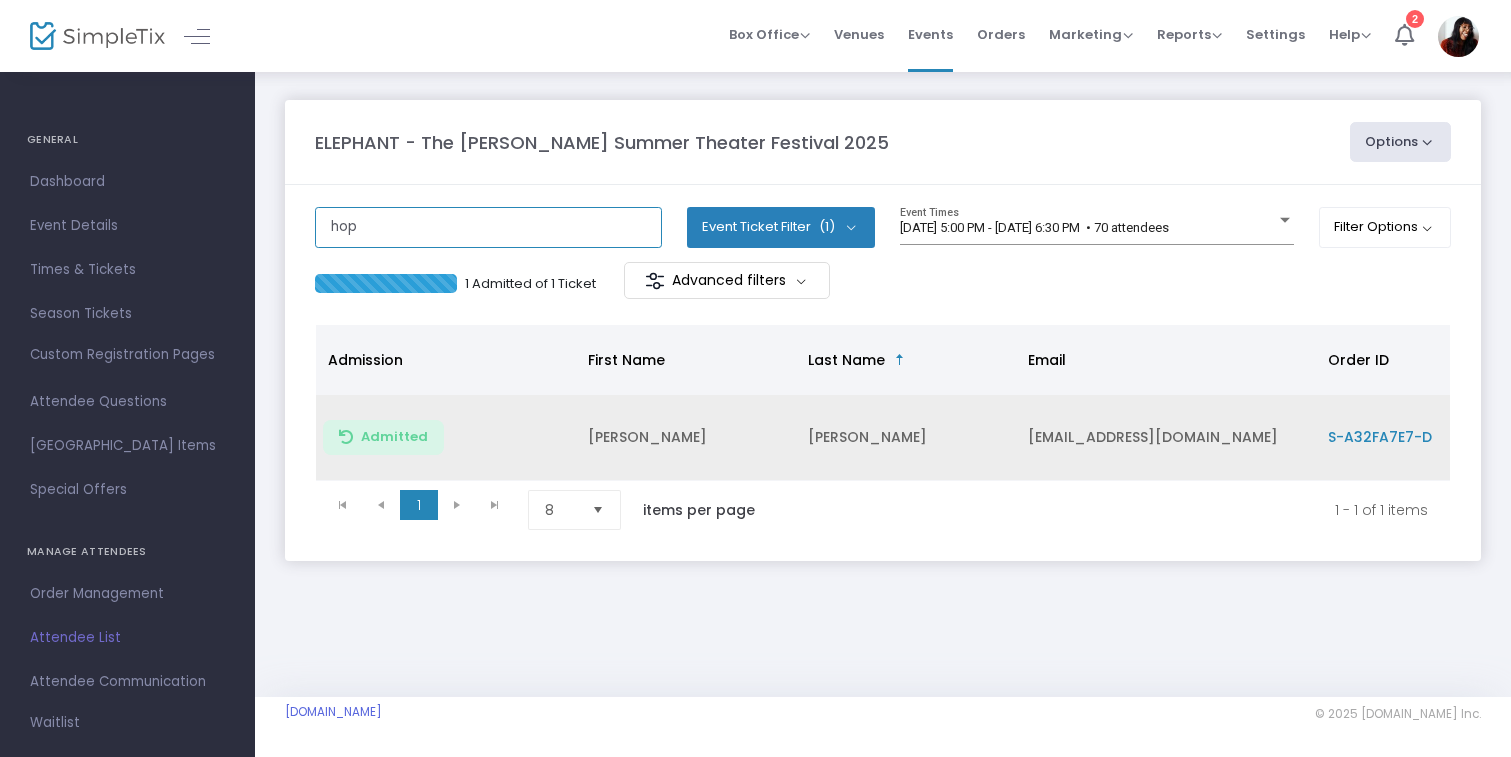 click on "hop" 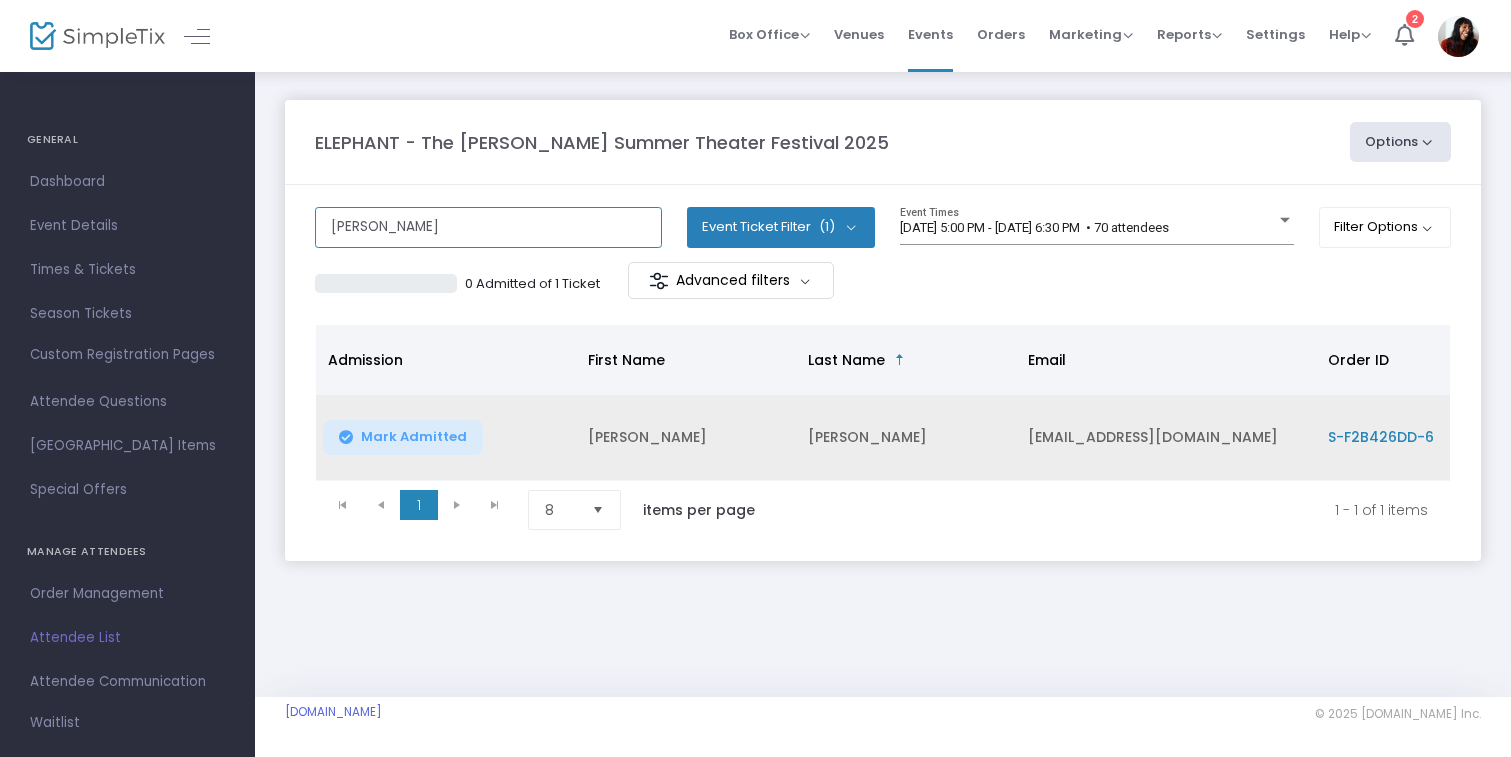 type on "monica" 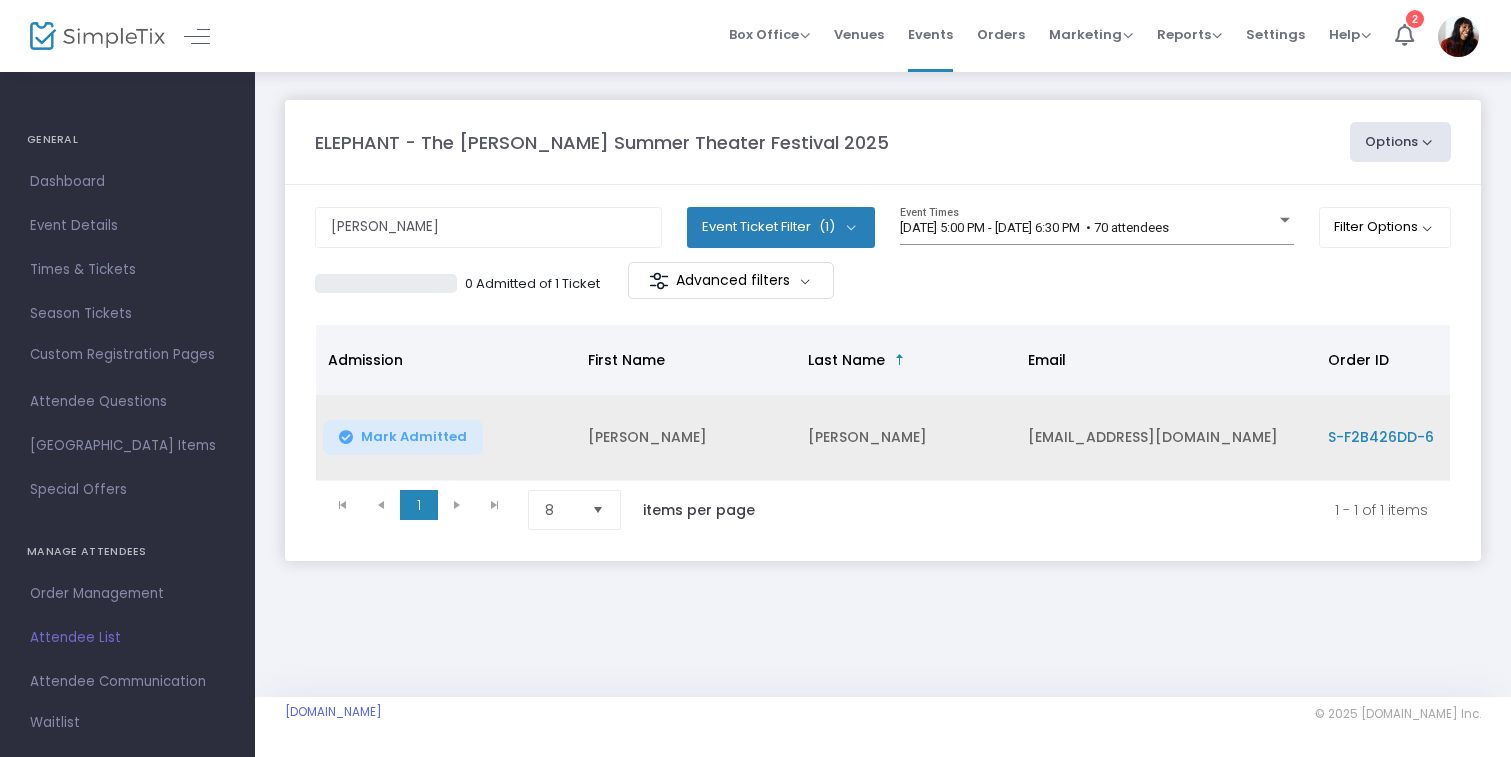 click on "Mark Admitted" 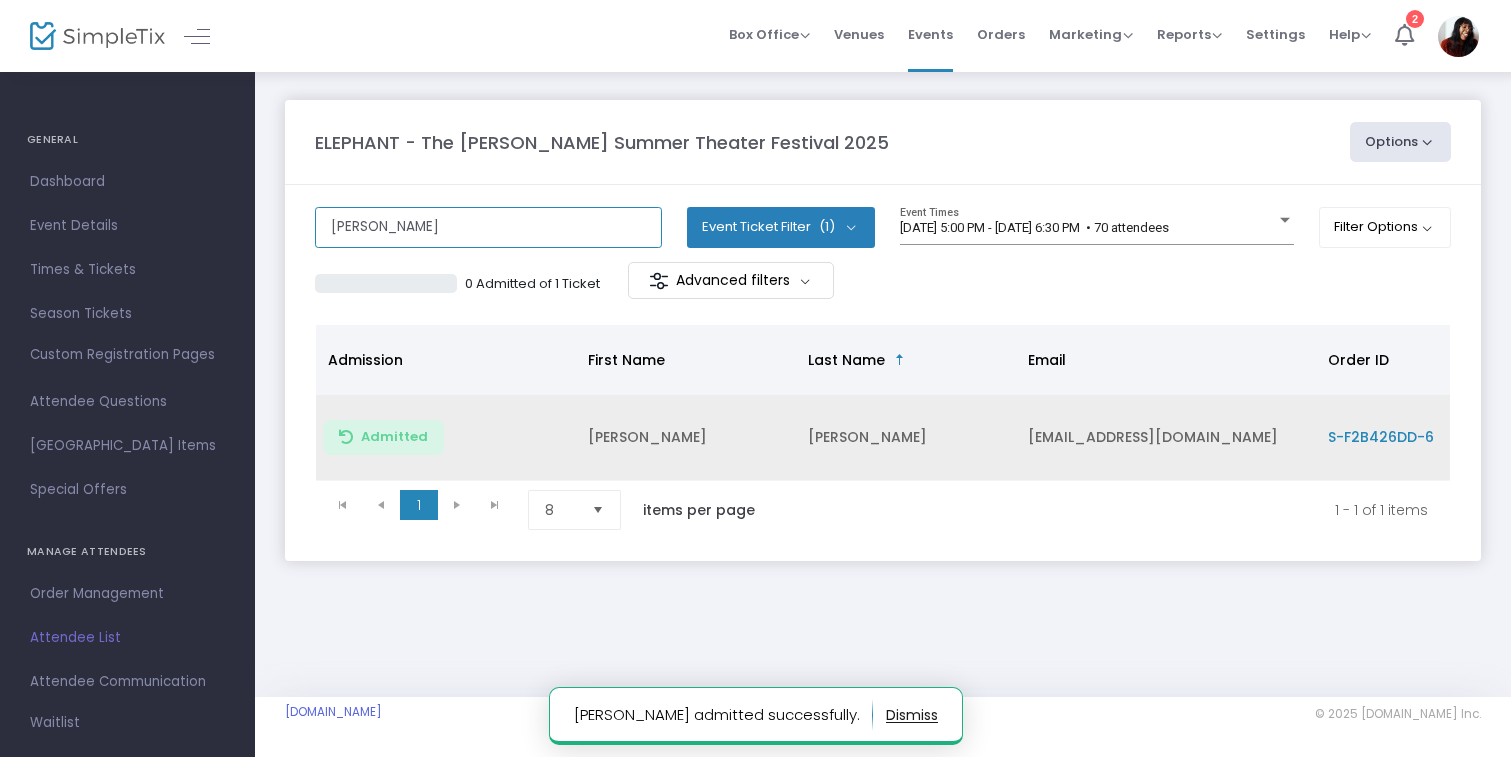 click on "monica" 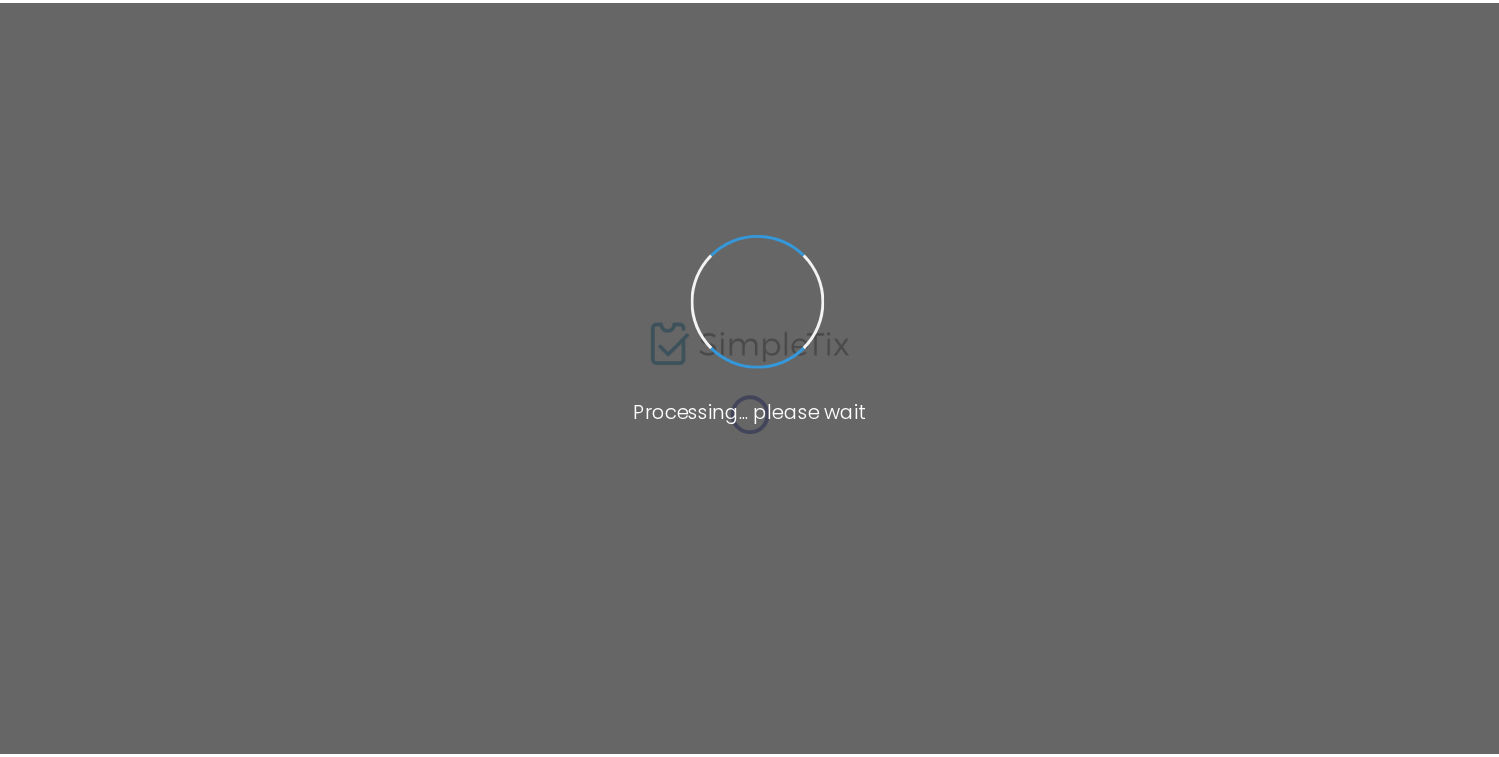 scroll, scrollTop: 0, scrollLeft: 0, axis: both 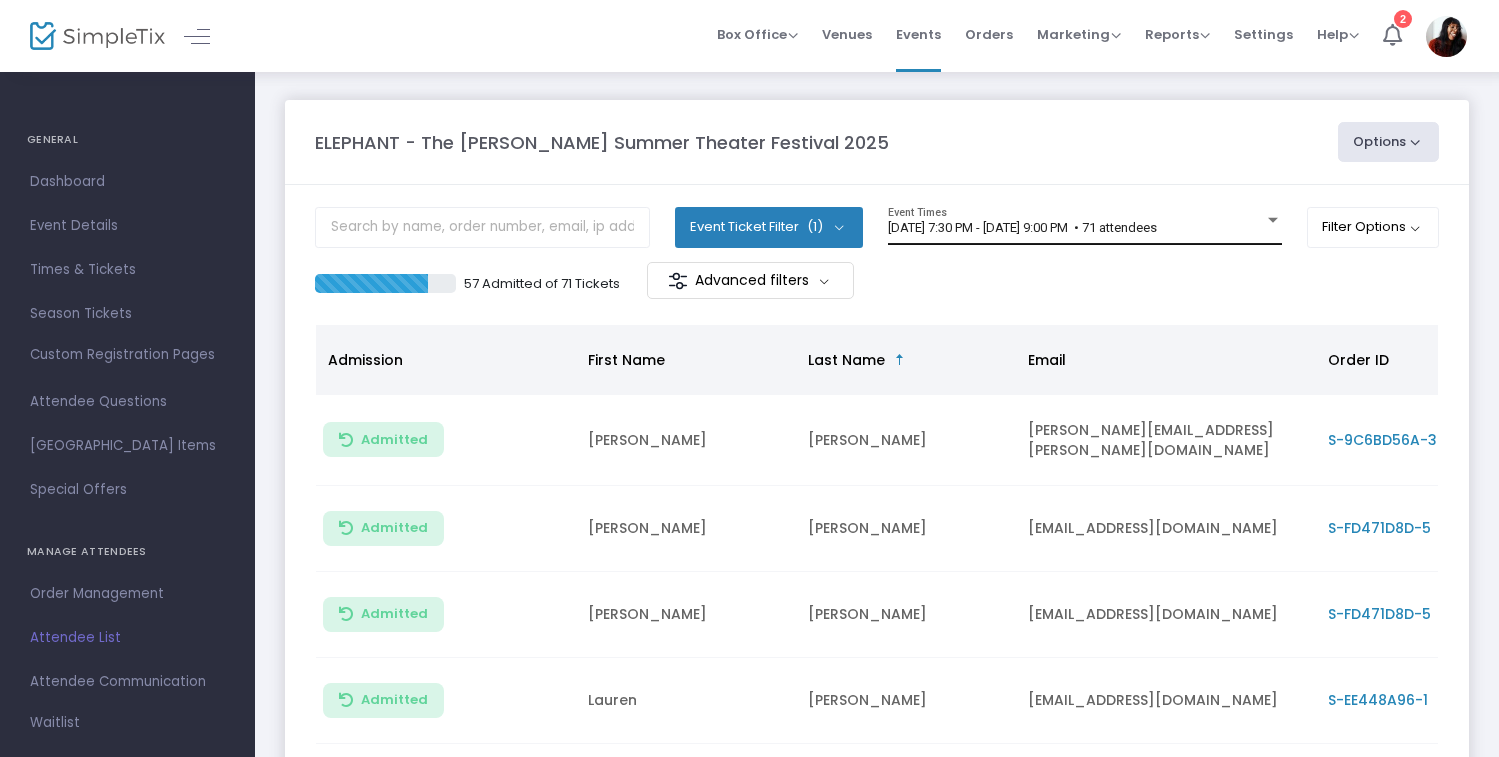 click on "[DATE] 7:30 PM - [DATE] 9:00 PM   • 71 attendees" at bounding box center (1022, 227) 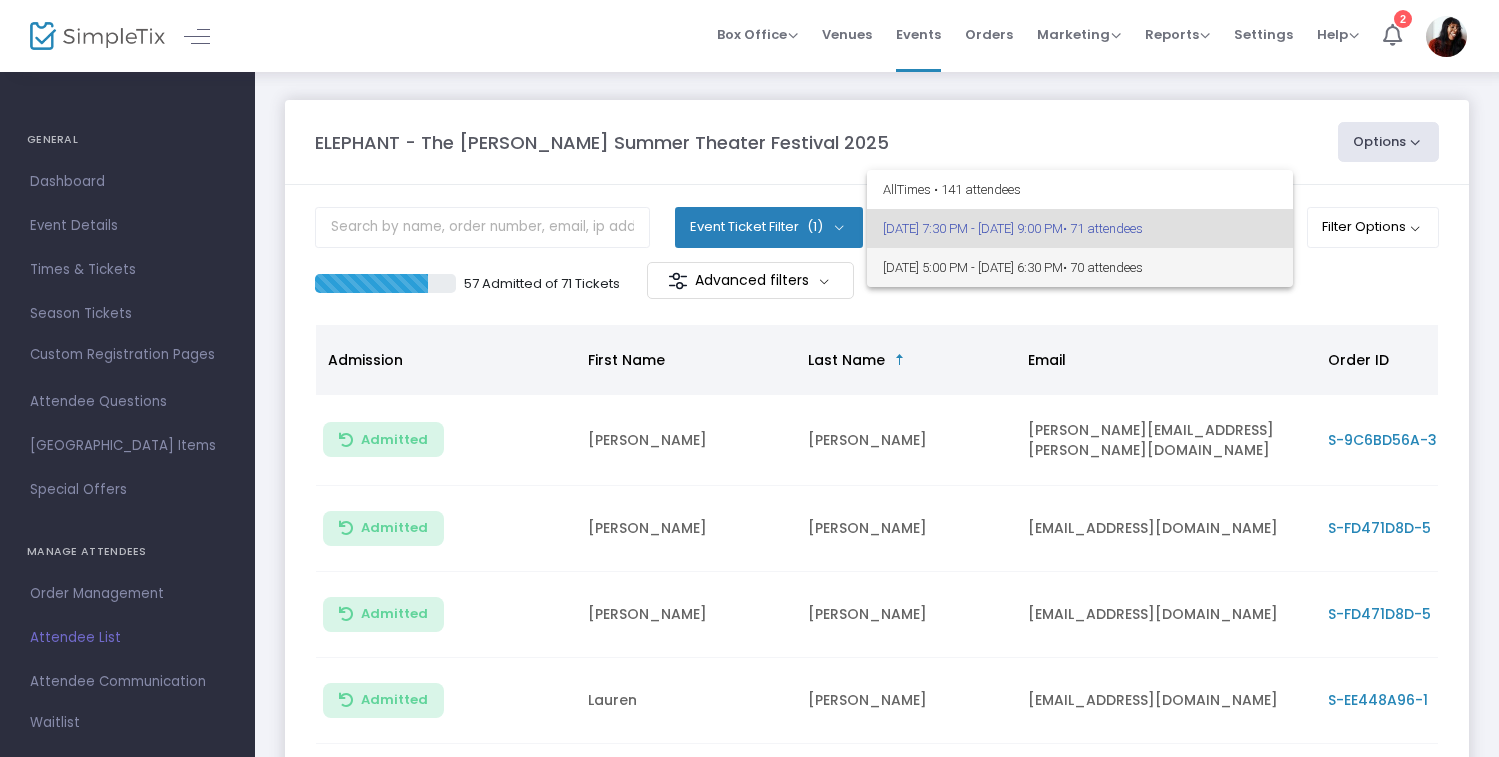 click on "[DATE] 5:00 PM - [DATE] 6:30 PM    • 70 attendees" at bounding box center [1080, 267] 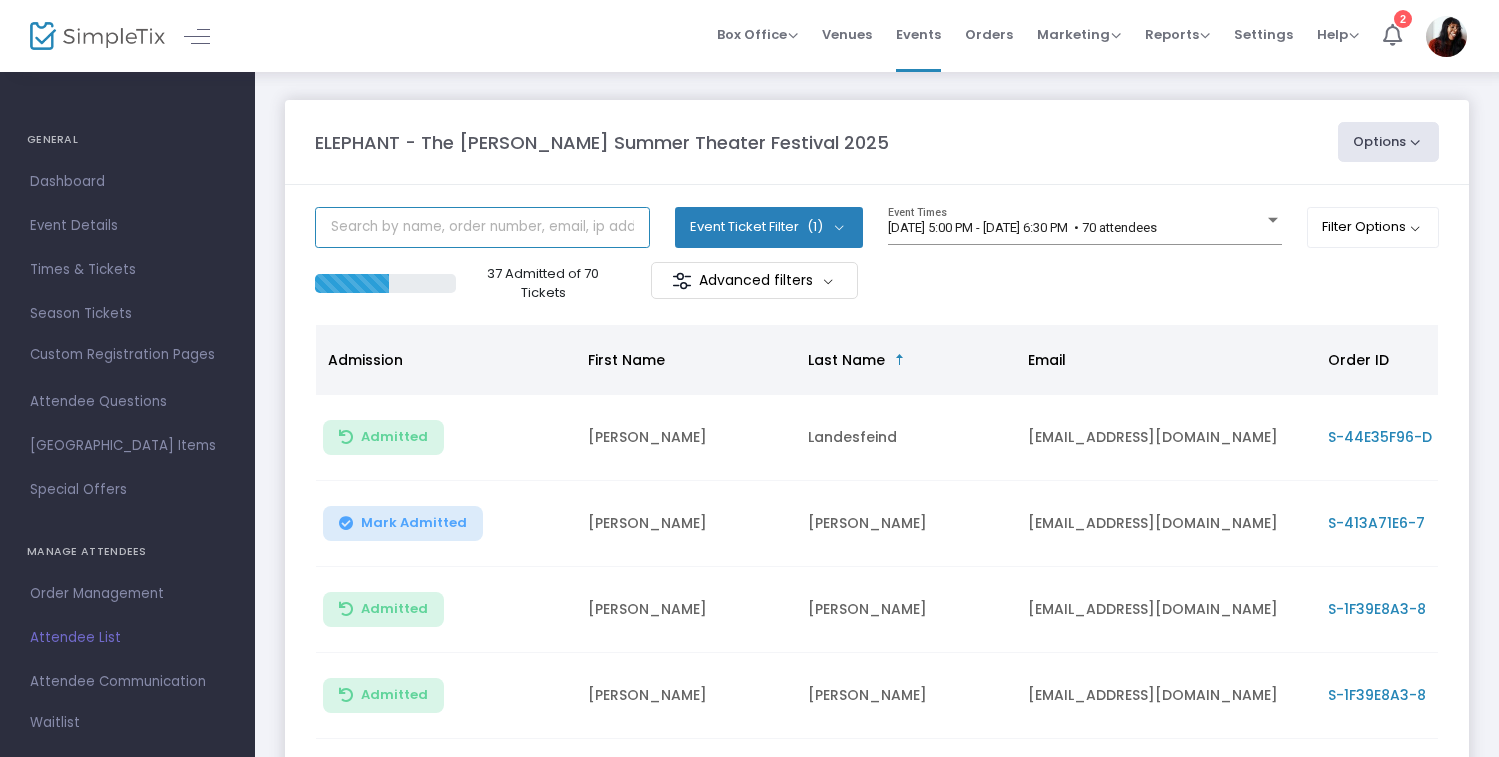 click 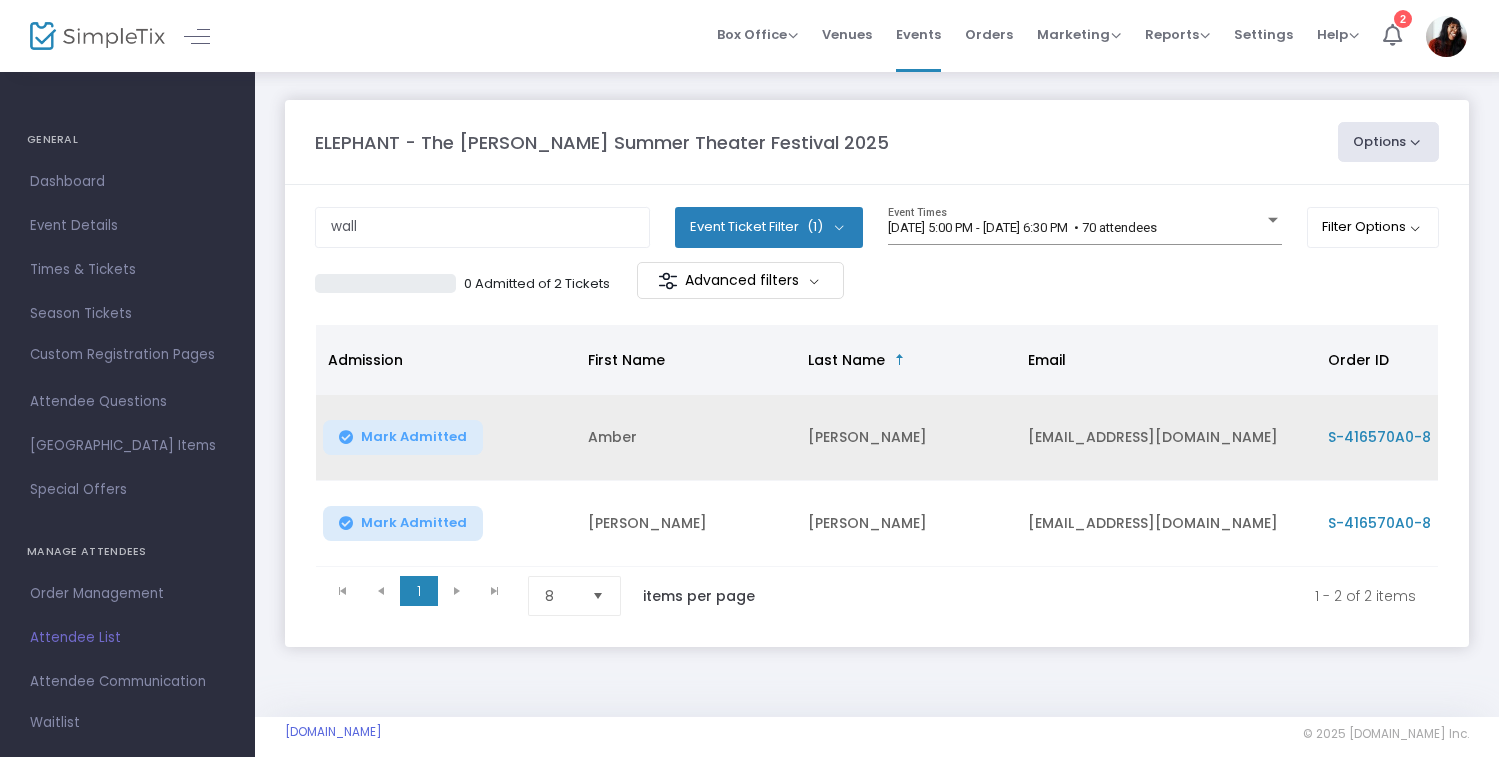 click on "Mark Admitted" 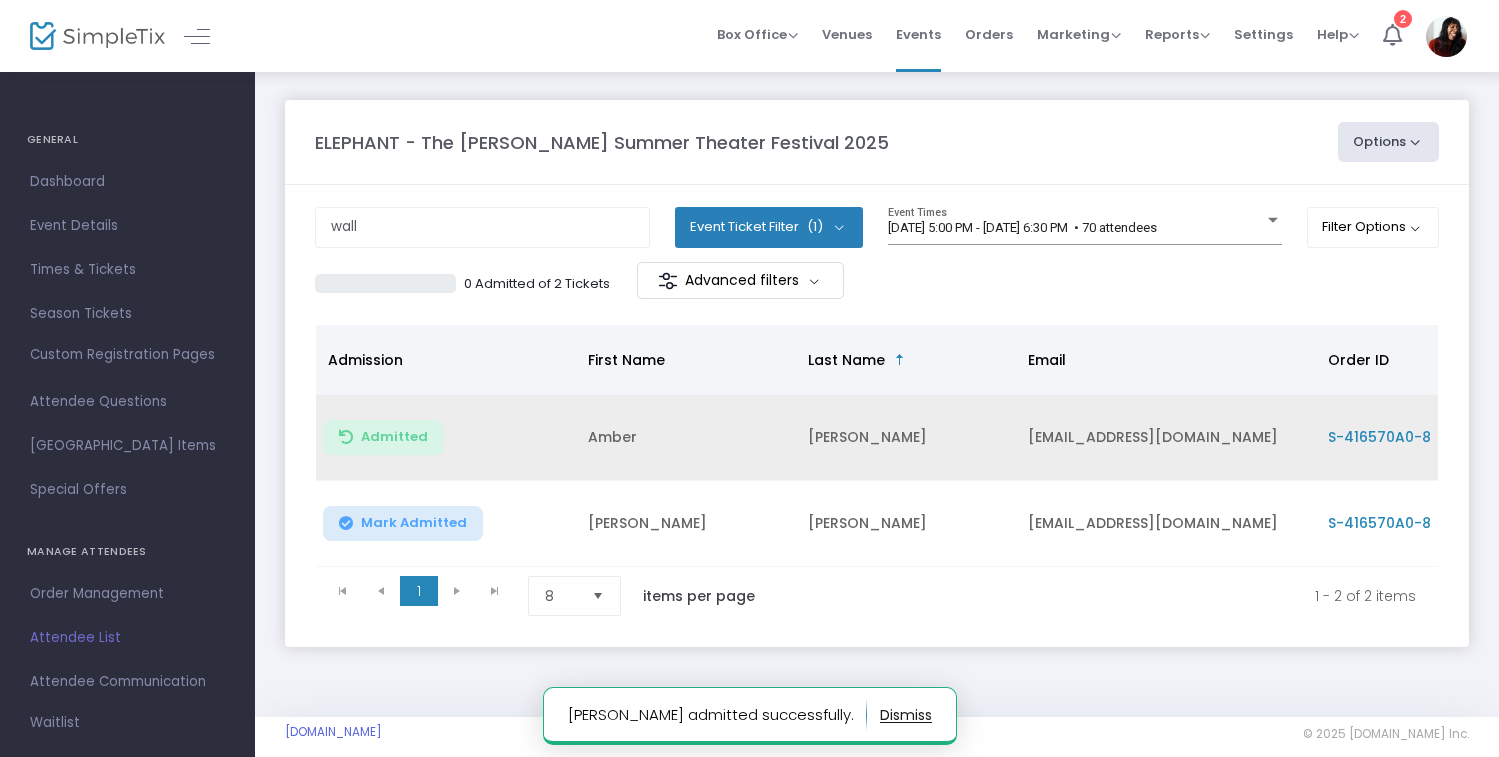click on "Mark Admitted" 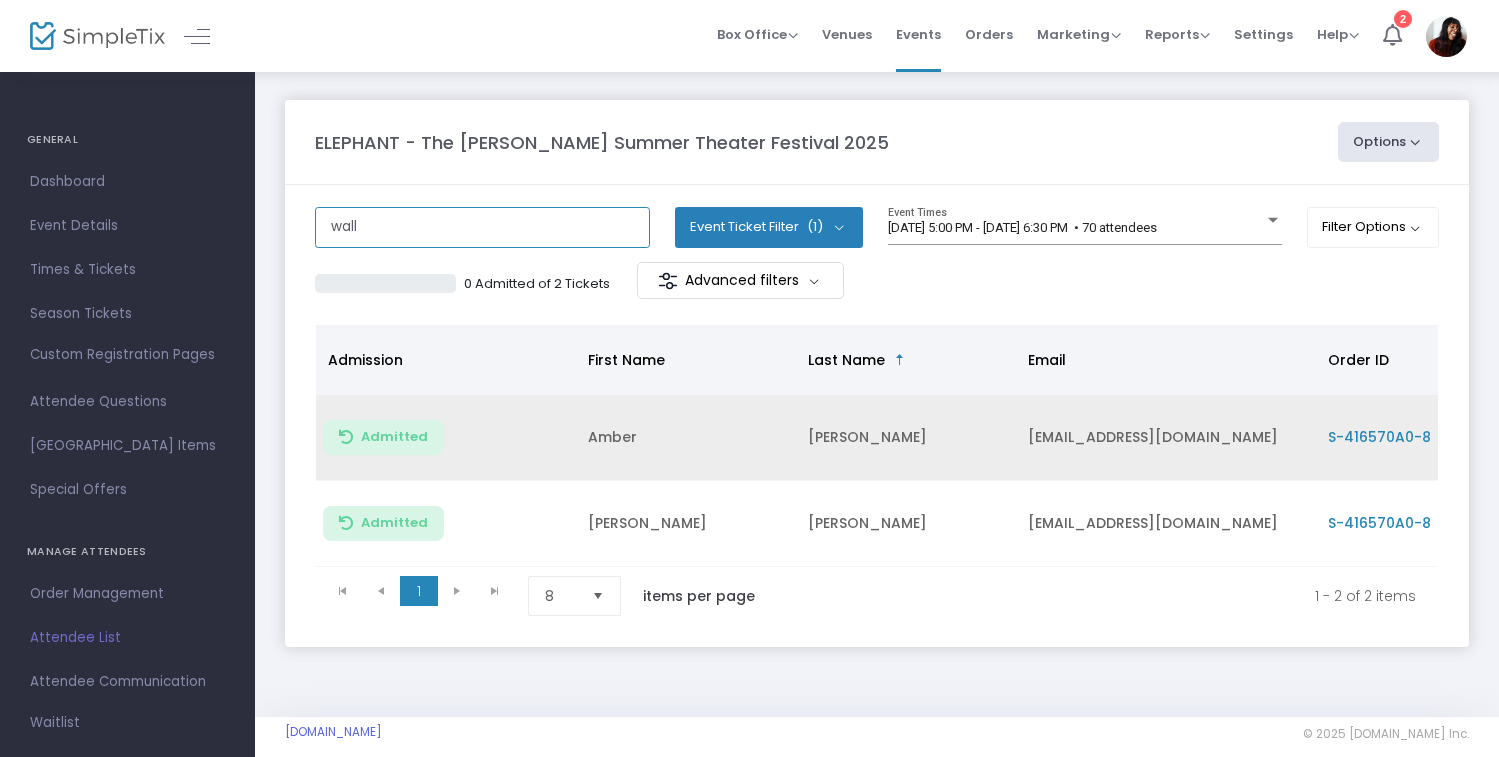 click on "wall" 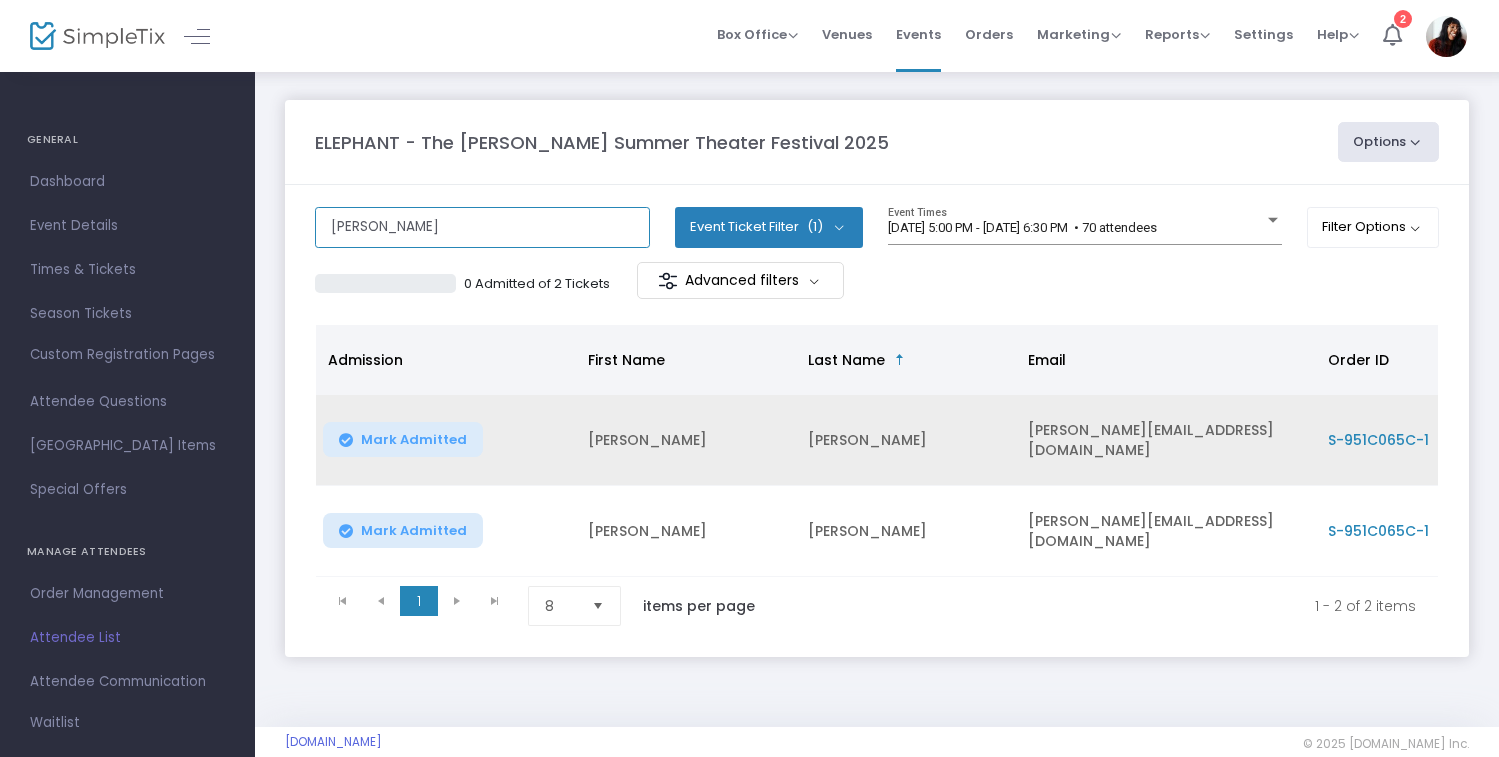 type on "kevin" 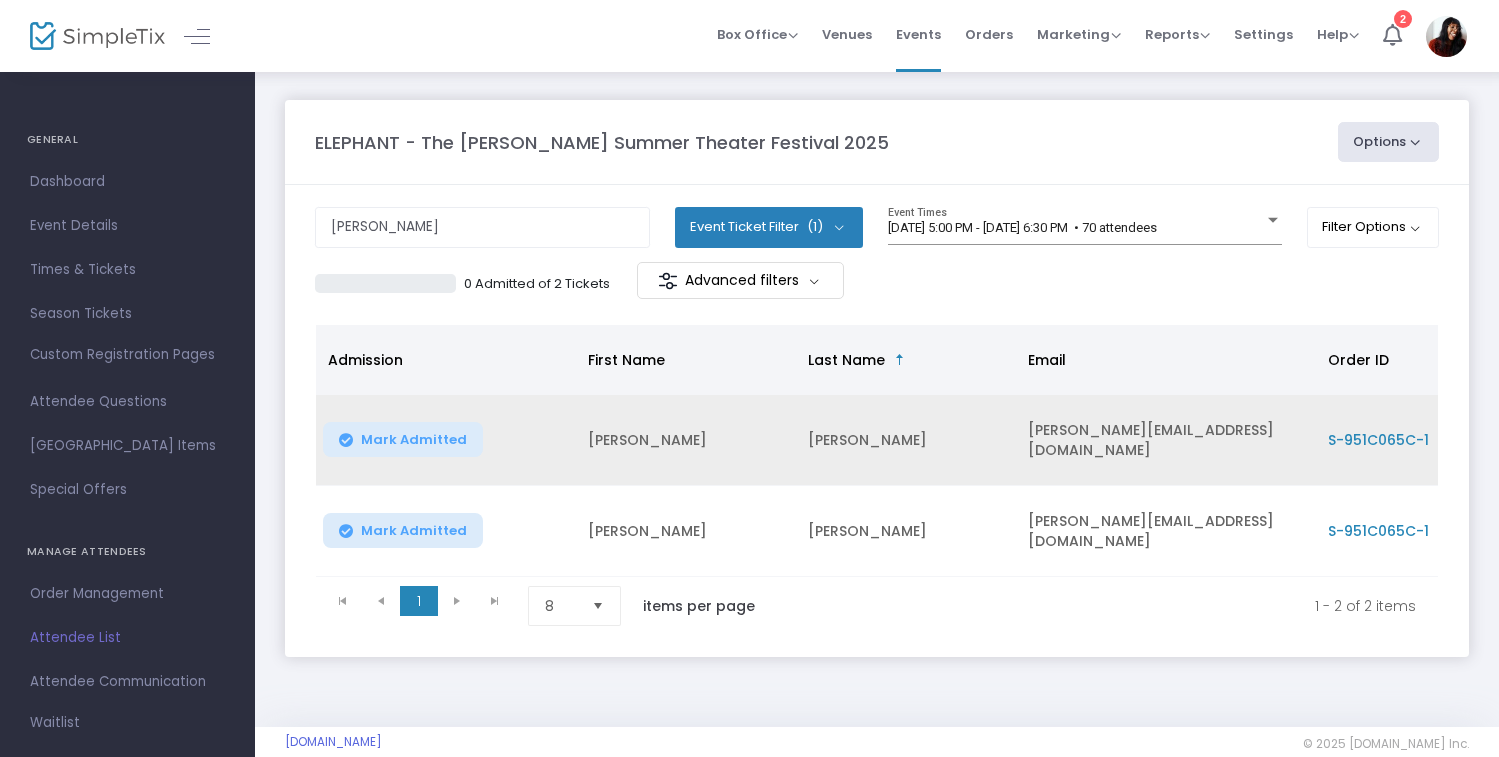click on "Mark Admitted" 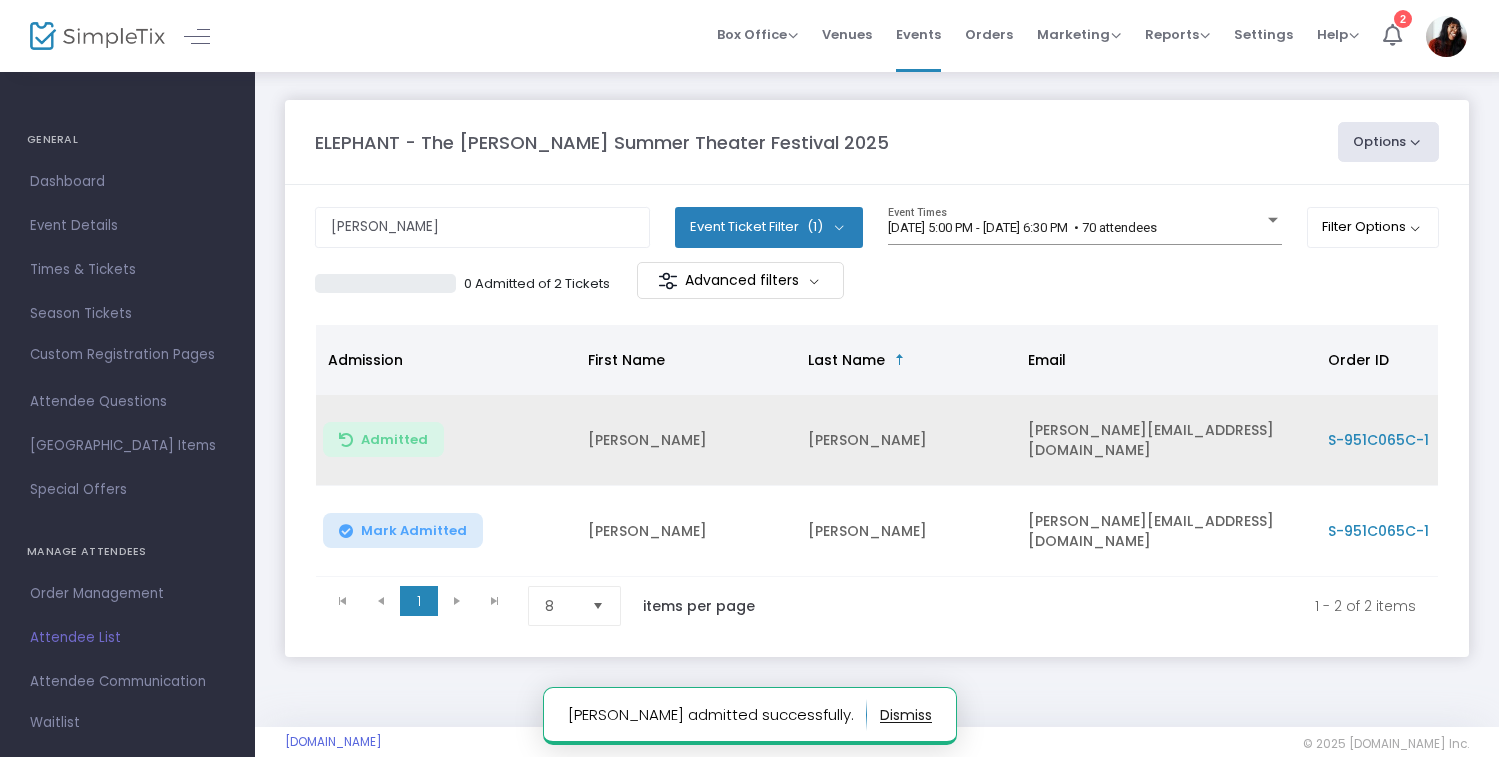 click on "Mark Admitted" 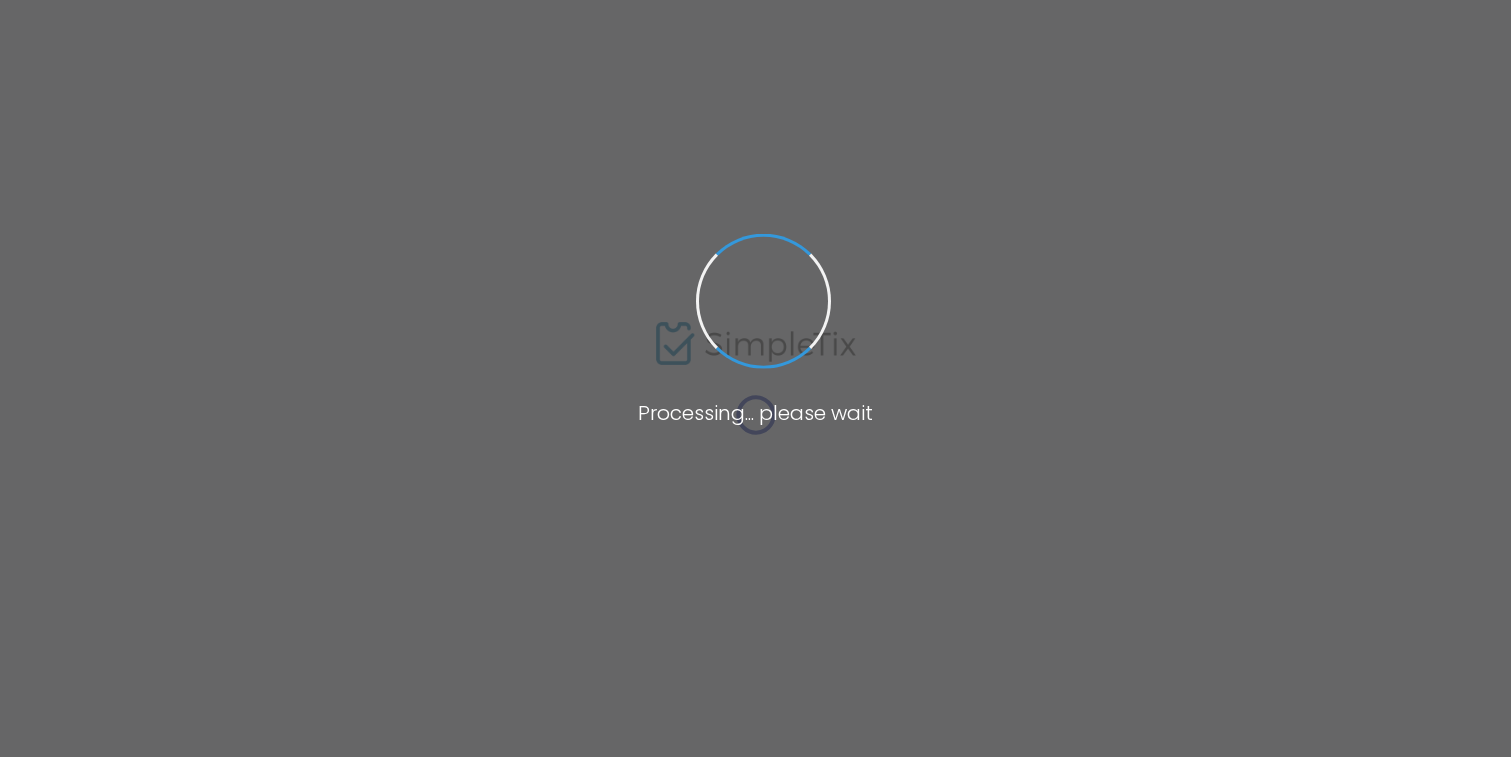 scroll, scrollTop: 0, scrollLeft: 0, axis: both 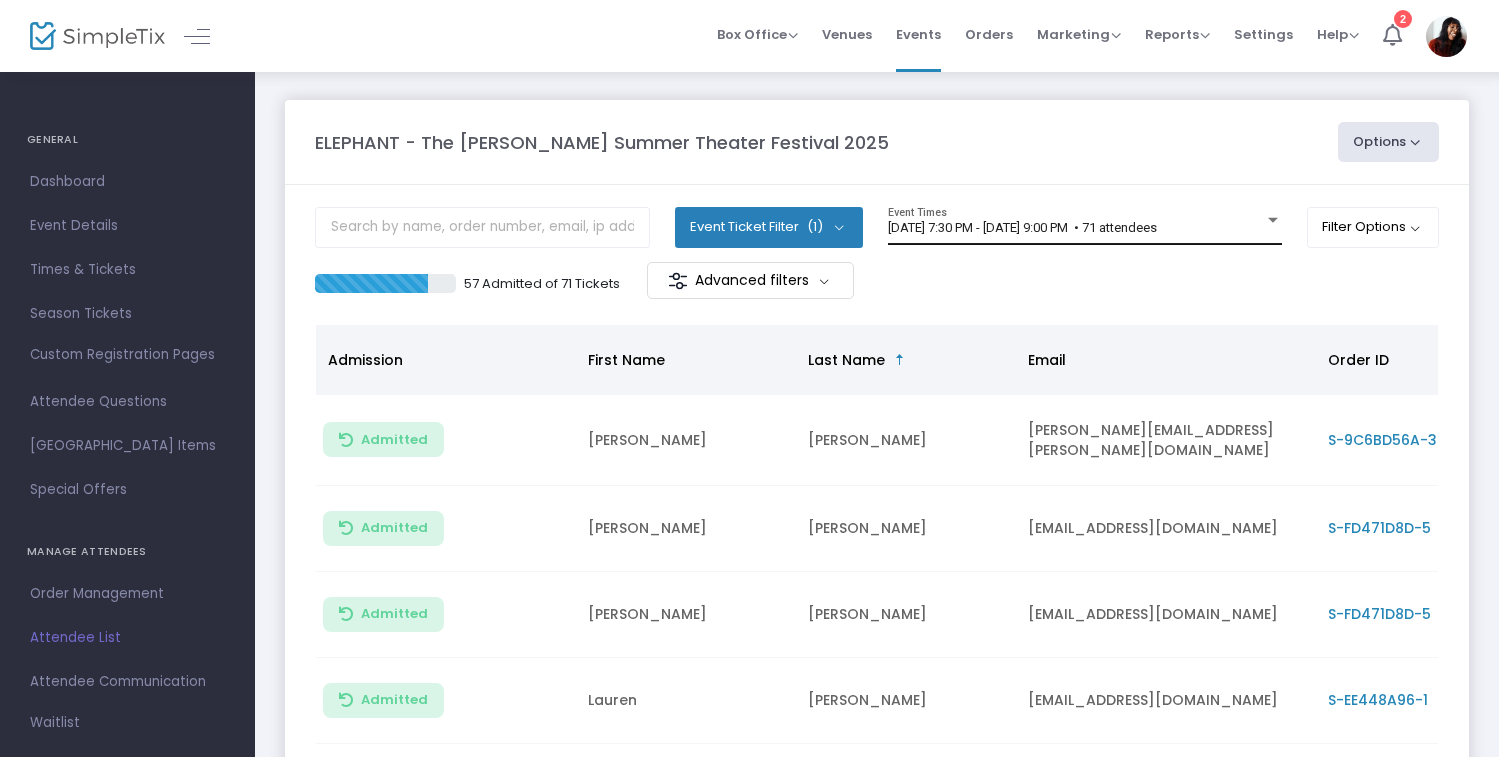 click on "[DATE] 7:30 PM - [DATE] 9:00 PM   • 71 attendees" at bounding box center (1022, 227) 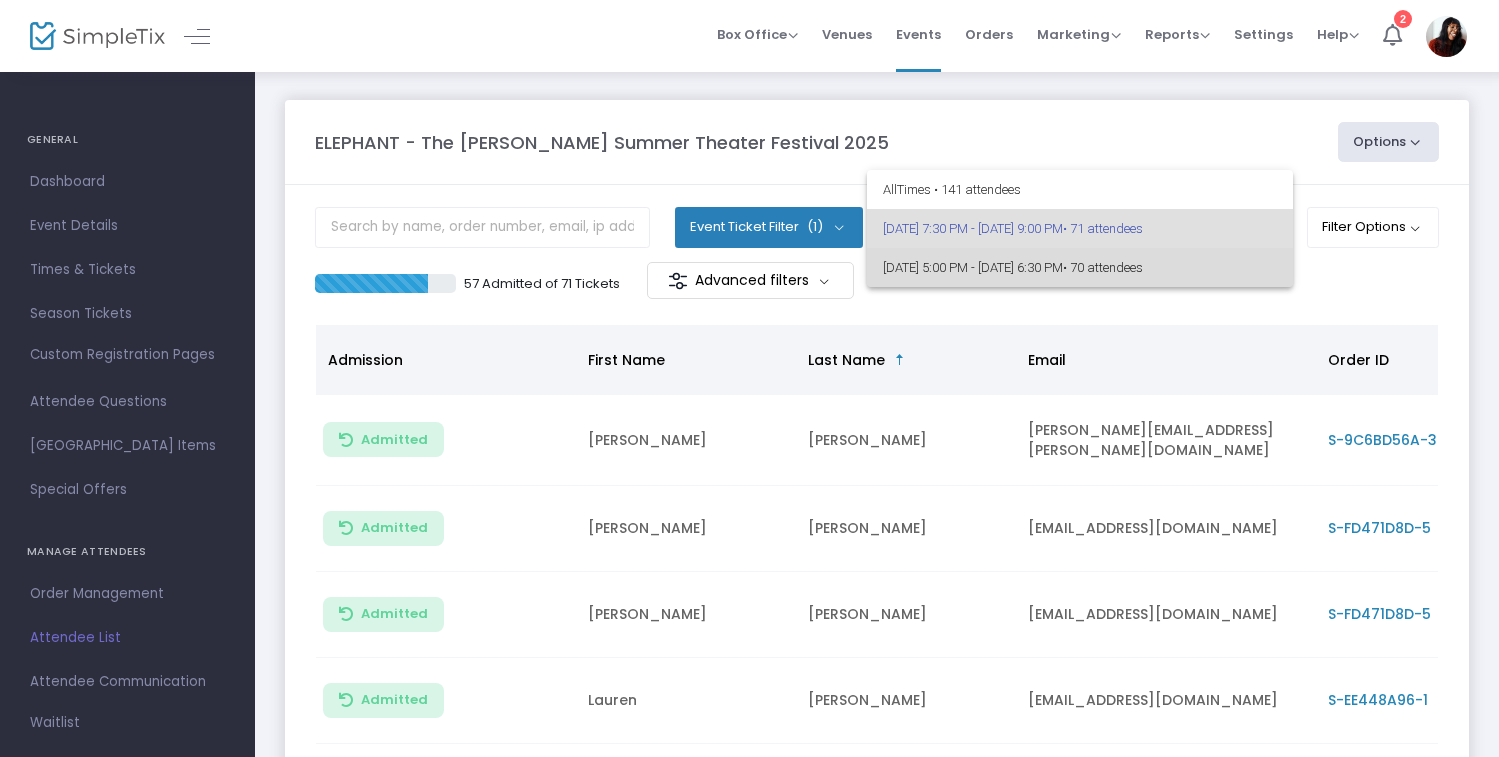 click on "[DATE] 5:00 PM - [DATE] 6:30 PM    • 70 attendees" at bounding box center [1080, 267] 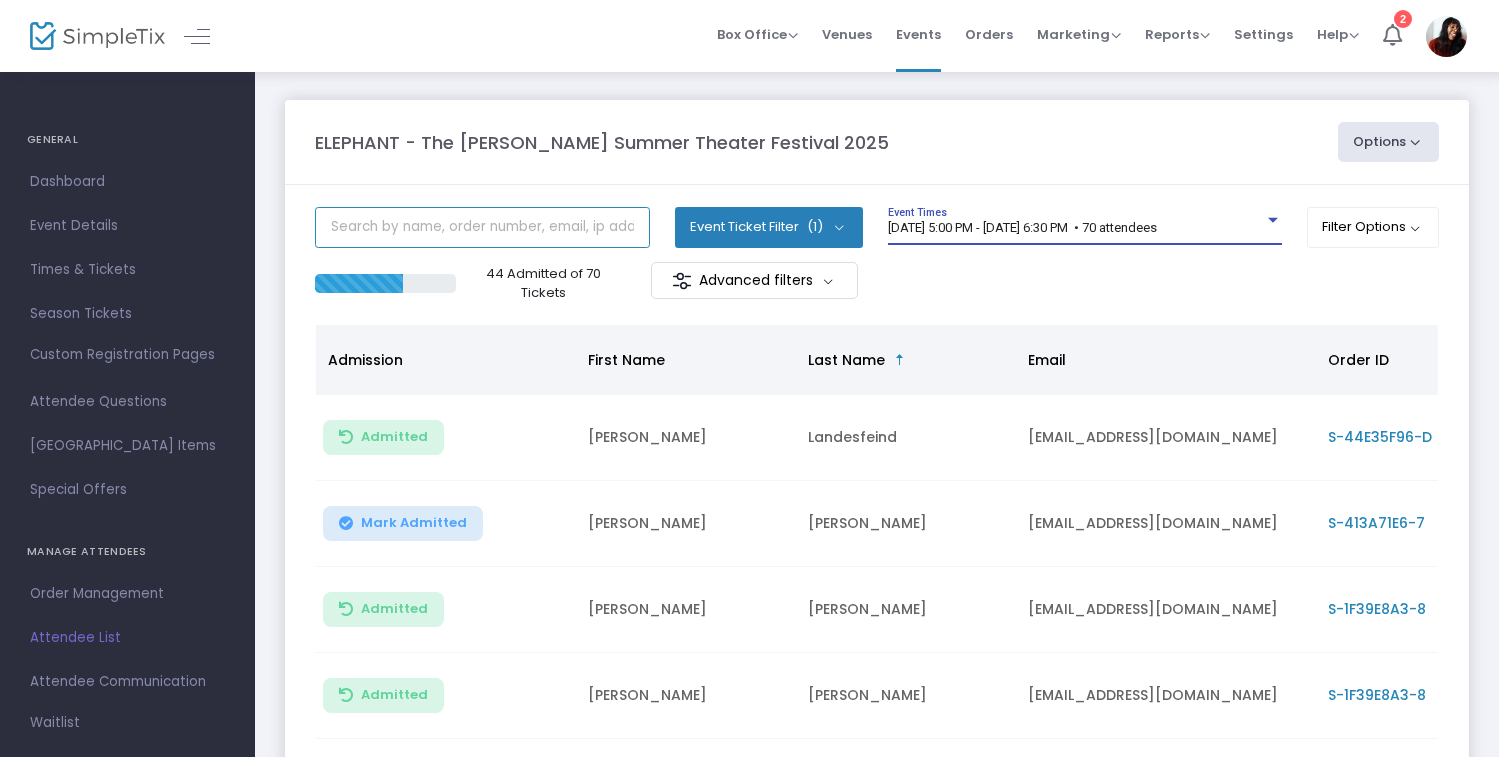 click 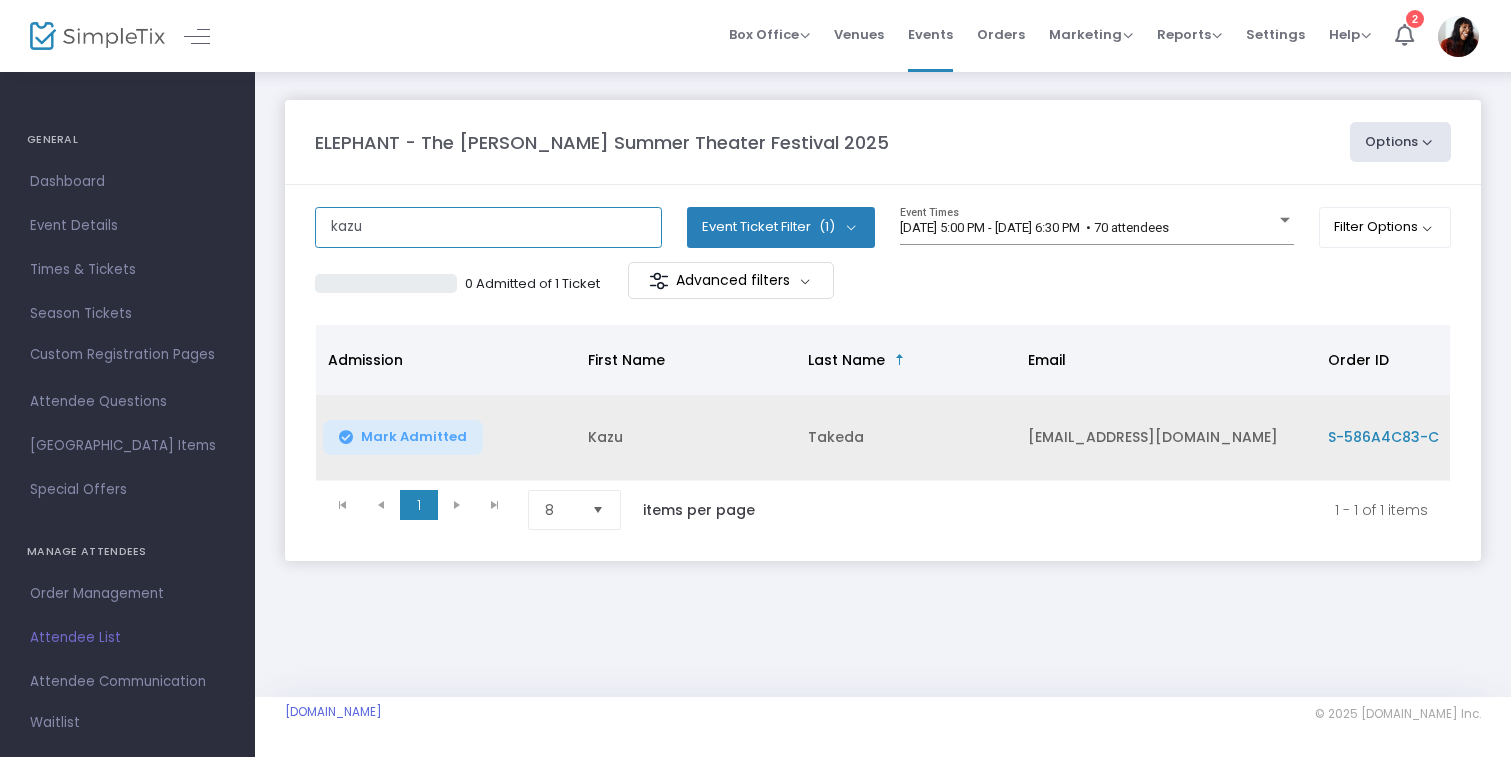 type on "kazu" 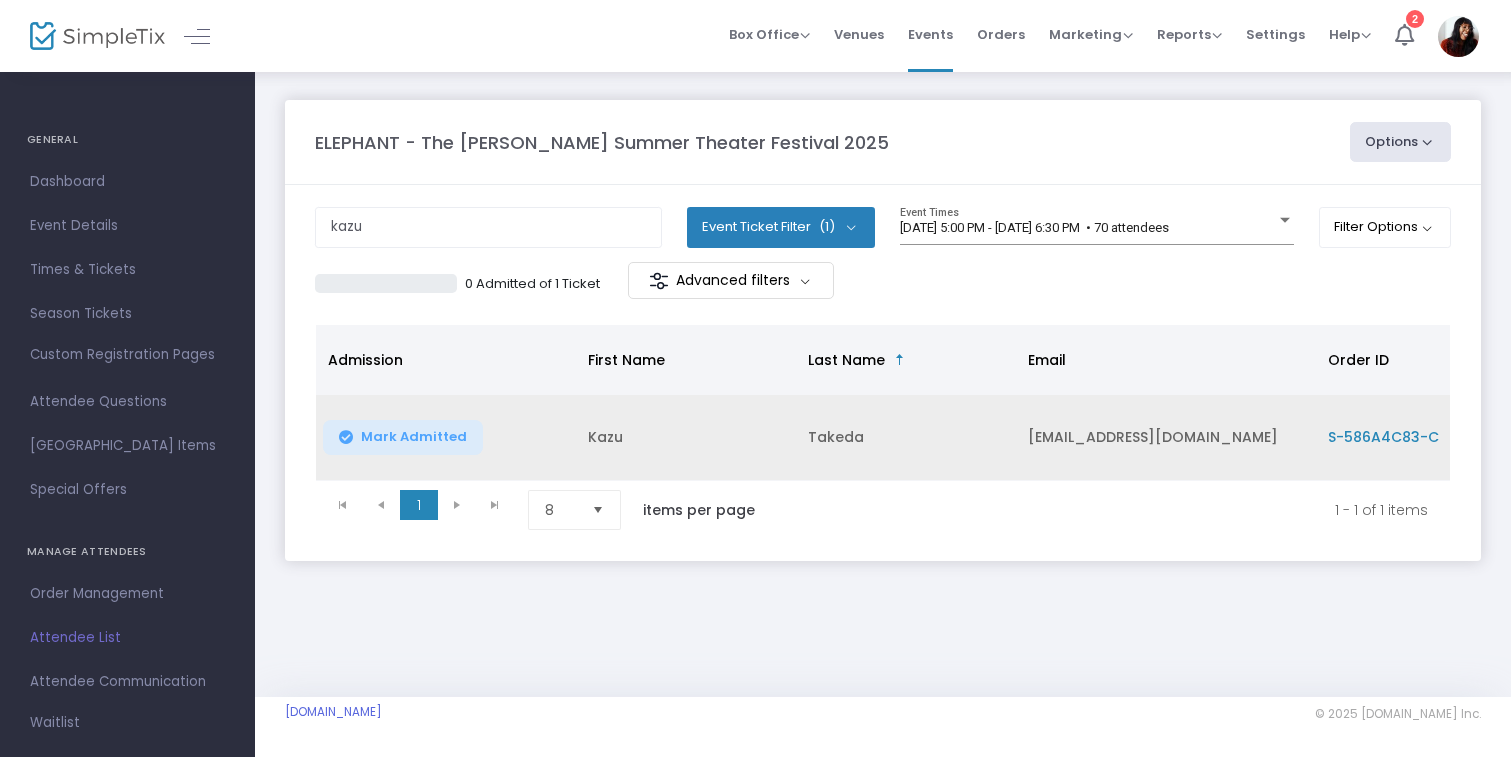 click on "Mark Admitted" 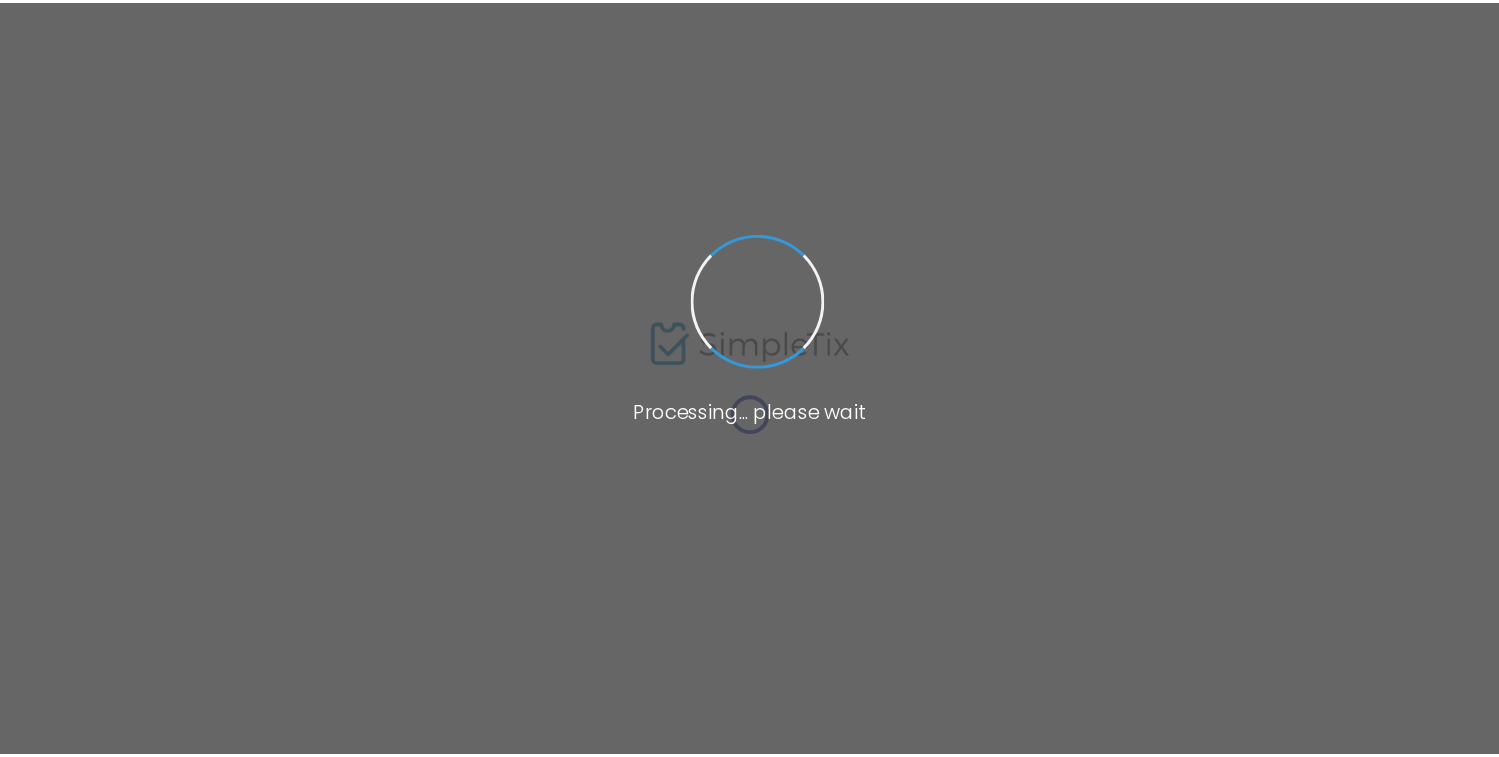 scroll, scrollTop: 0, scrollLeft: 0, axis: both 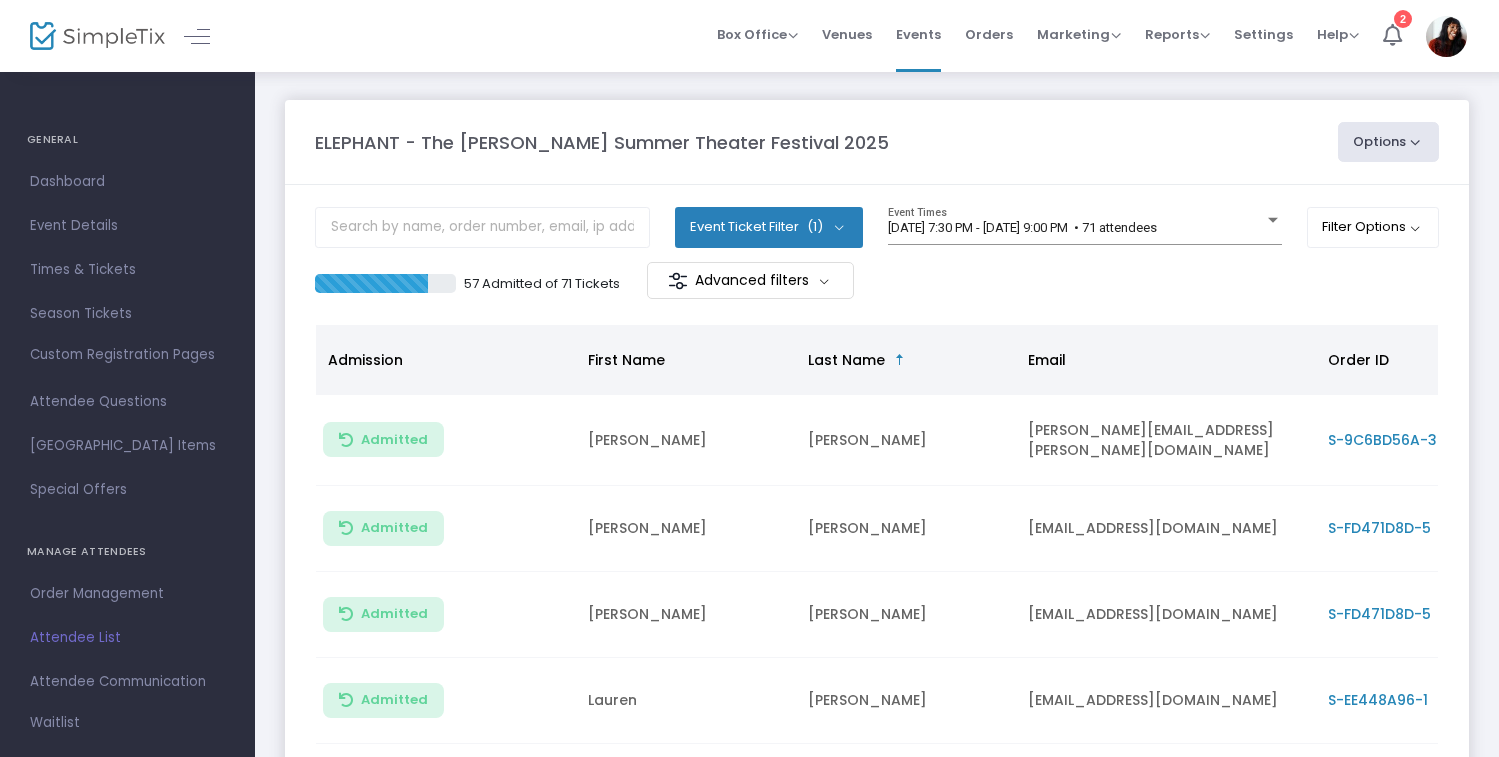 click on "[DATE] 7:30 PM - [DATE] 9:00 PM   • 71 attendees" at bounding box center (1022, 227) 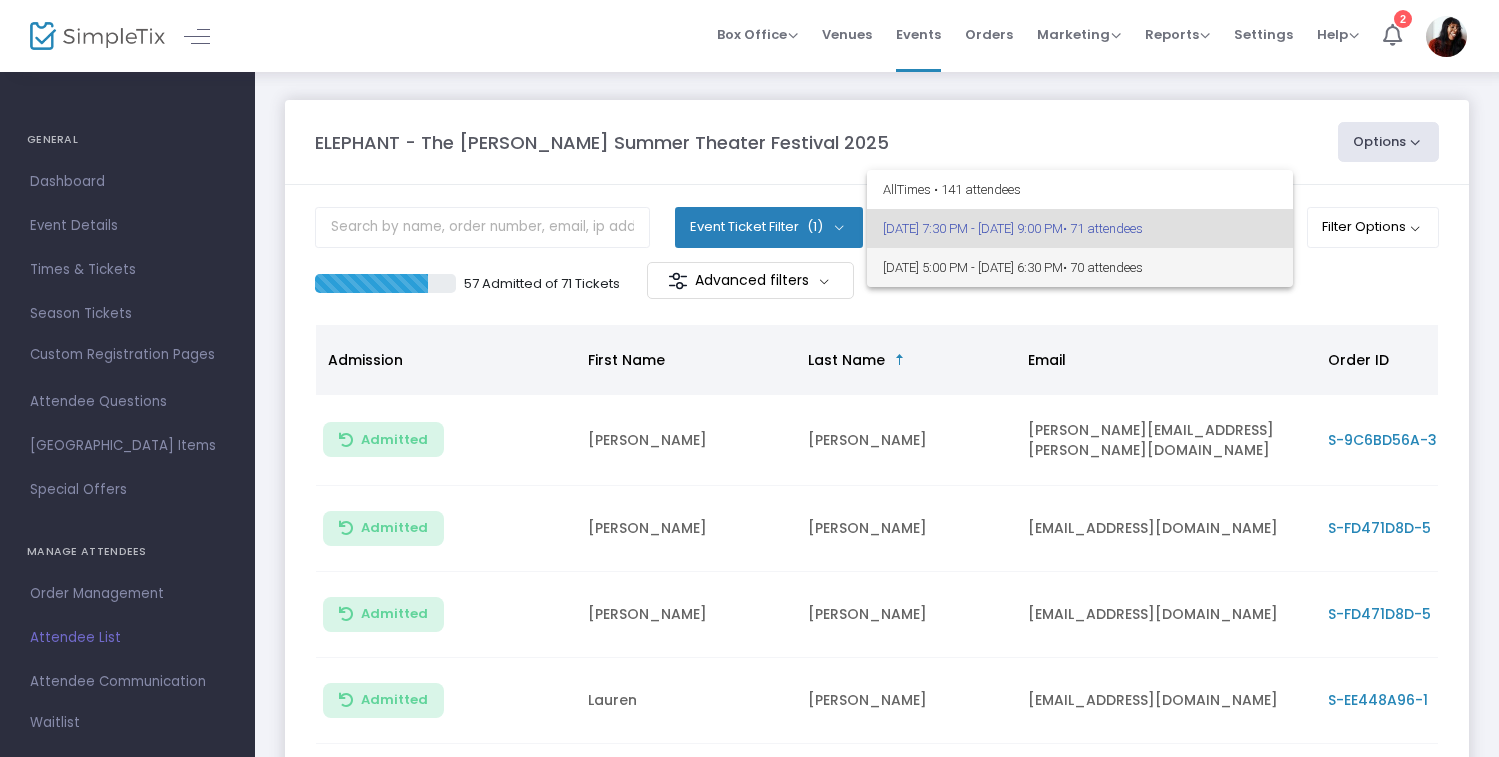 click on "[DATE] 5:00 PM - [DATE] 6:30 PM    • 70 attendees" at bounding box center (1080, 267) 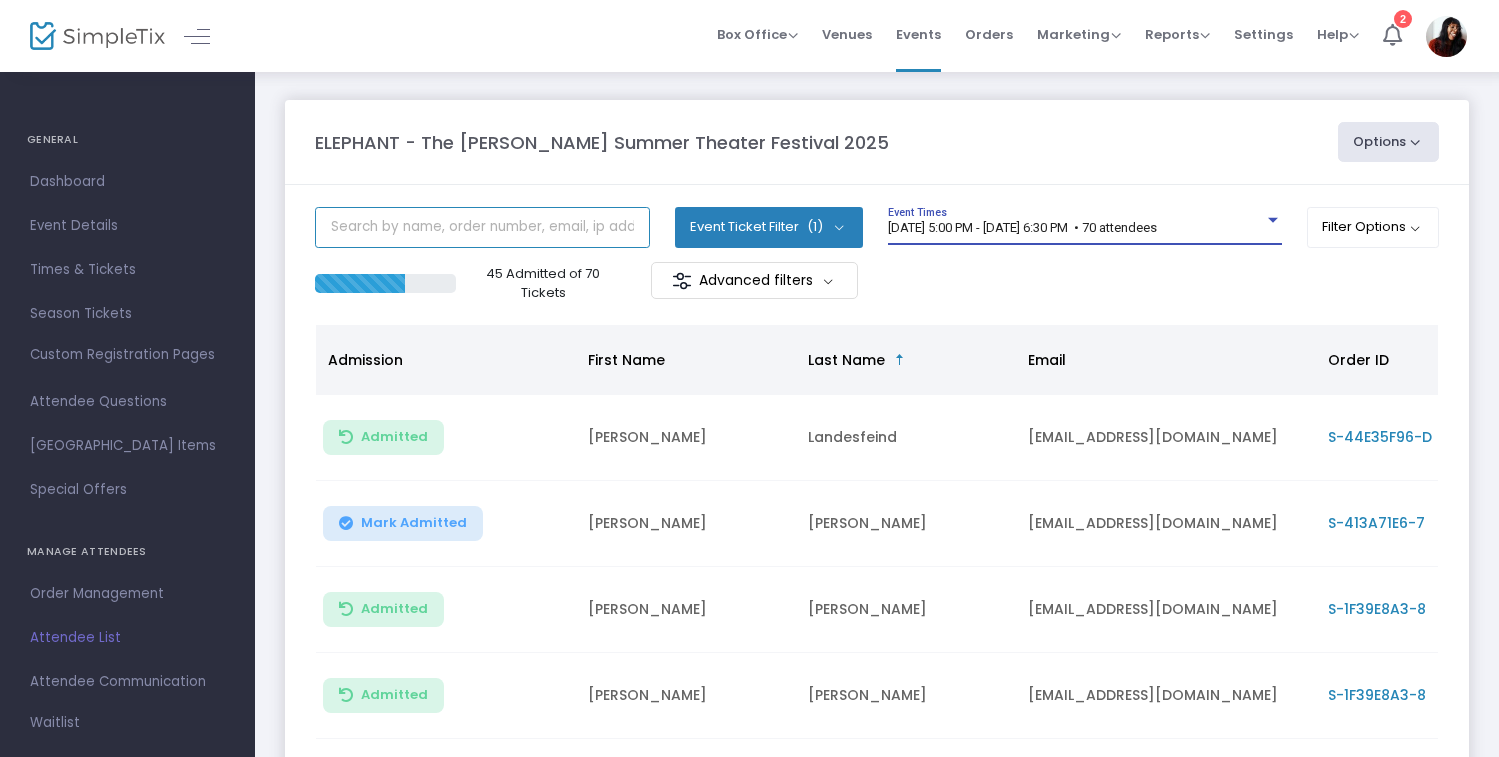 click 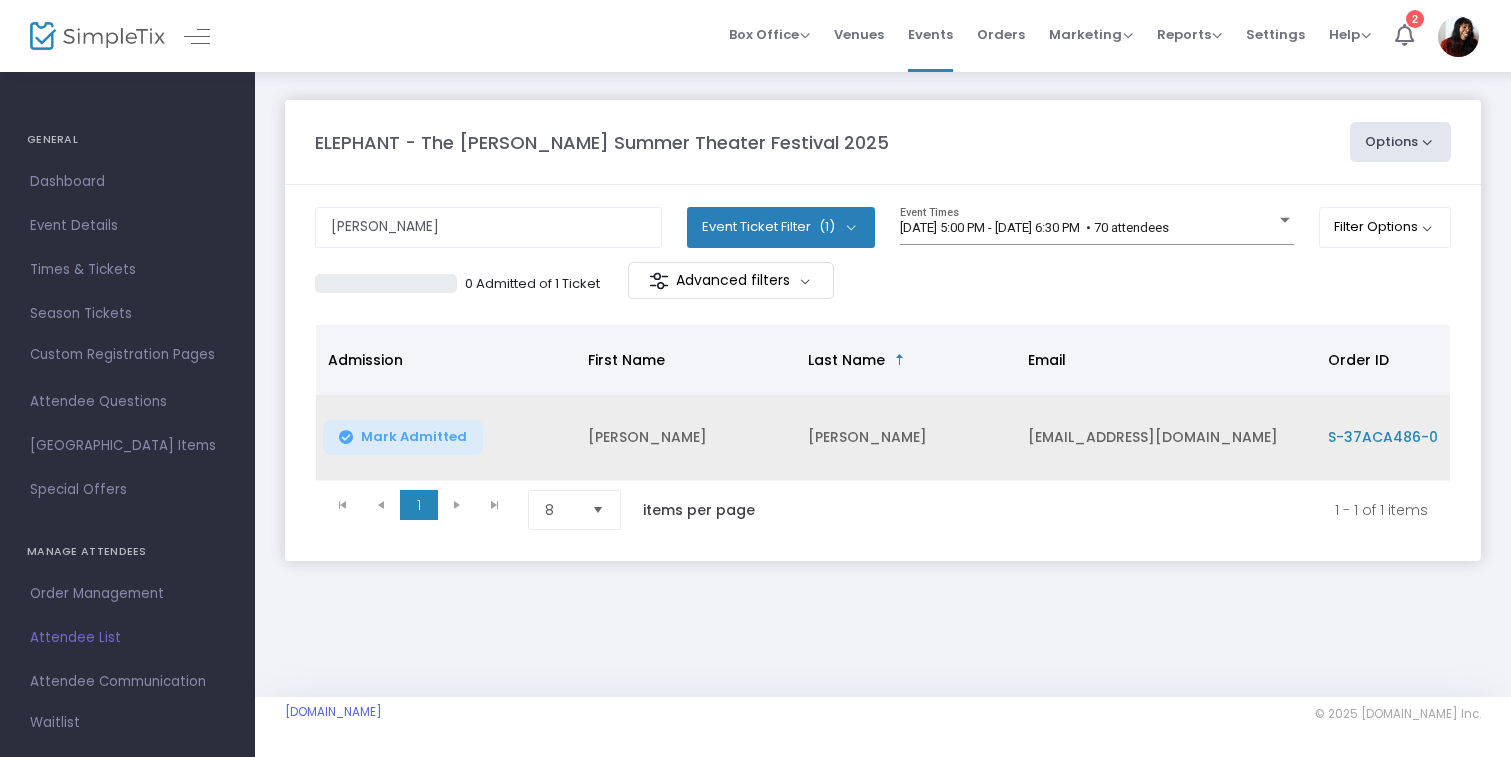click on "Mark Admitted" 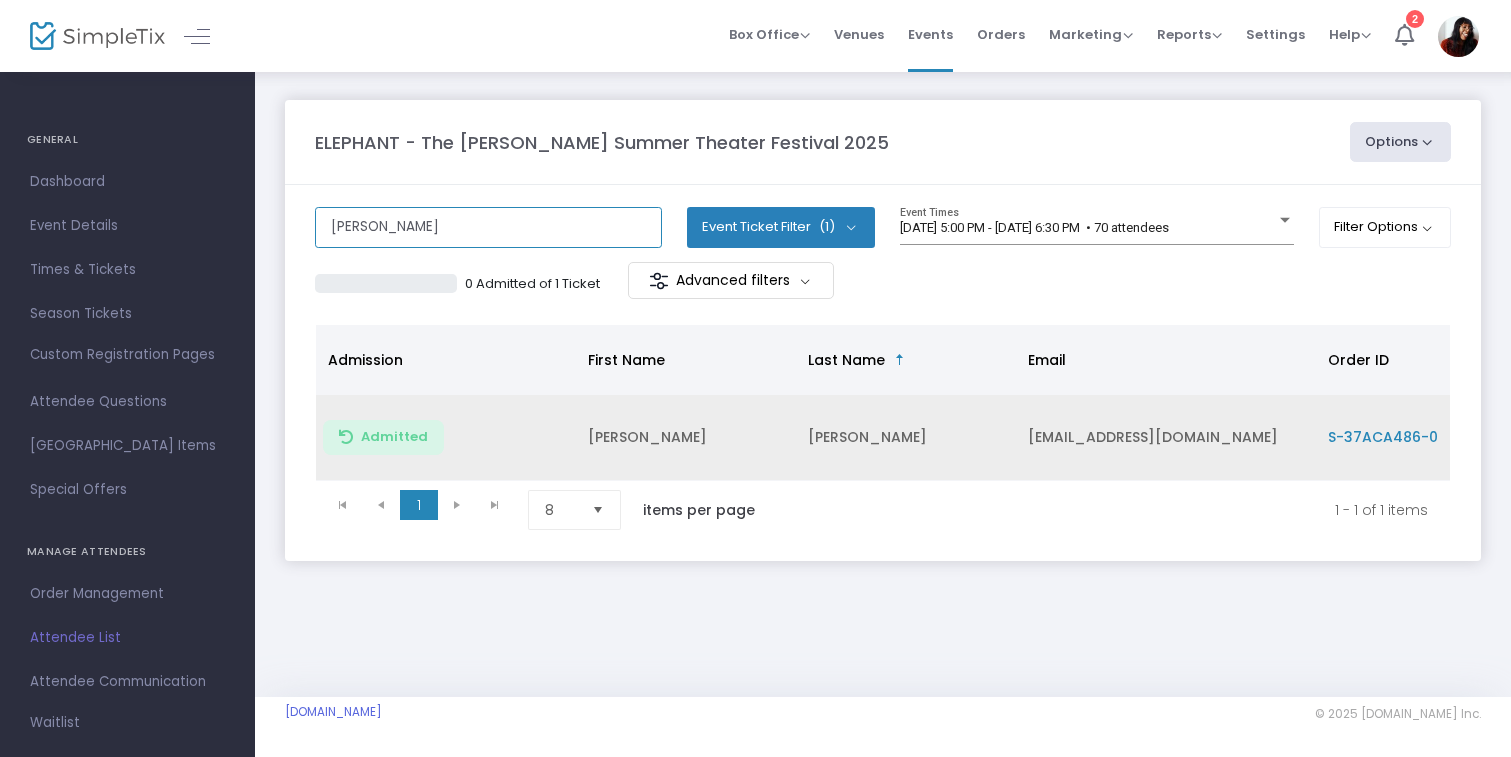 click on "melissa" 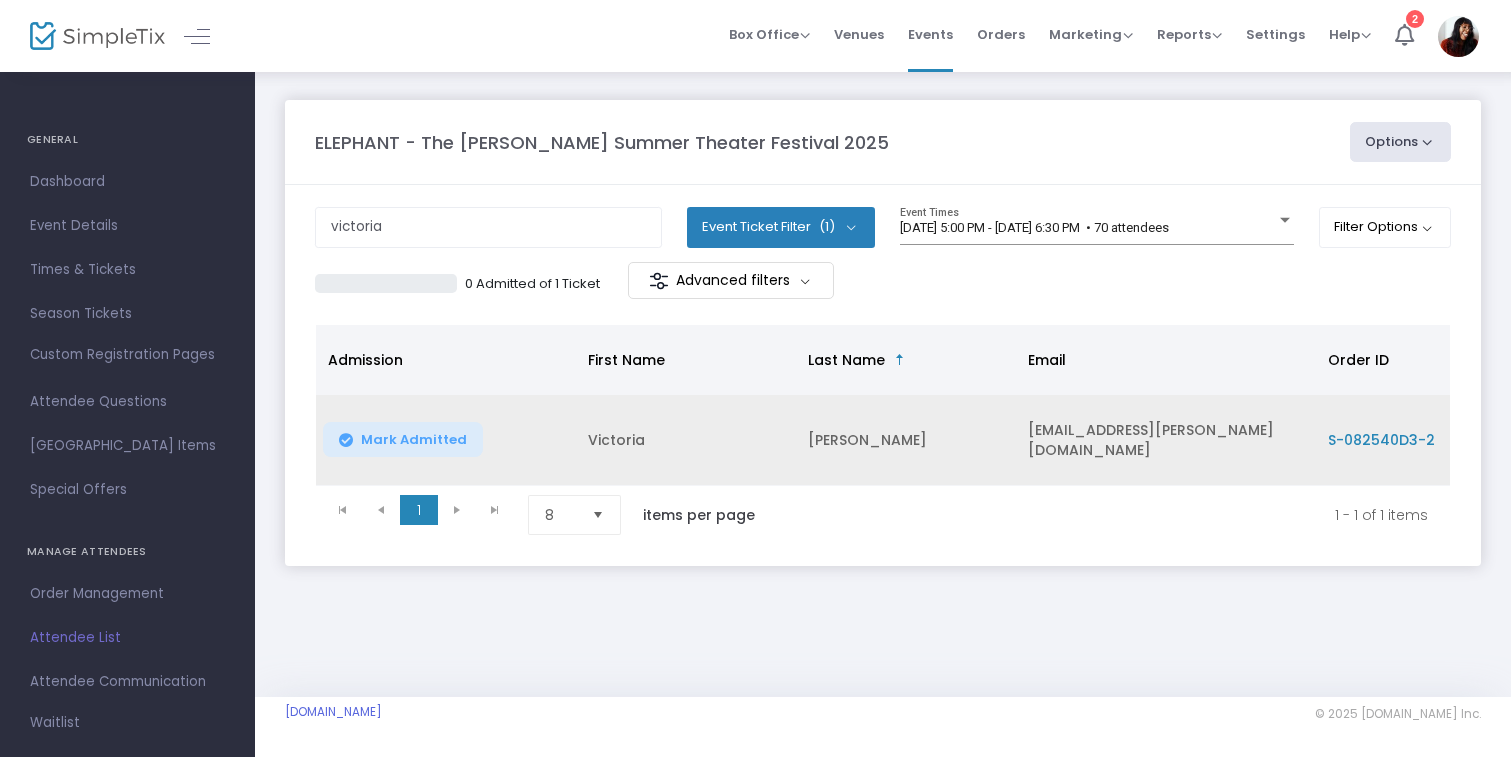 click on "Mark Admitted" 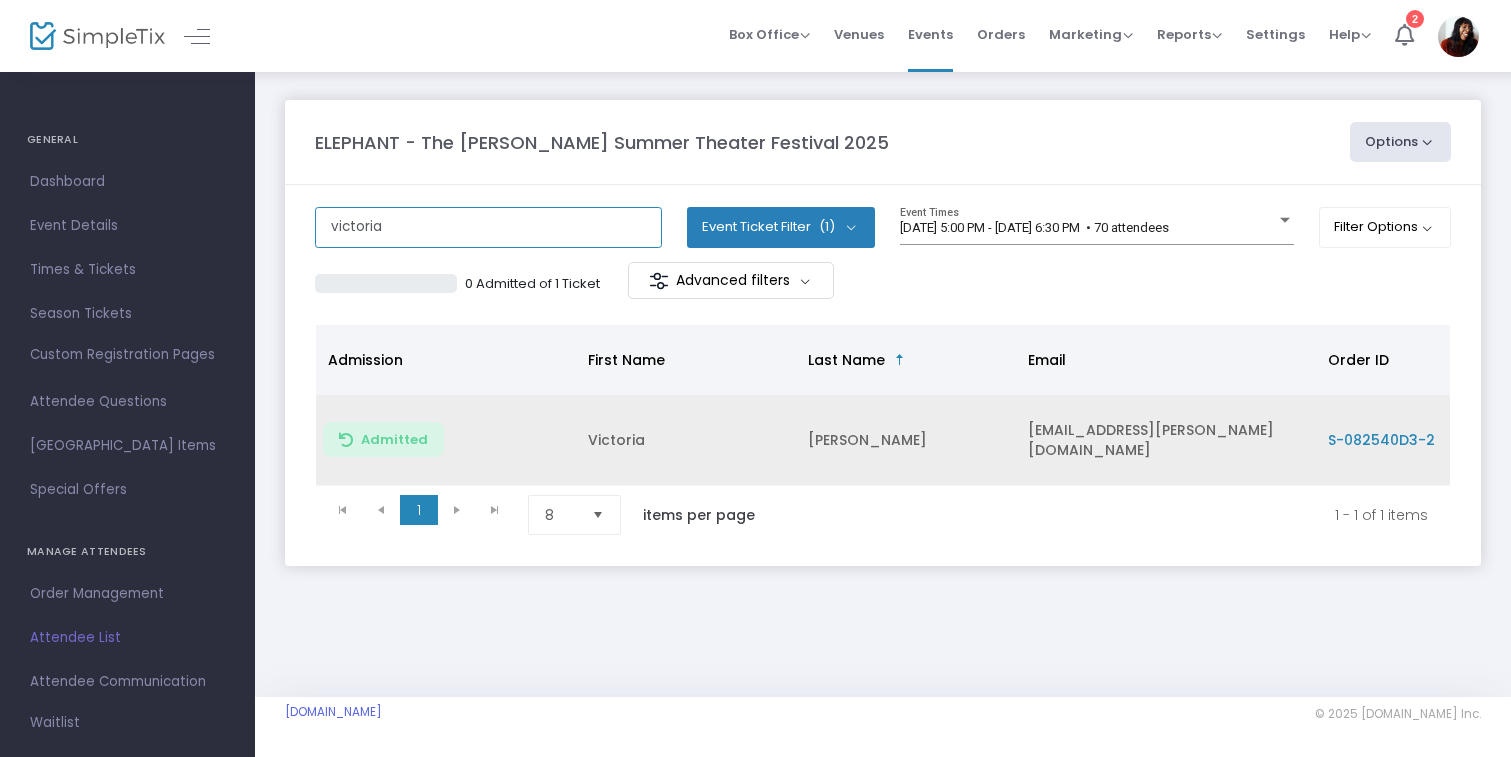 click on "victoria" 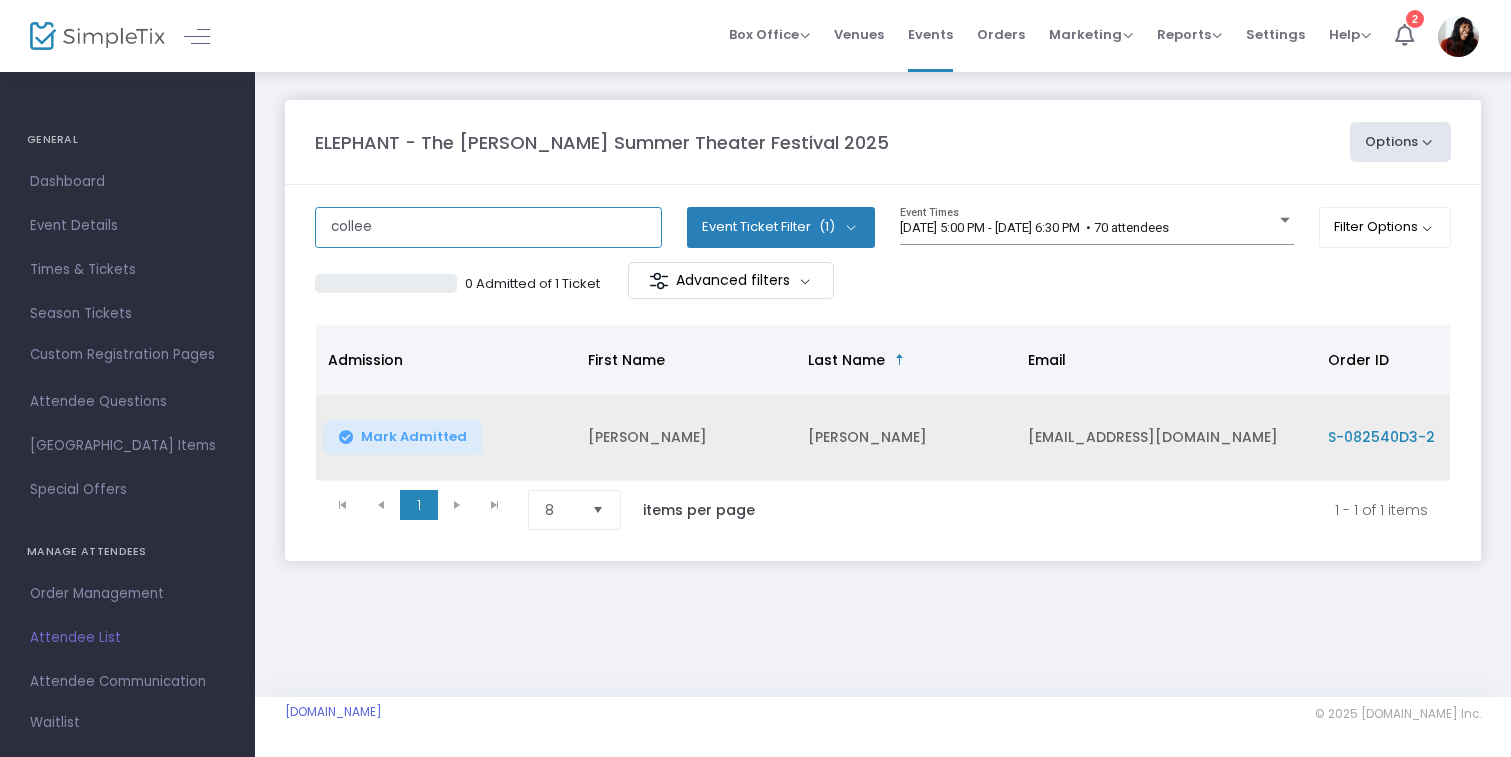 type on "collee" 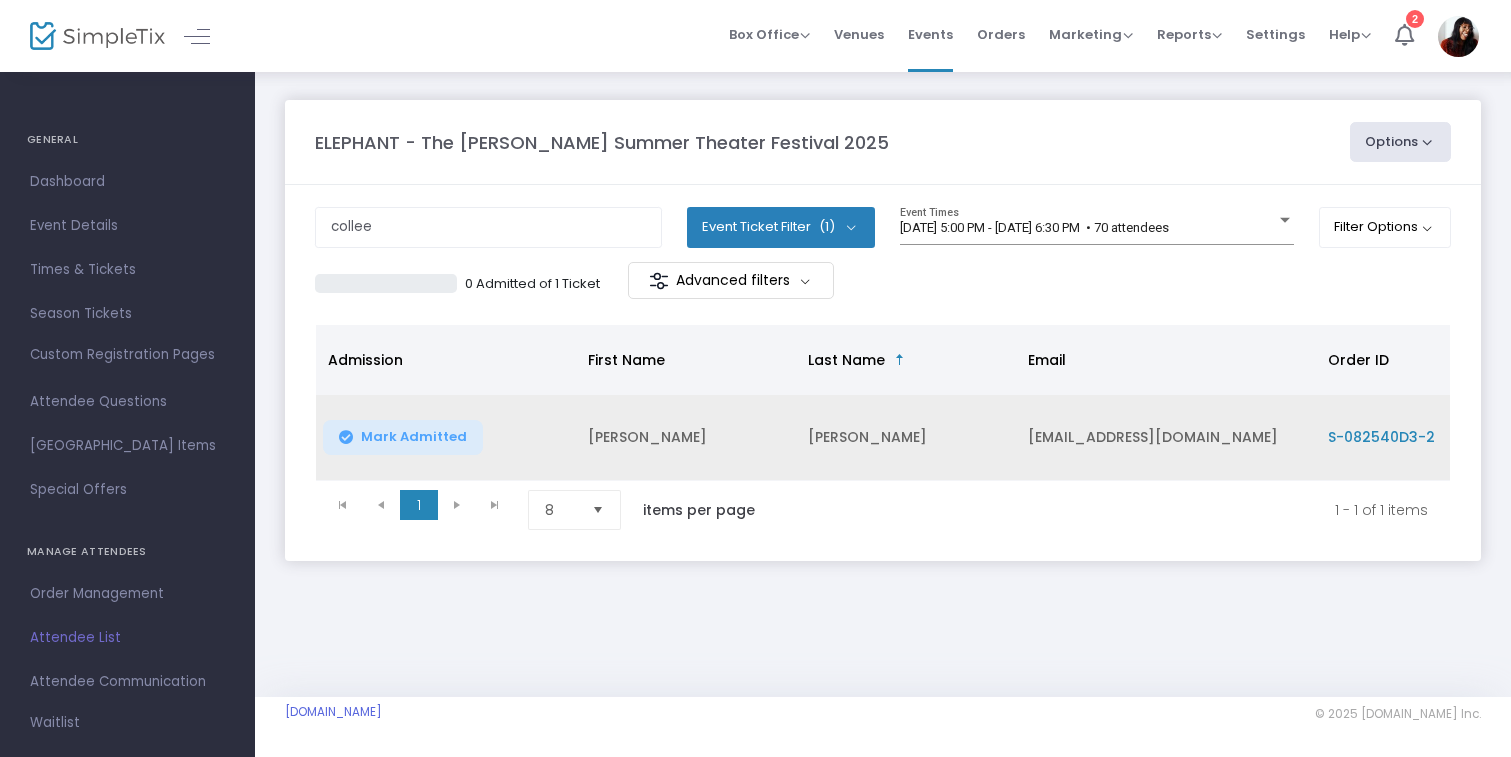 click on "Mark Admitted" 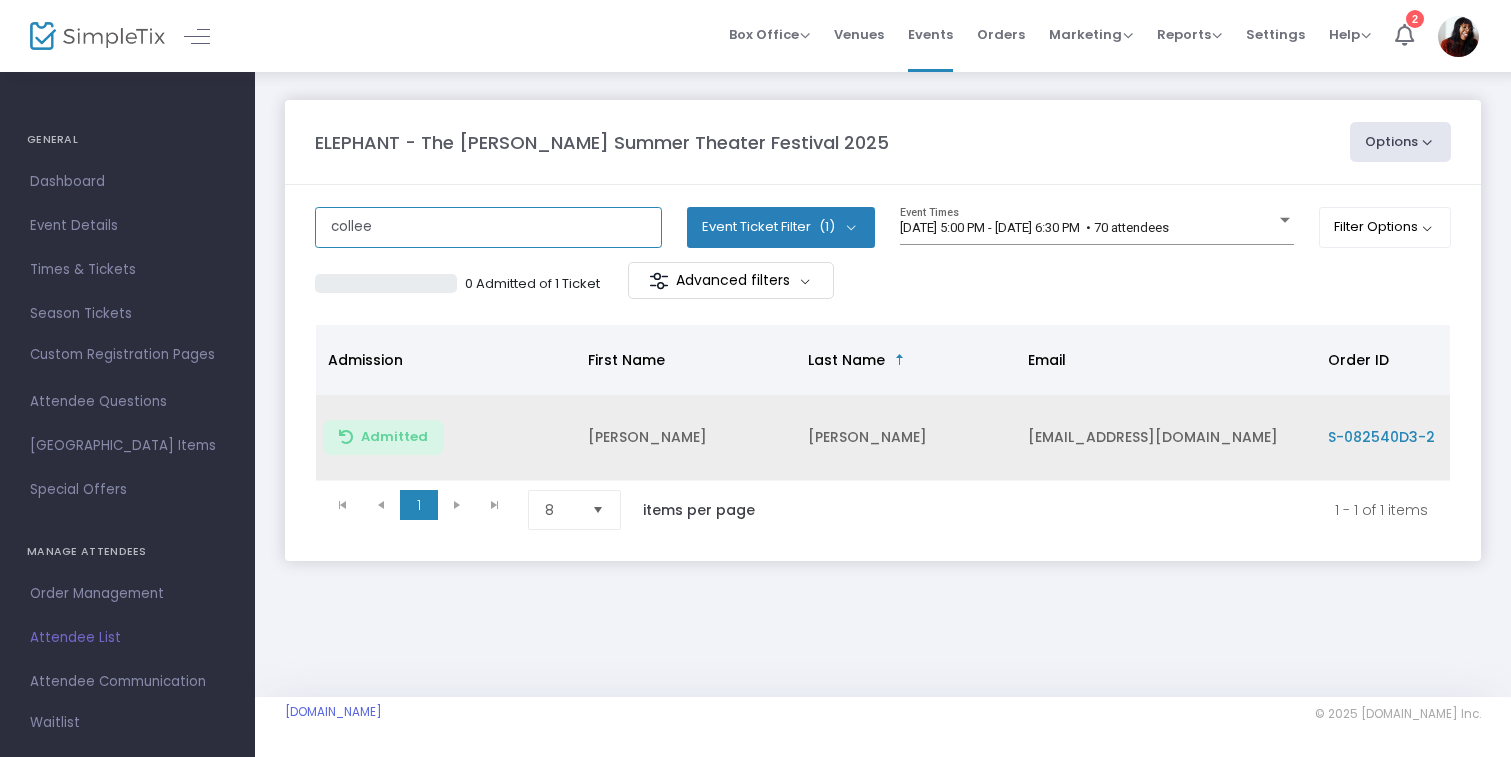 click on "collee" 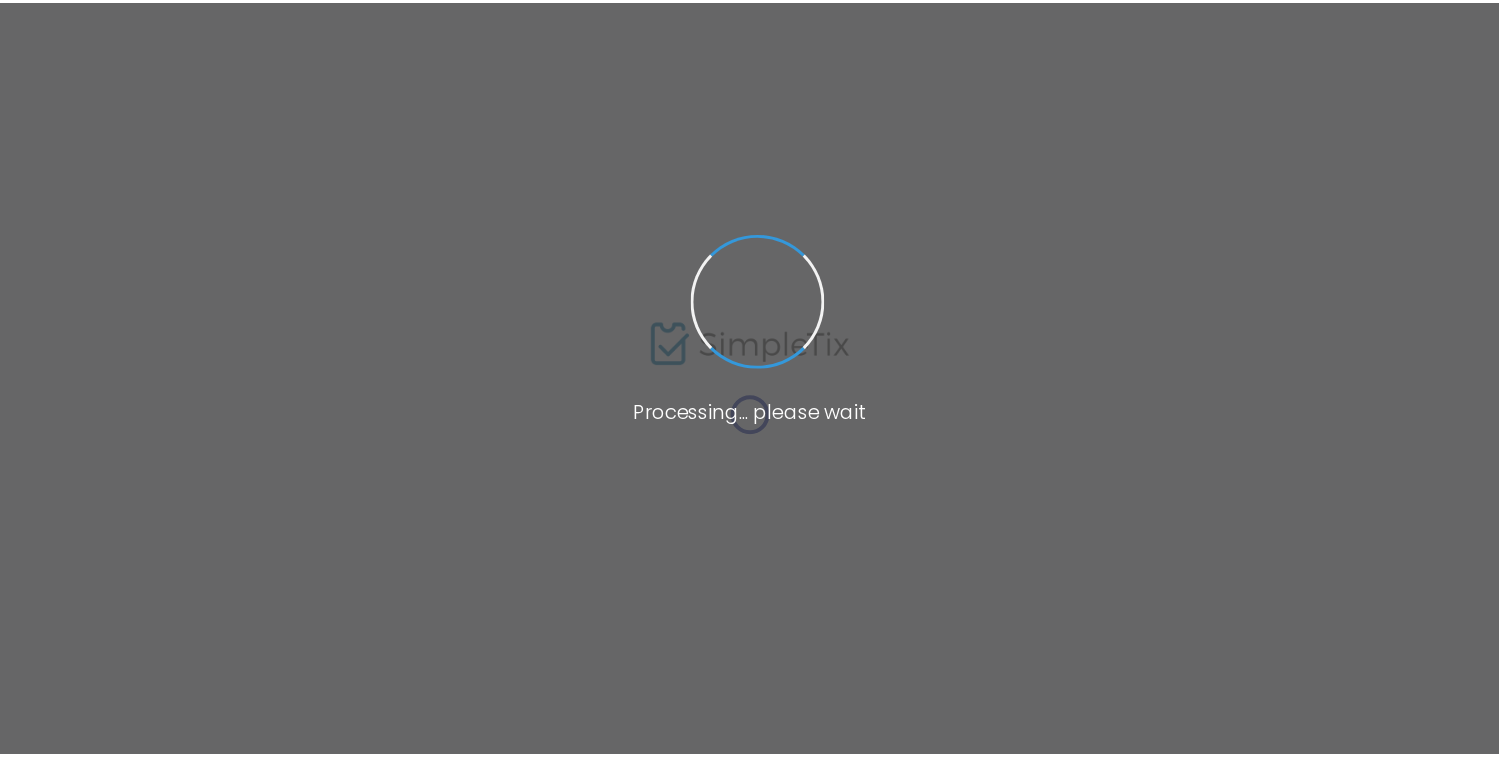 scroll, scrollTop: 0, scrollLeft: 0, axis: both 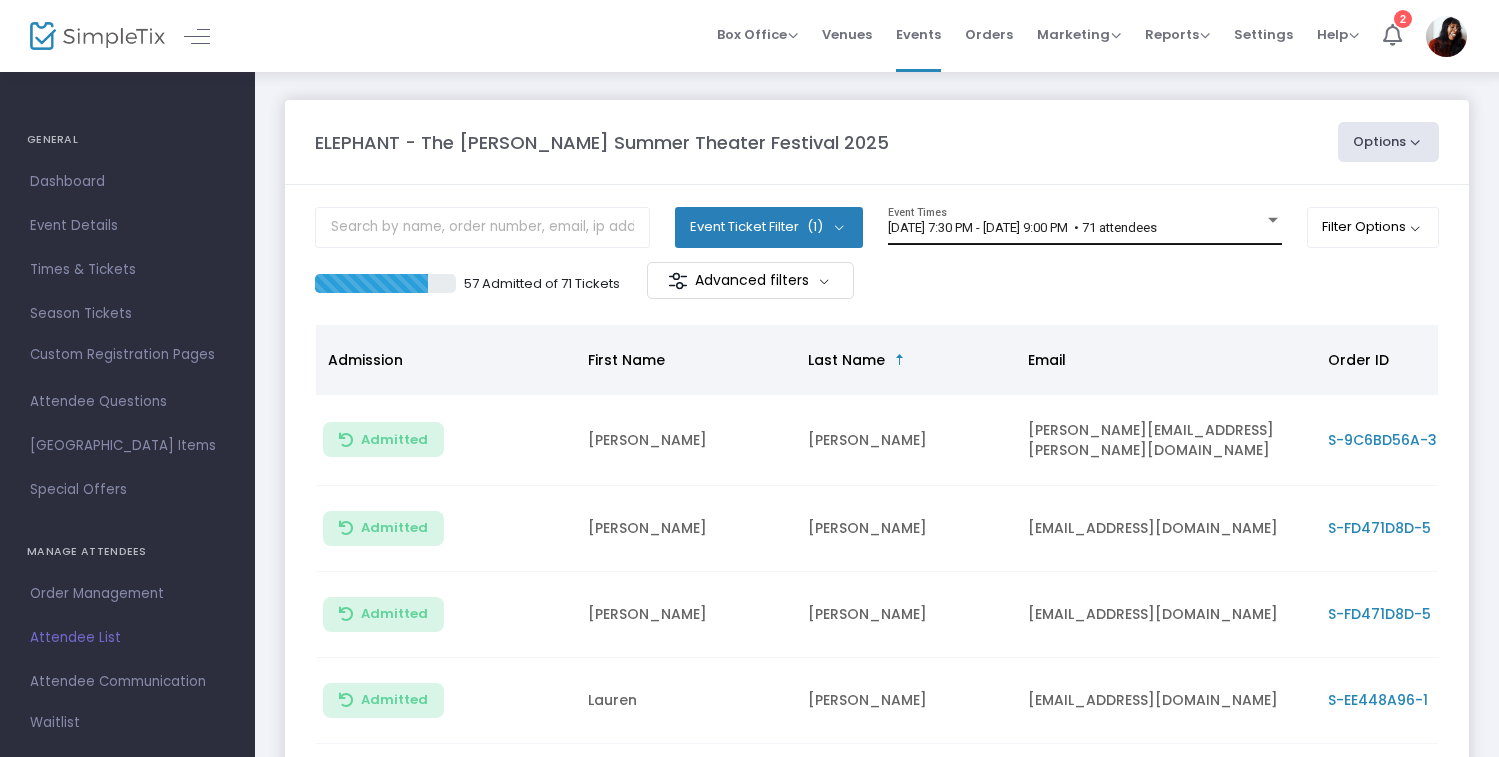 click on "[DATE] 7:30 PM - [DATE] 9:00 PM   • 71 attendees" at bounding box center (1022, 227) 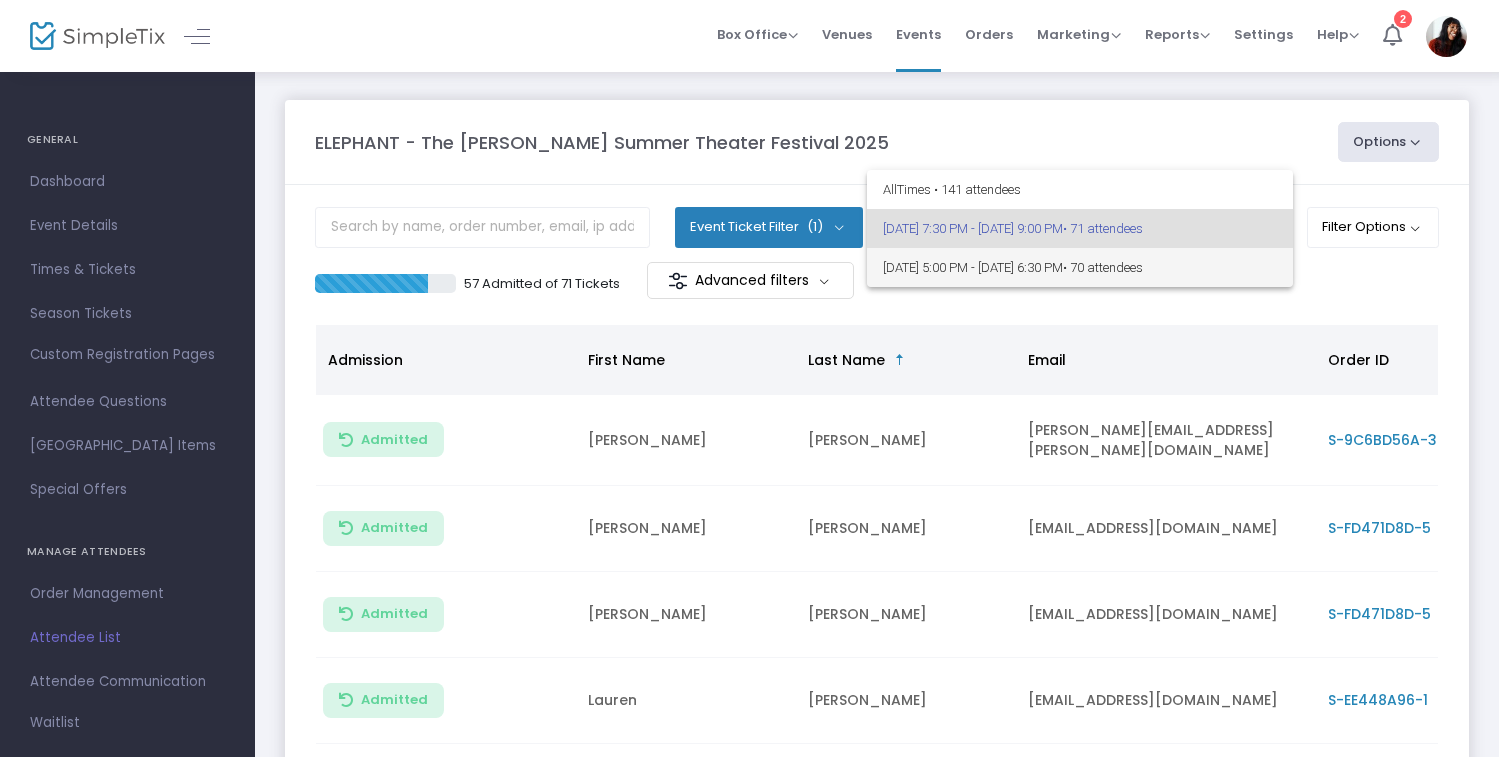 click on "[DATE] 5:00 PM - [DATE] 6:30 PM    • 70 attendees" at bounding box center [1080, 267] 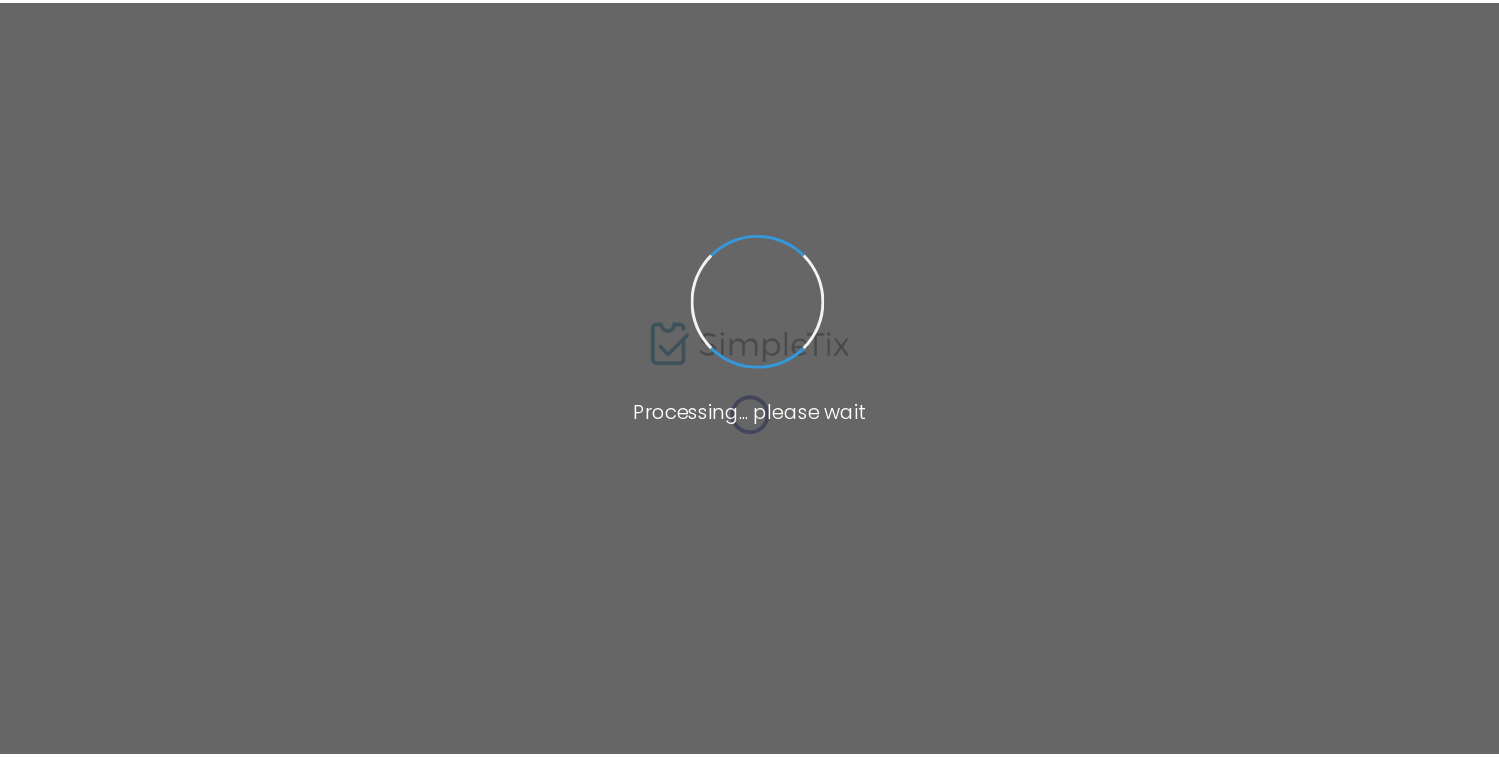 scroll, scrollTop: 0, scrollLeft: 0, axis: both 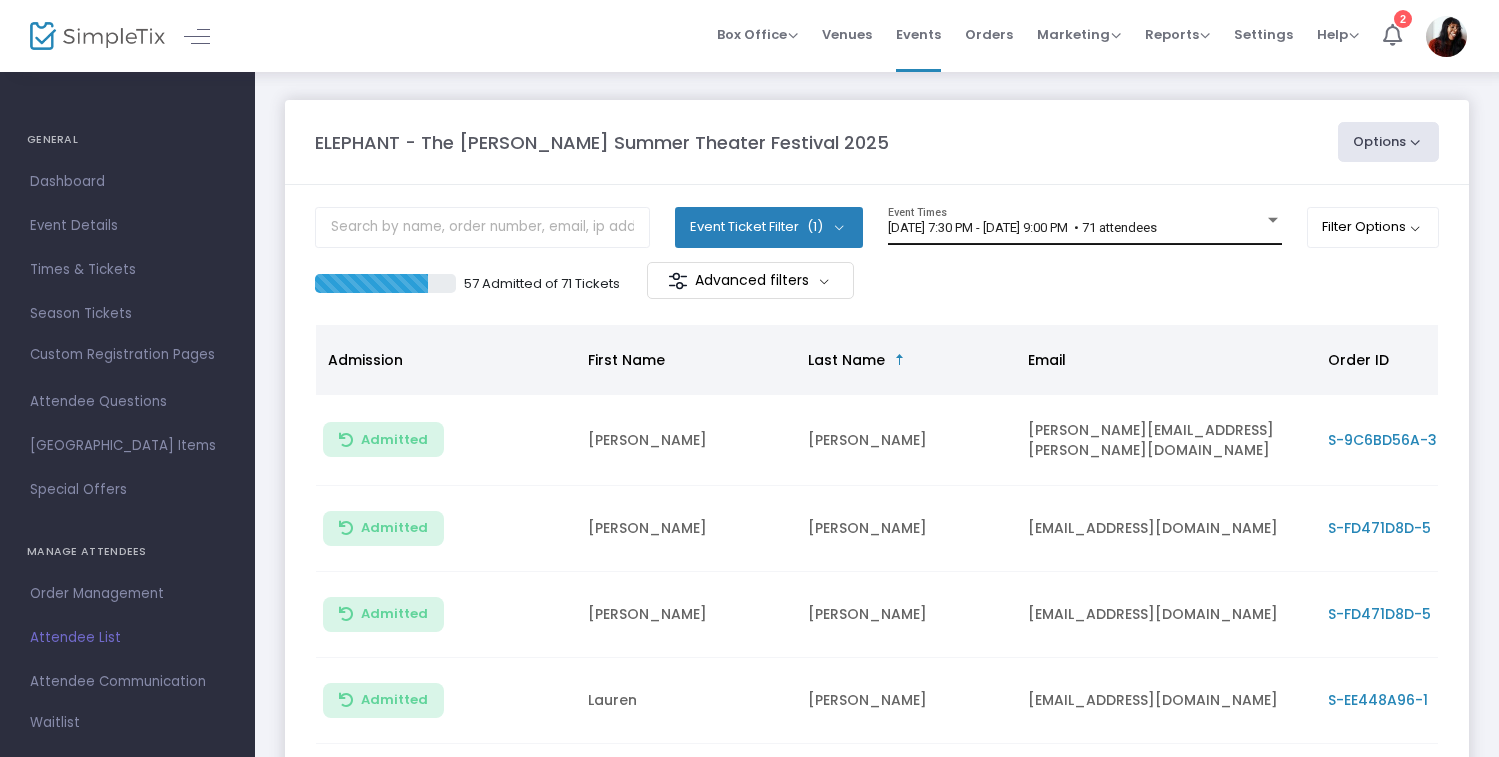 click on "[DATE] 7:30 PM - [DATE] 9:00 PM   • 71 attendees Event Times" 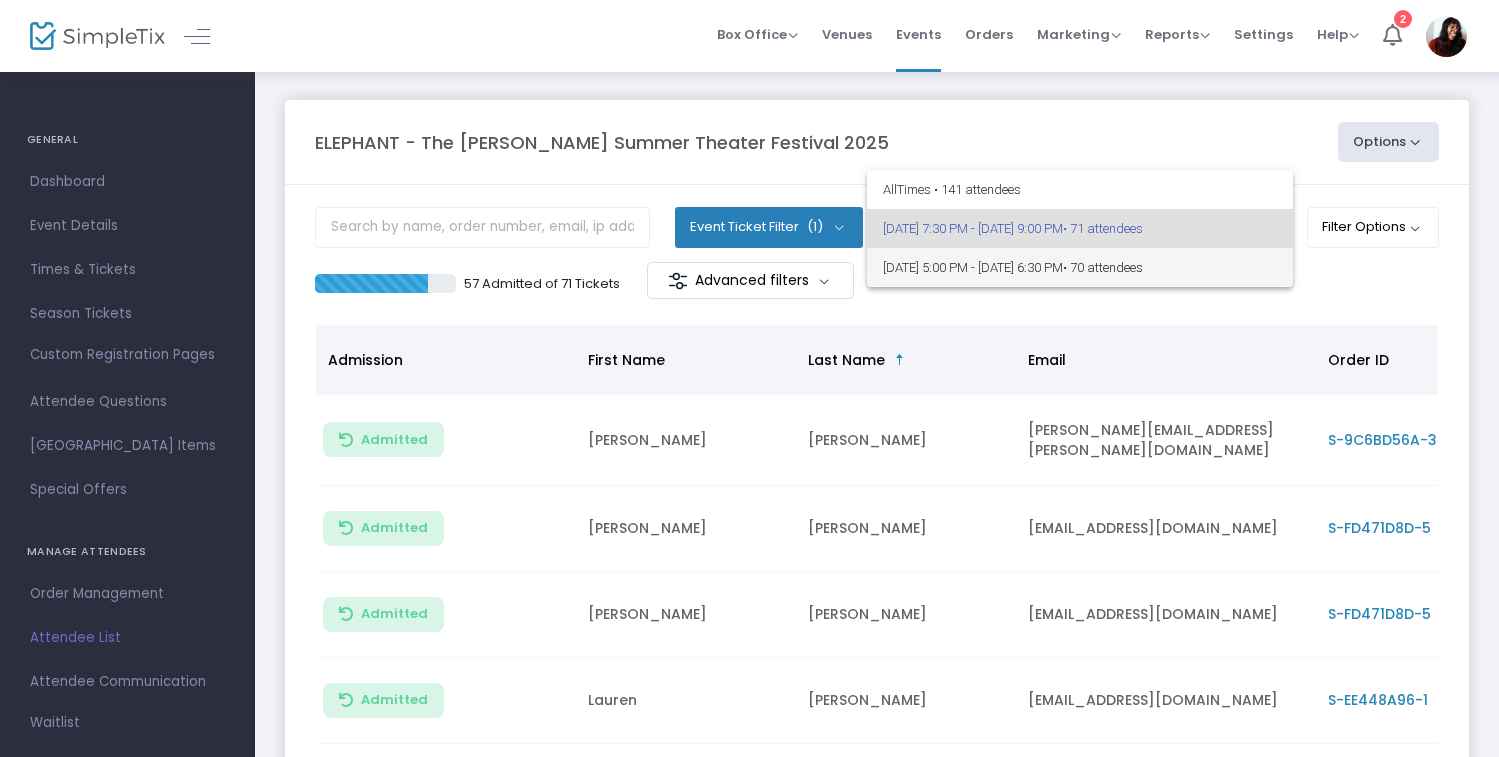click on "[DATE] 5:00 PM - [DATE] 6:30 PM    • 70 attendees" at bounding box center (1080, 267) 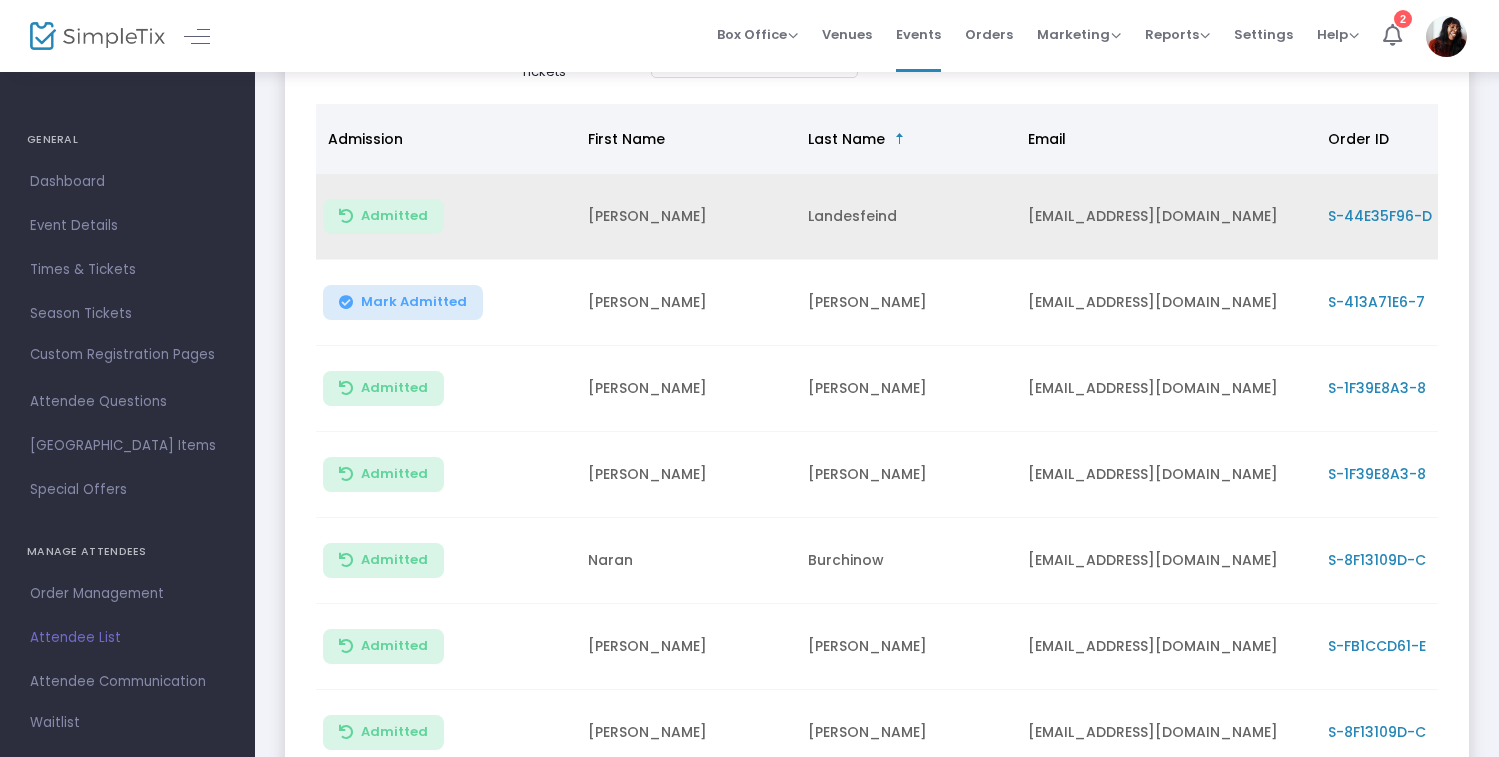 scroll, scrollTop: 550, scrollLeft: 0, axis: vertical 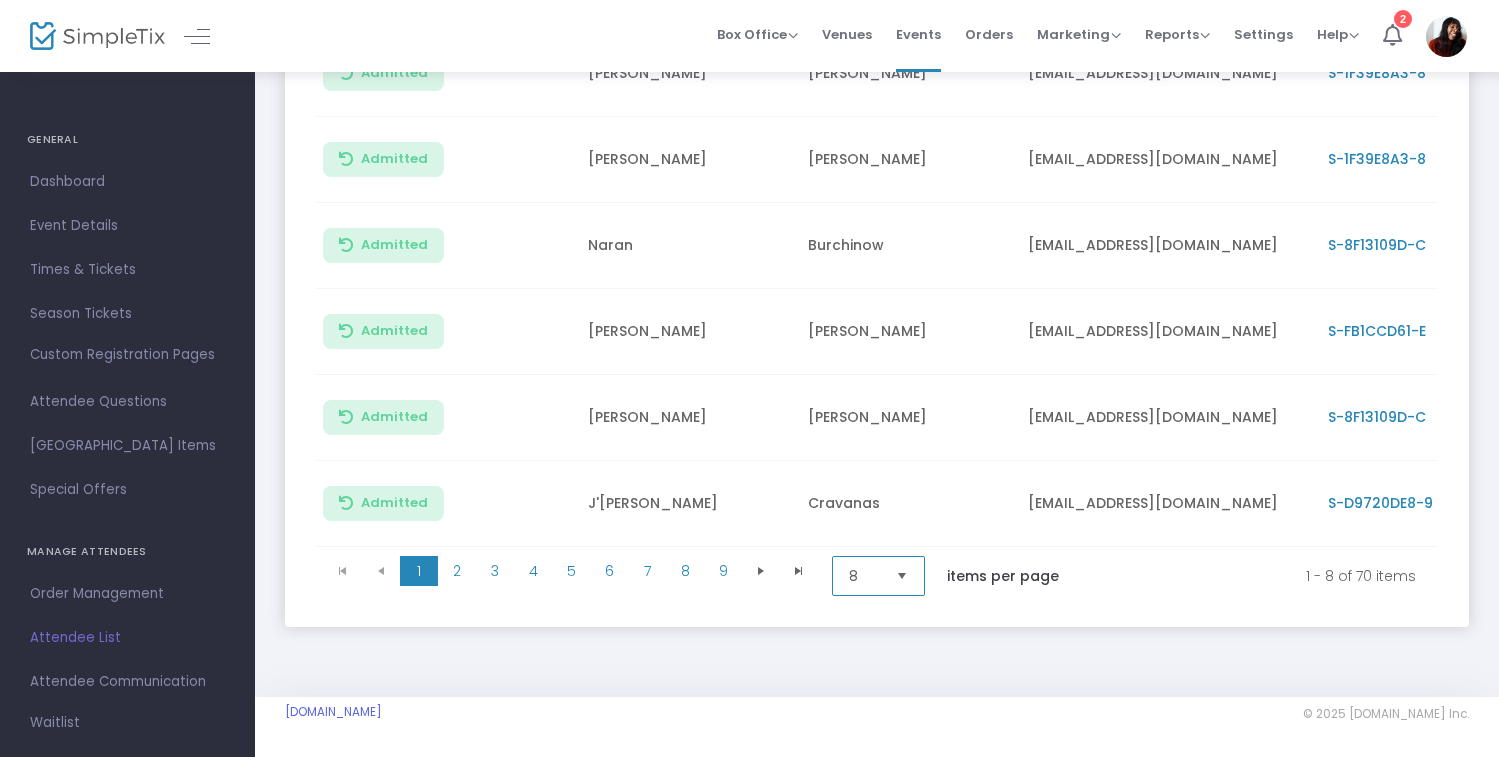 click on "8" at bounding box center (864, 576) 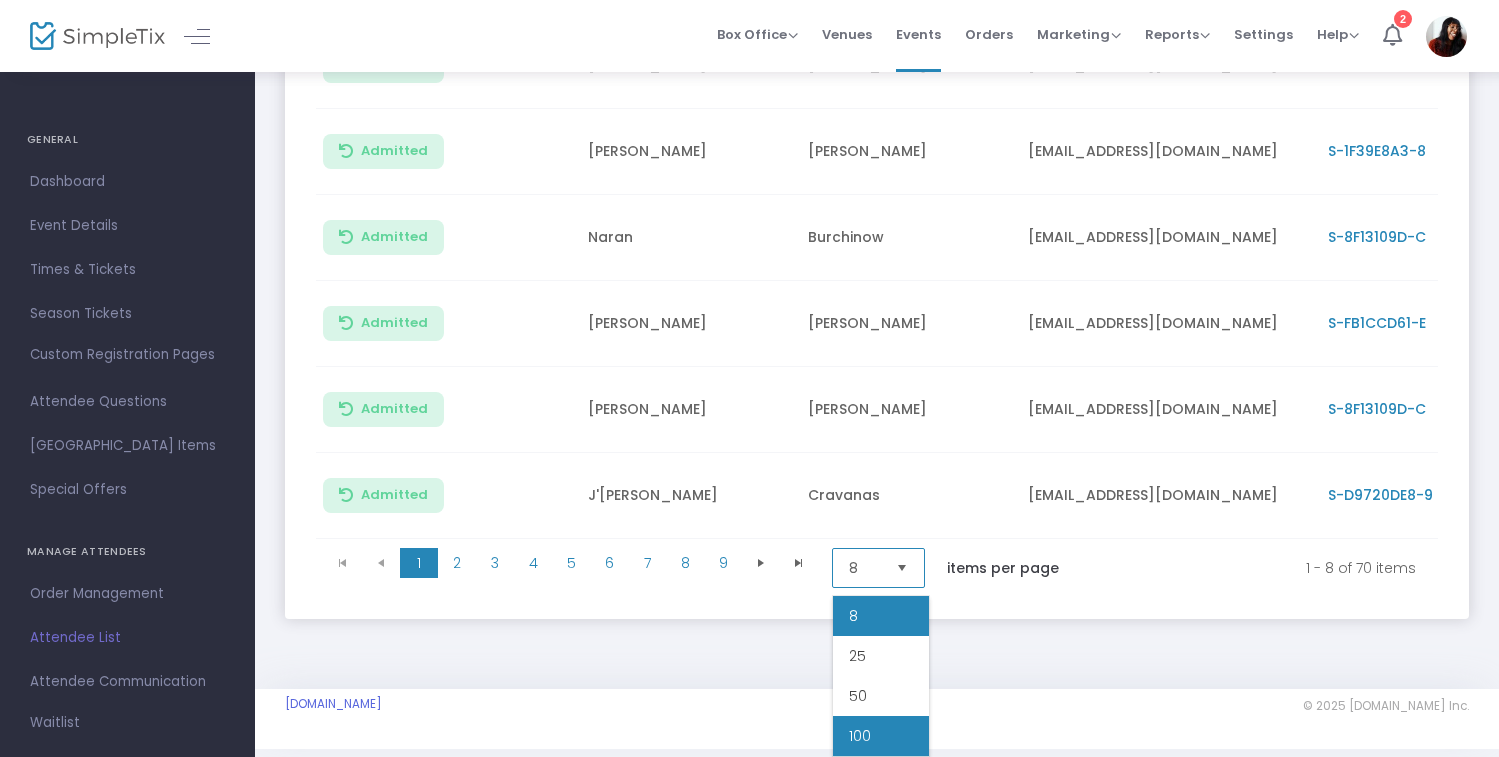 click on "100" at bounding box center (881, 736) 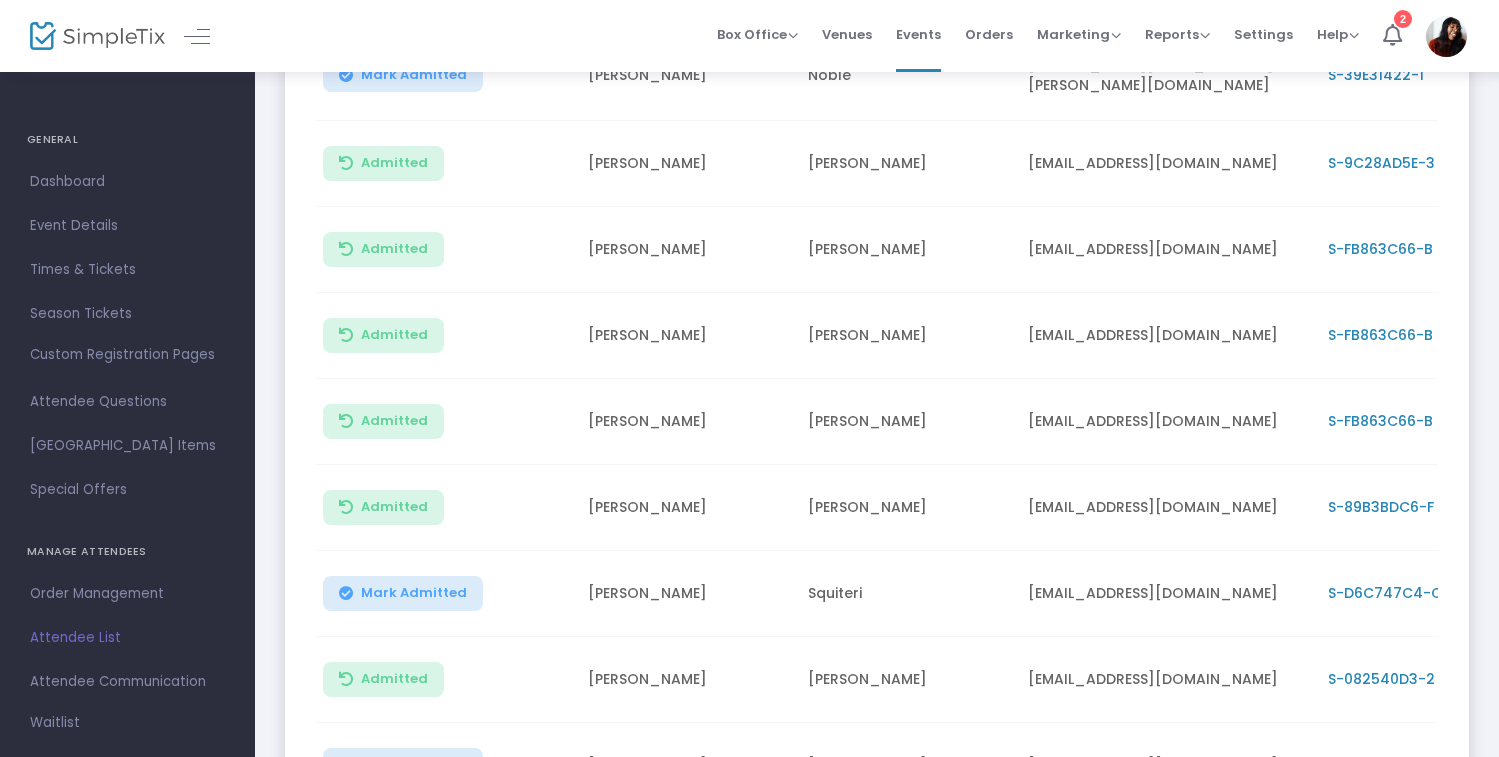 scroll, scrollTop: 4785, scrollLeft: 0, axis: vertical 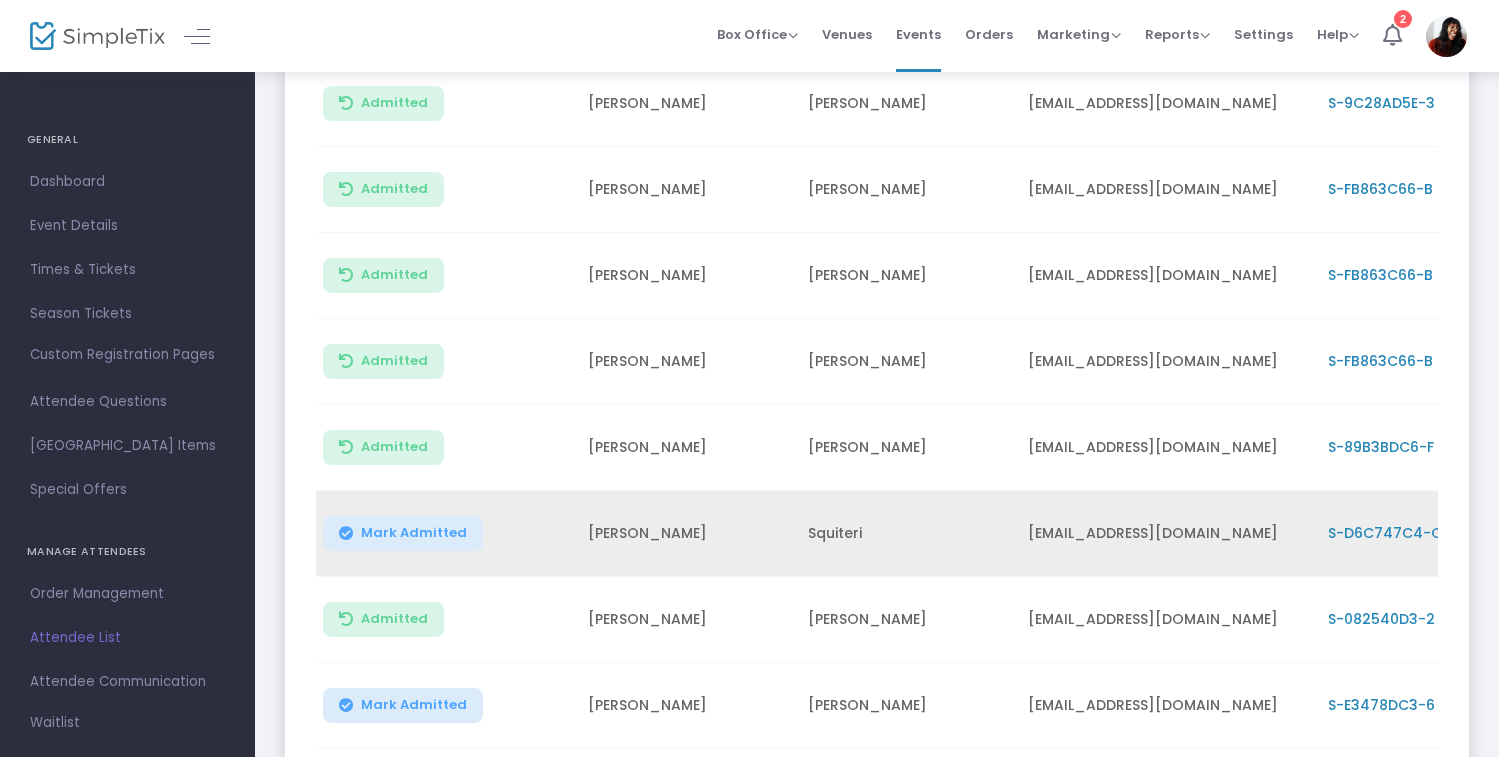 click on "Mark Admitted" 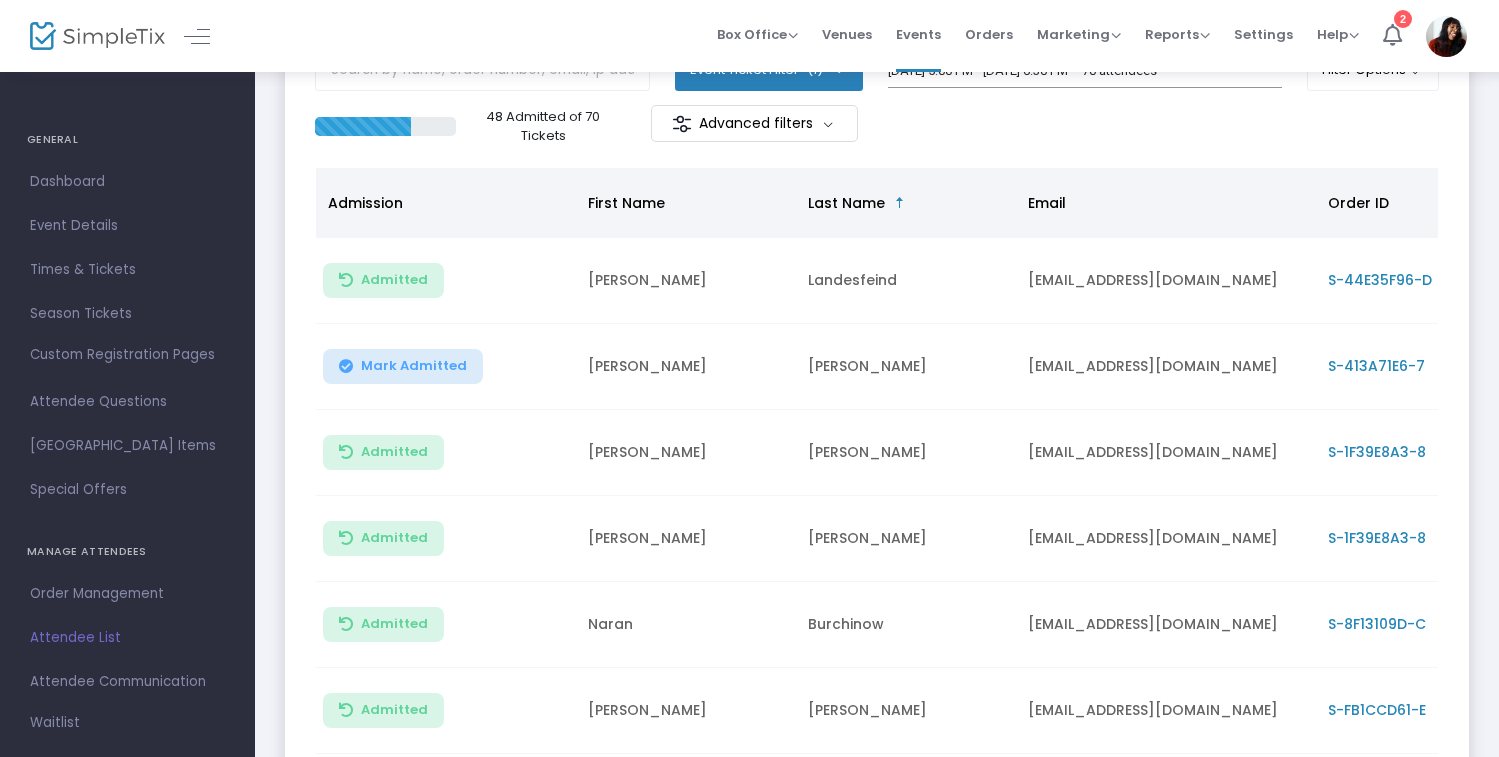 scroll, scrollTop: 0, scrollLeft: 0, axis: both 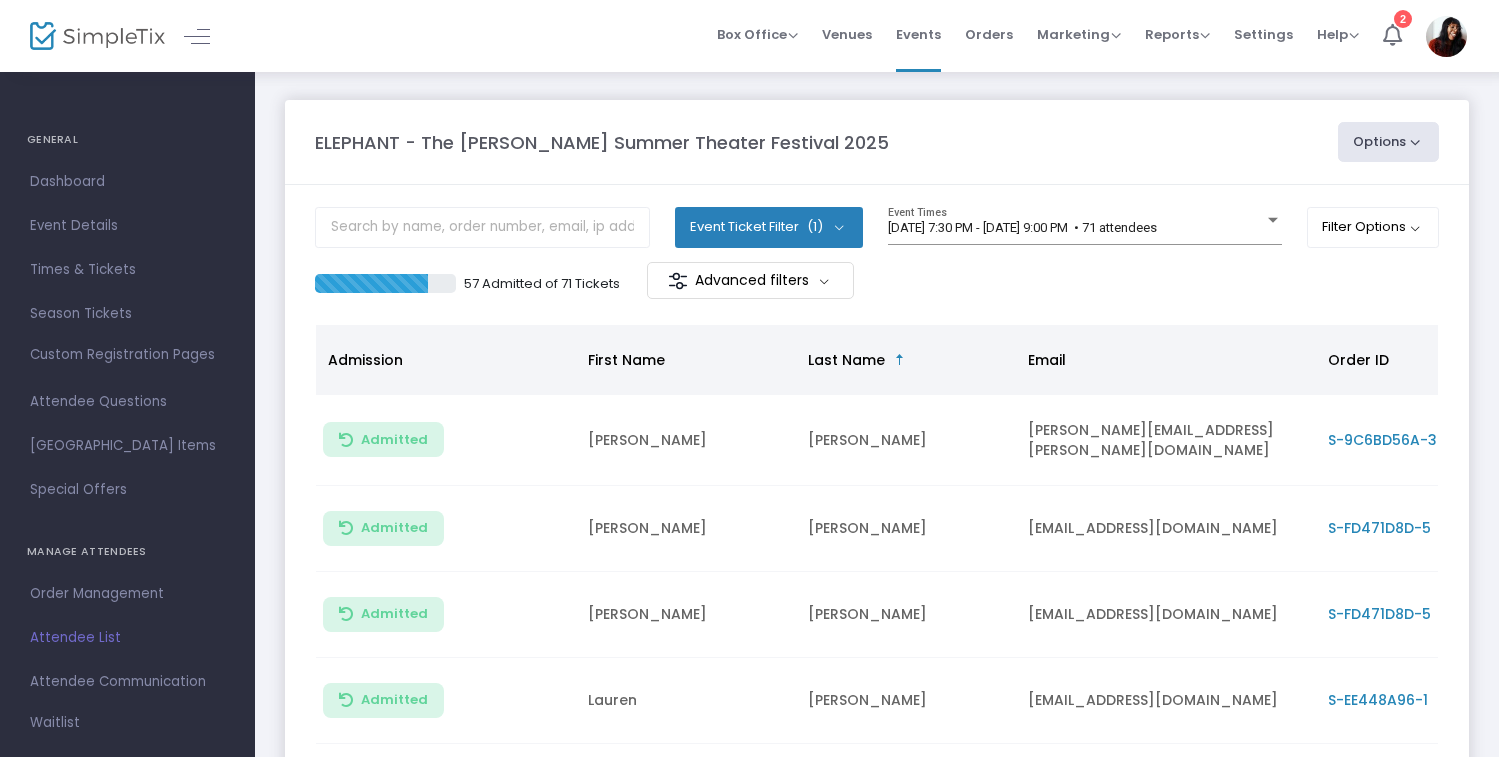 click on "[DATE] 7:30 PM - [DATE] 9:00 PM   • 71 attendees Event Times" 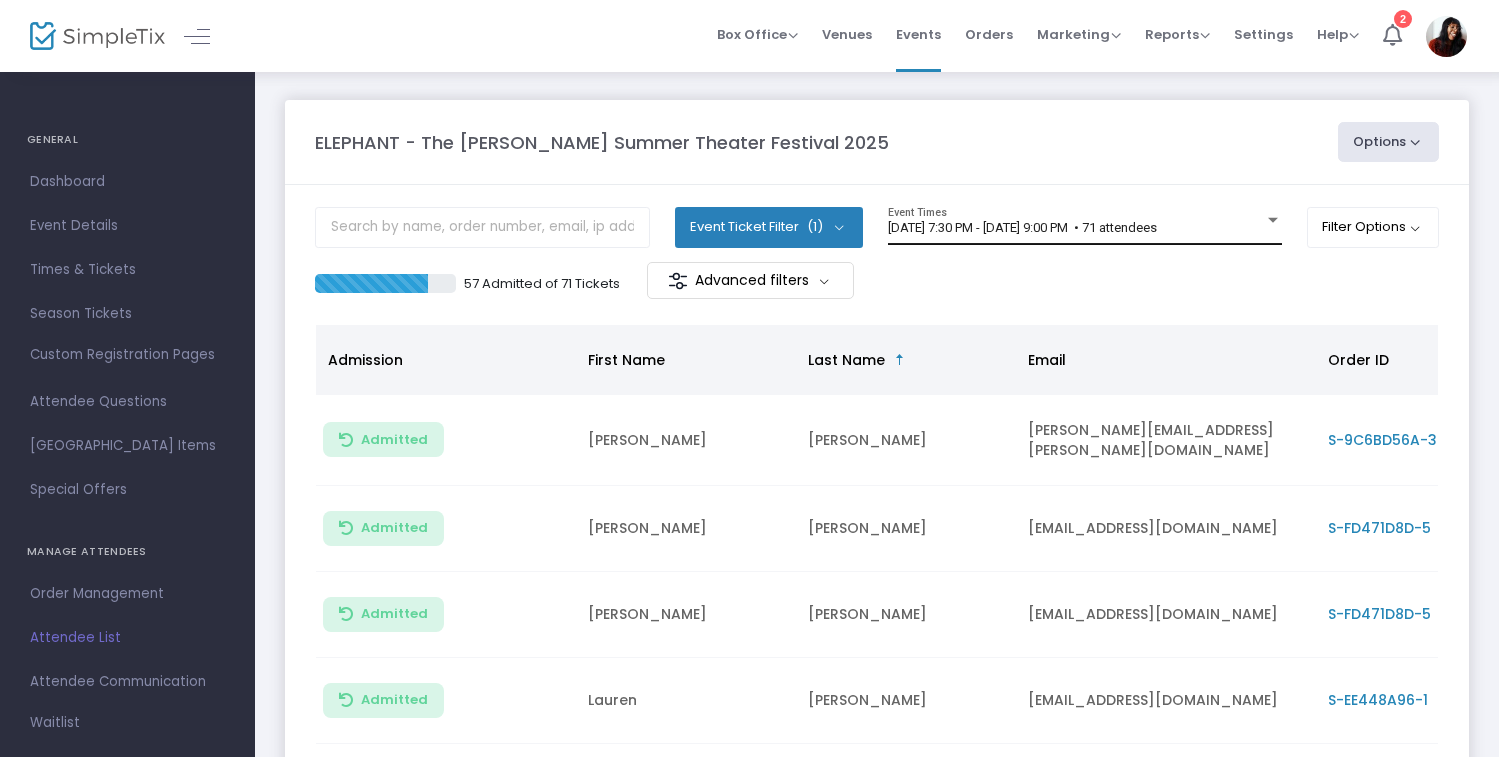 click on "[DATE] 7:30 PM - [DATE] 9:00 PM   • 71 attendees Event Times" 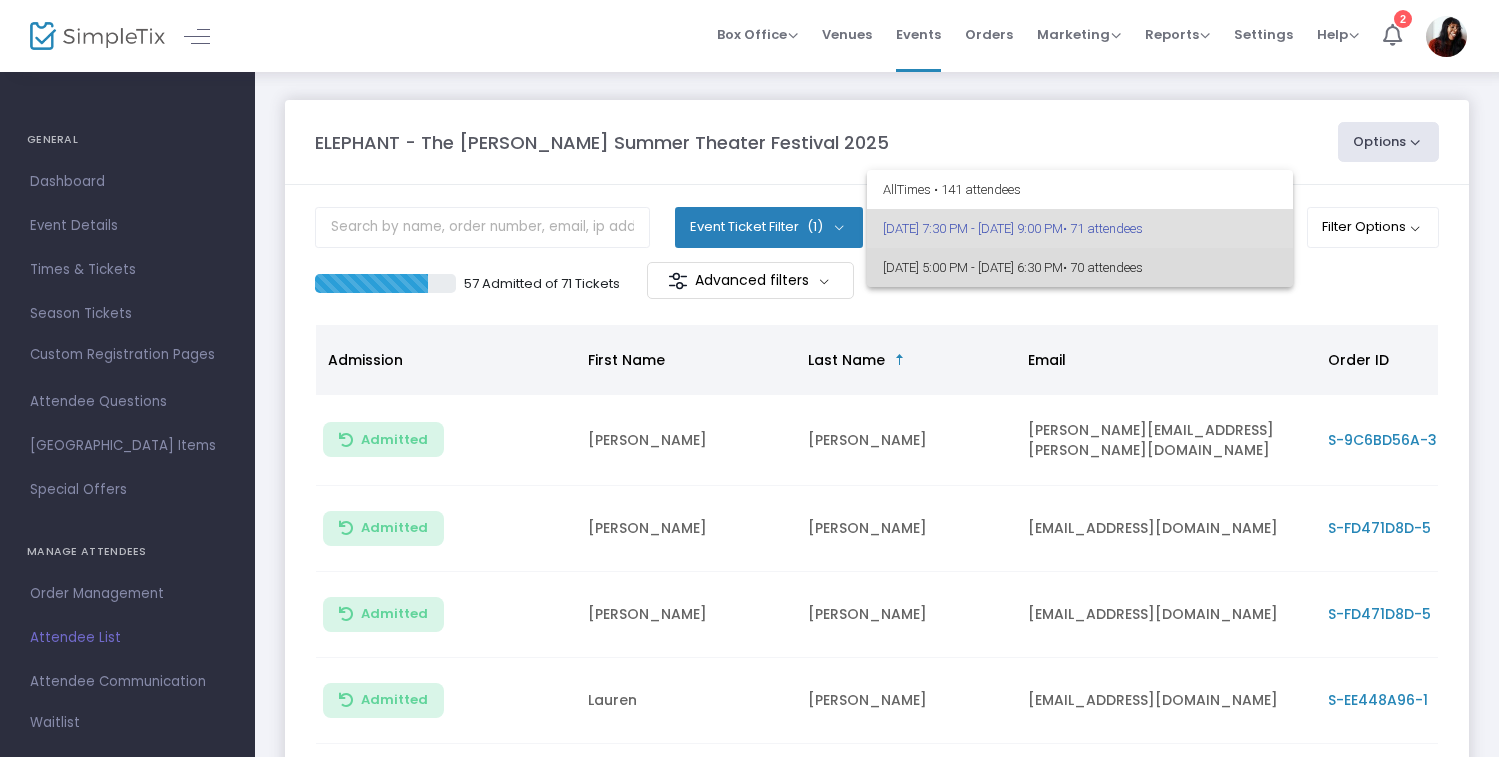 click on "[DATE] 5:00 PM - [DATE] 6:30 PM    • 70 attendees" at bounding box center [1080, 267] 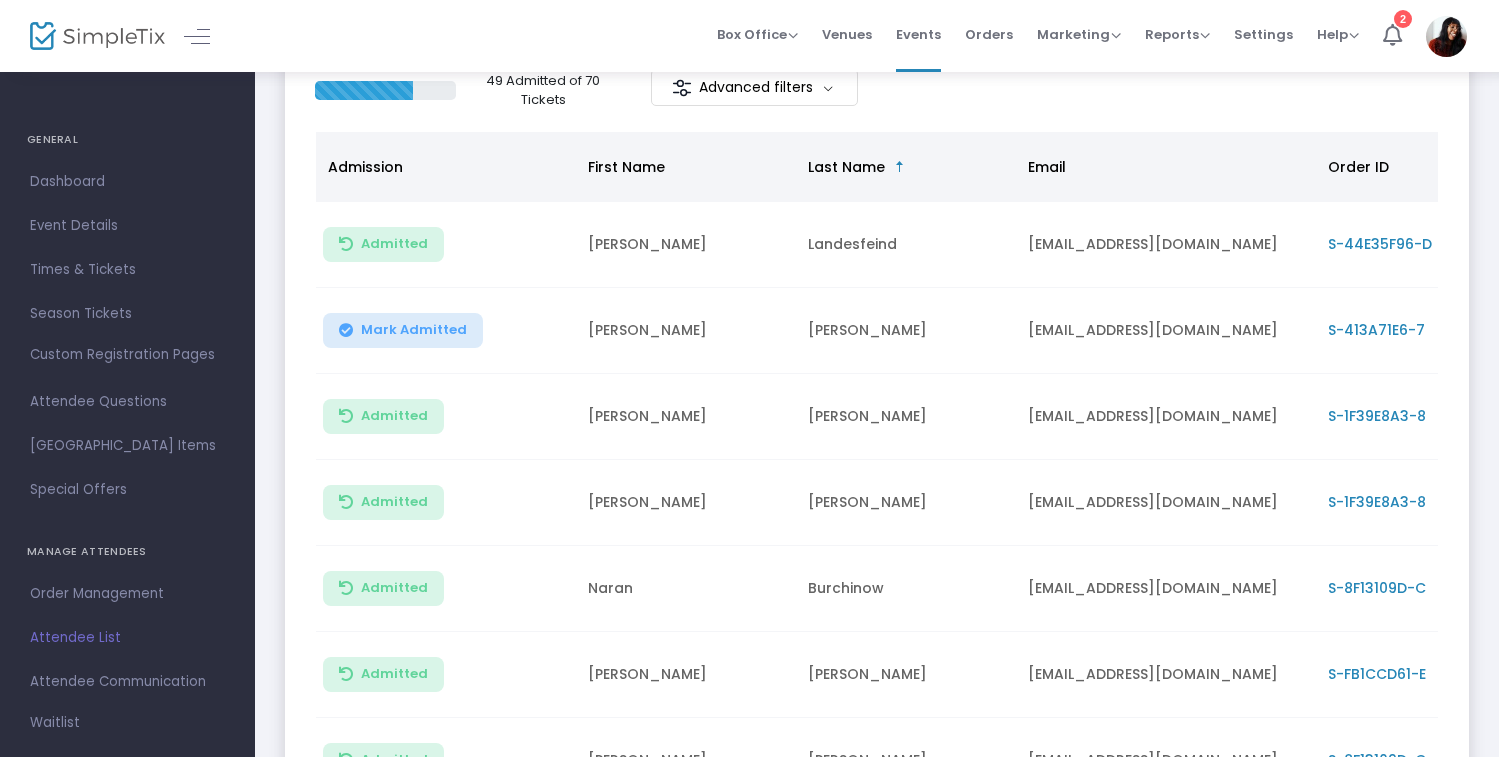 scroll, scrollTop: 550, scrollLeft: 0, axis: vertical 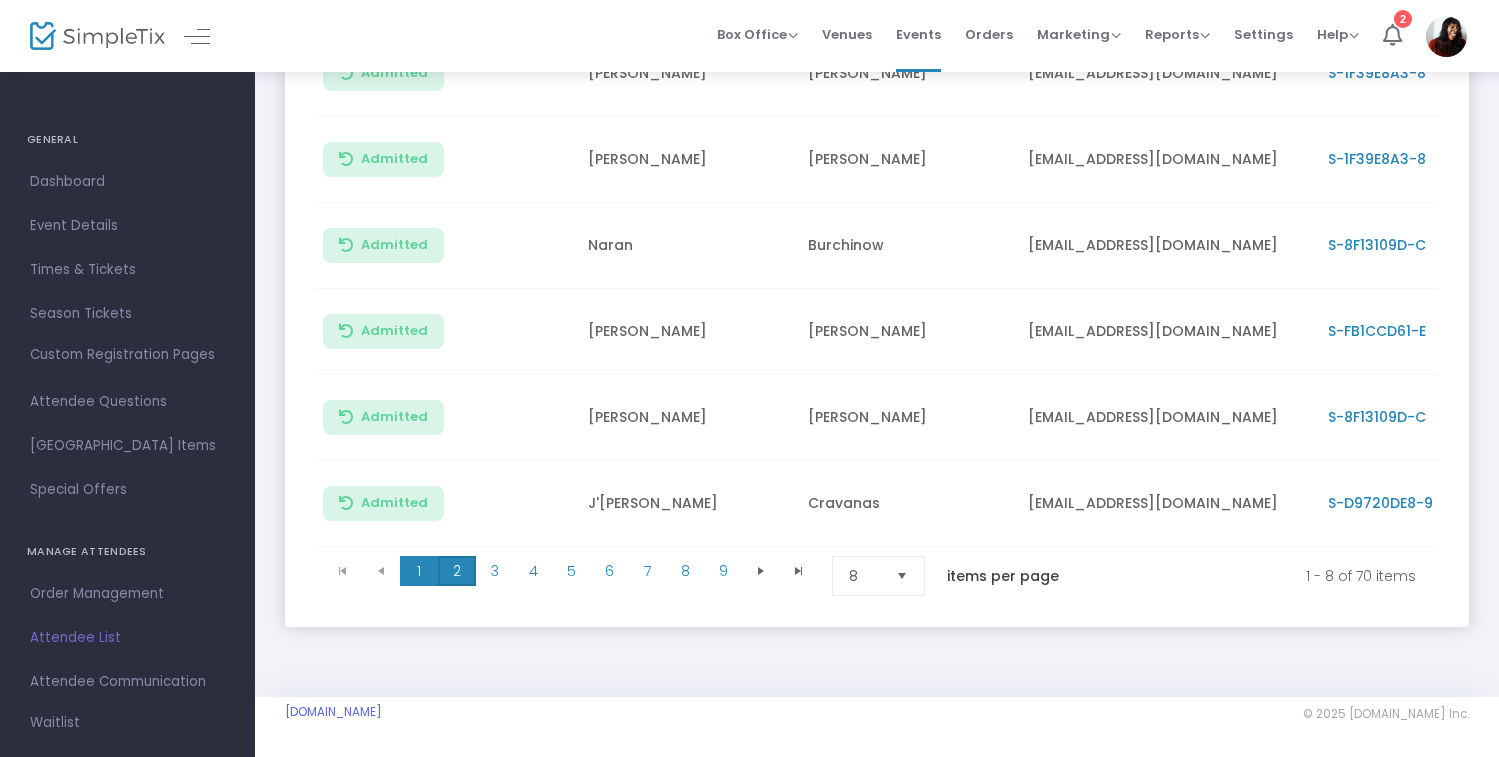 click on "2" 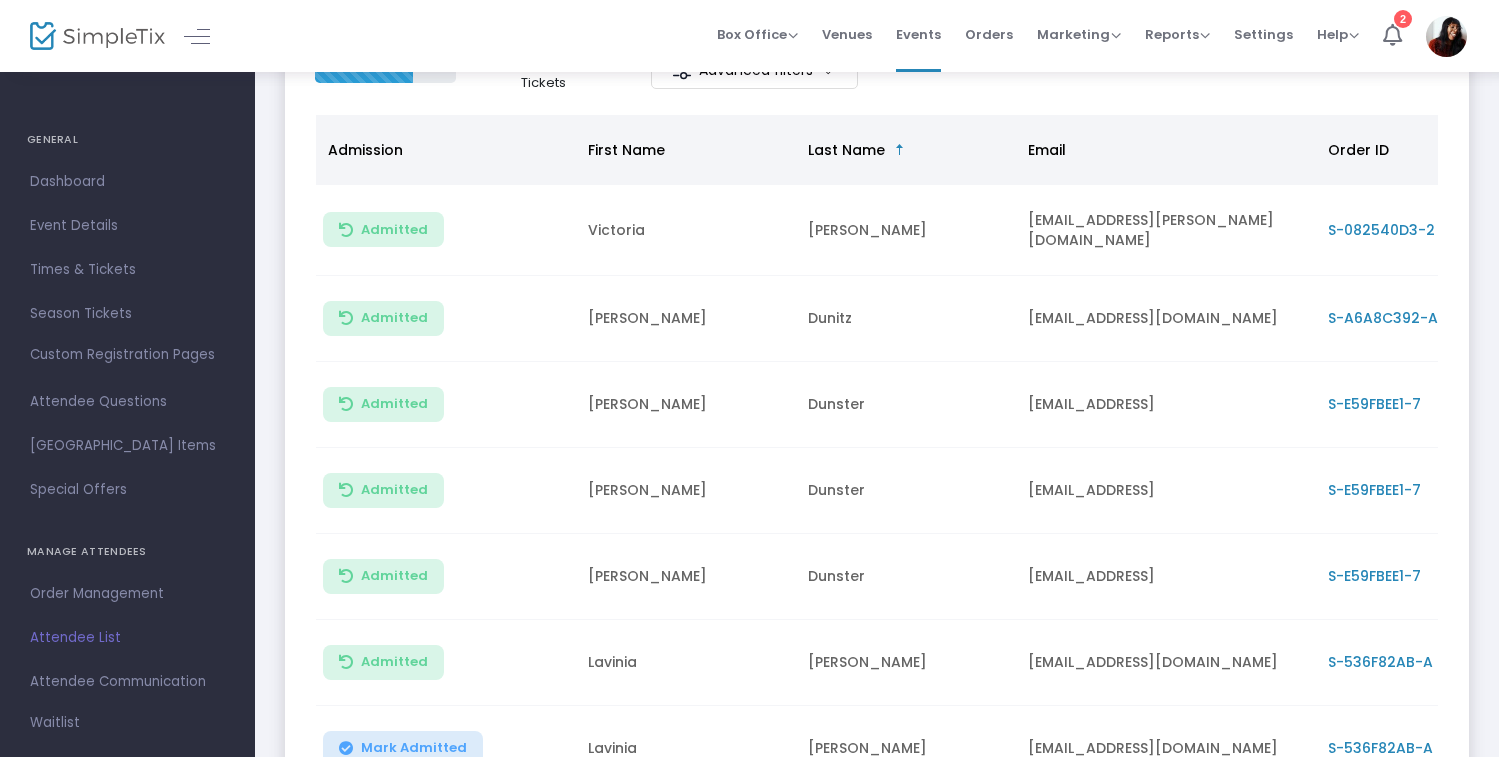 scroll, scrollTop: 0, scrollLeft: 0, axis: both 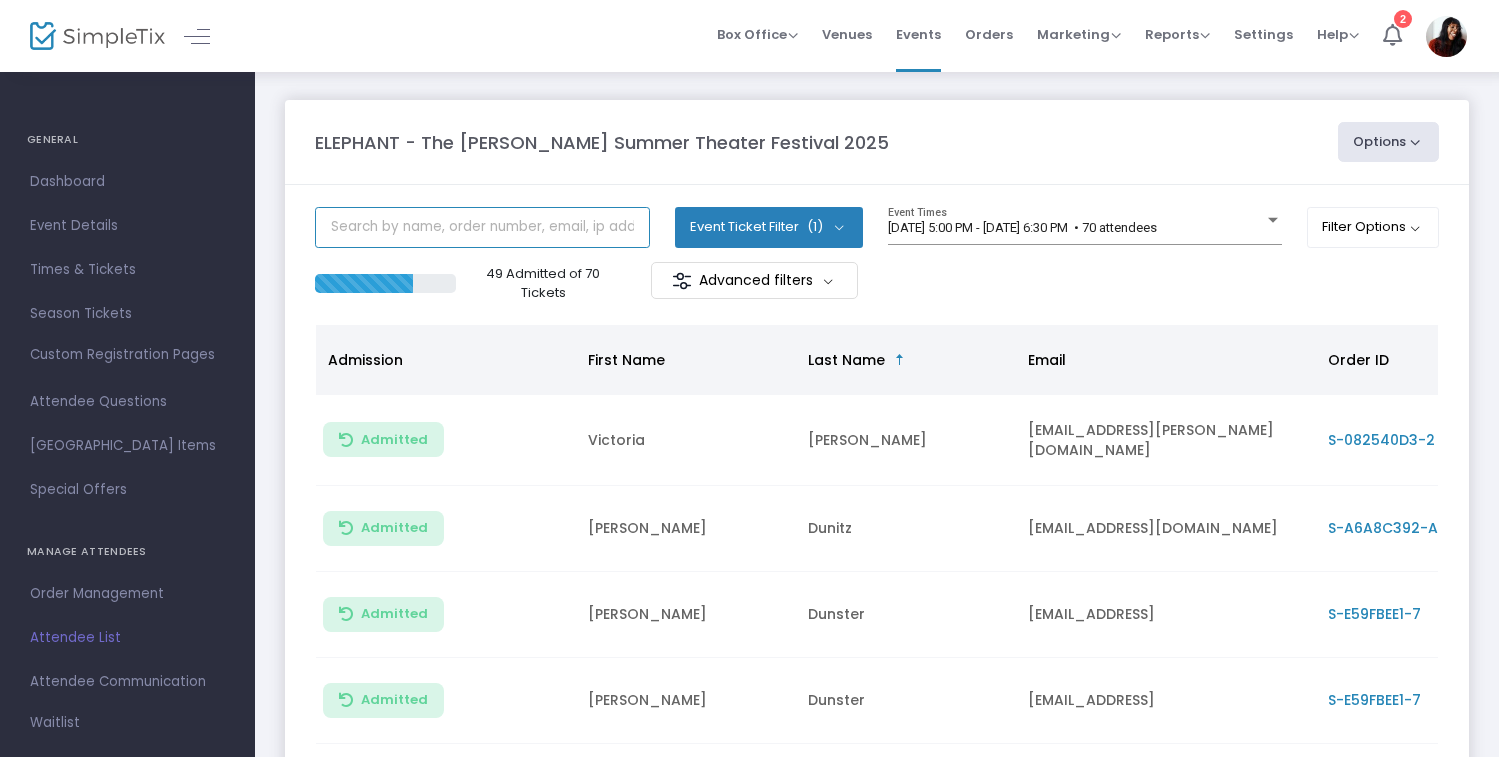 click 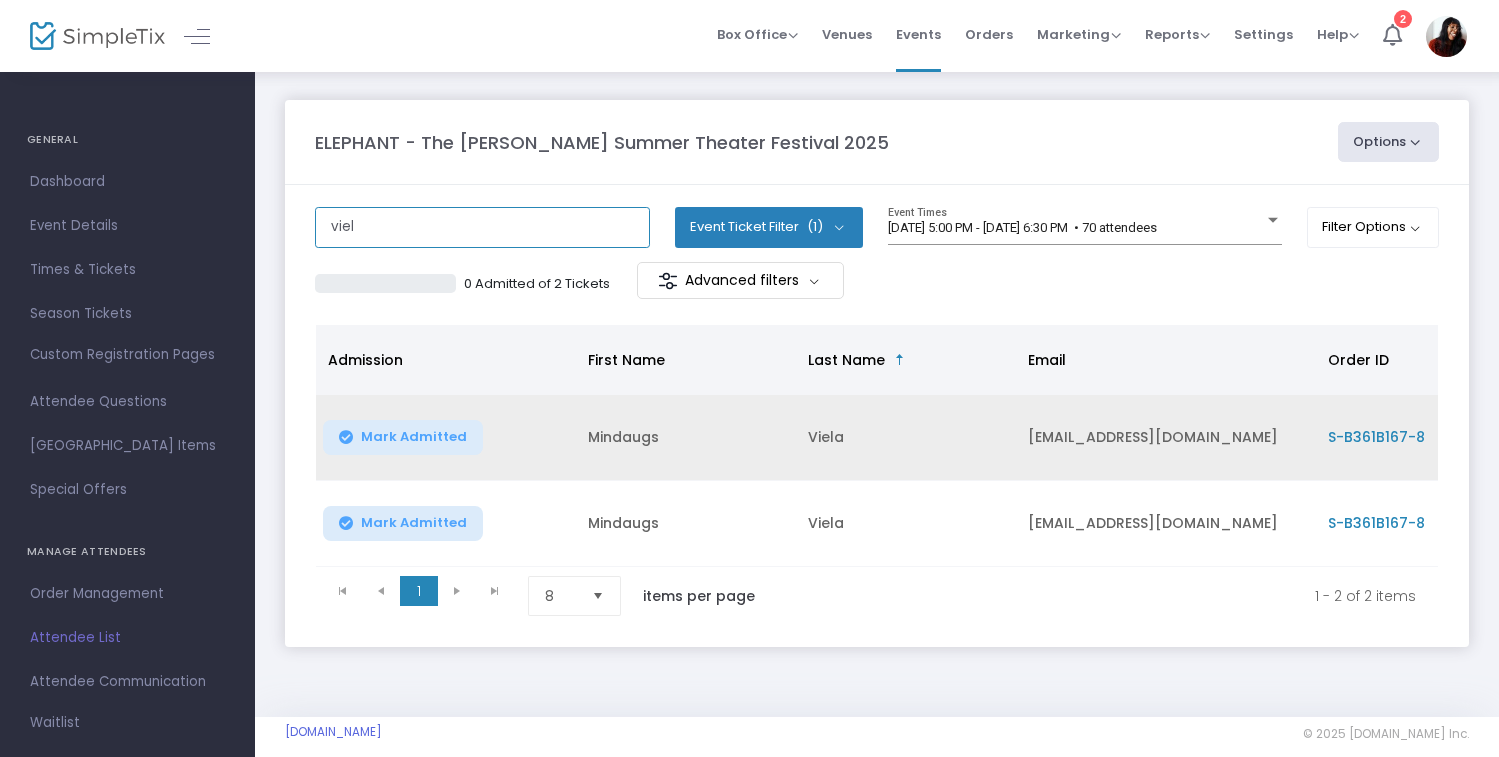 type on "viel" 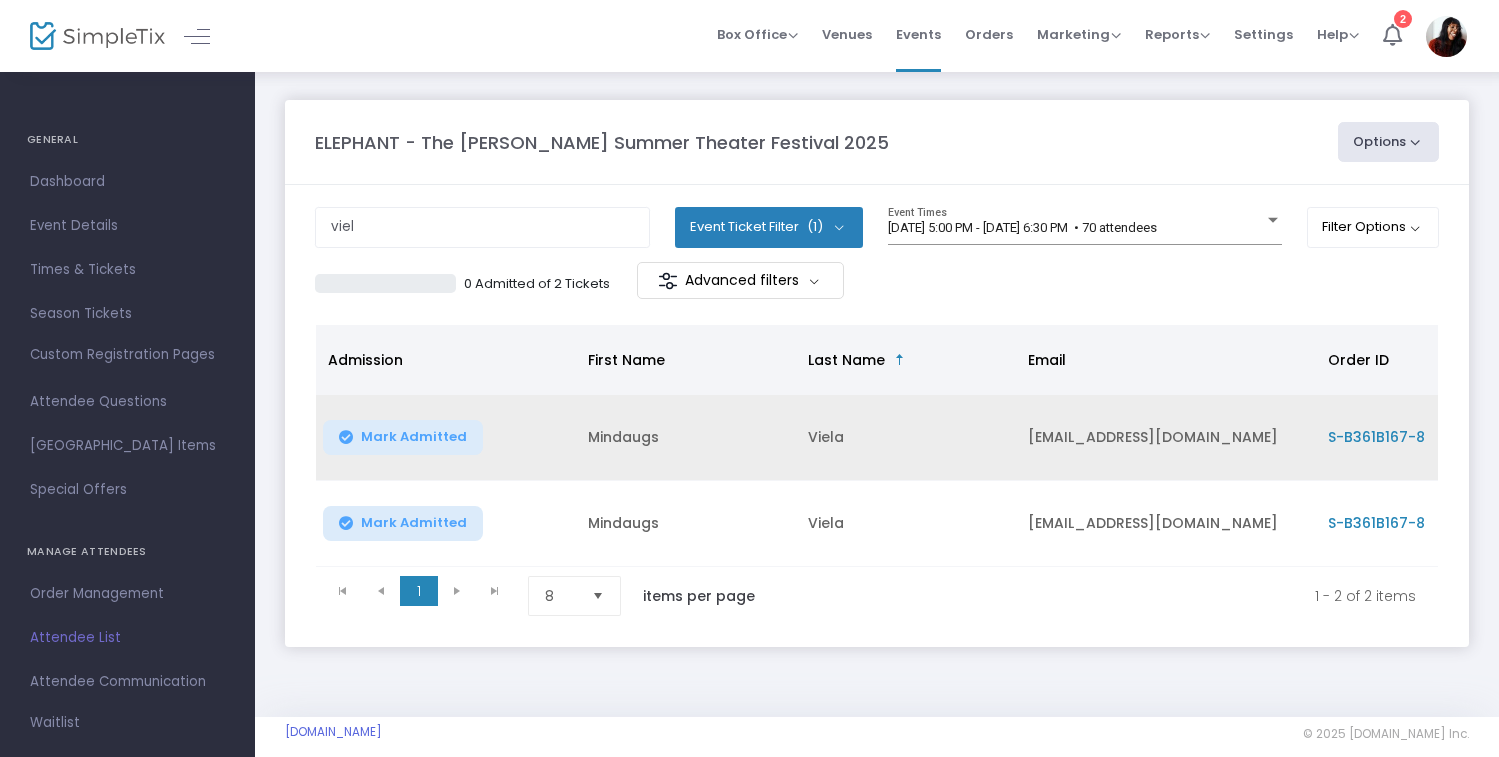click on "Mark Admitted" 